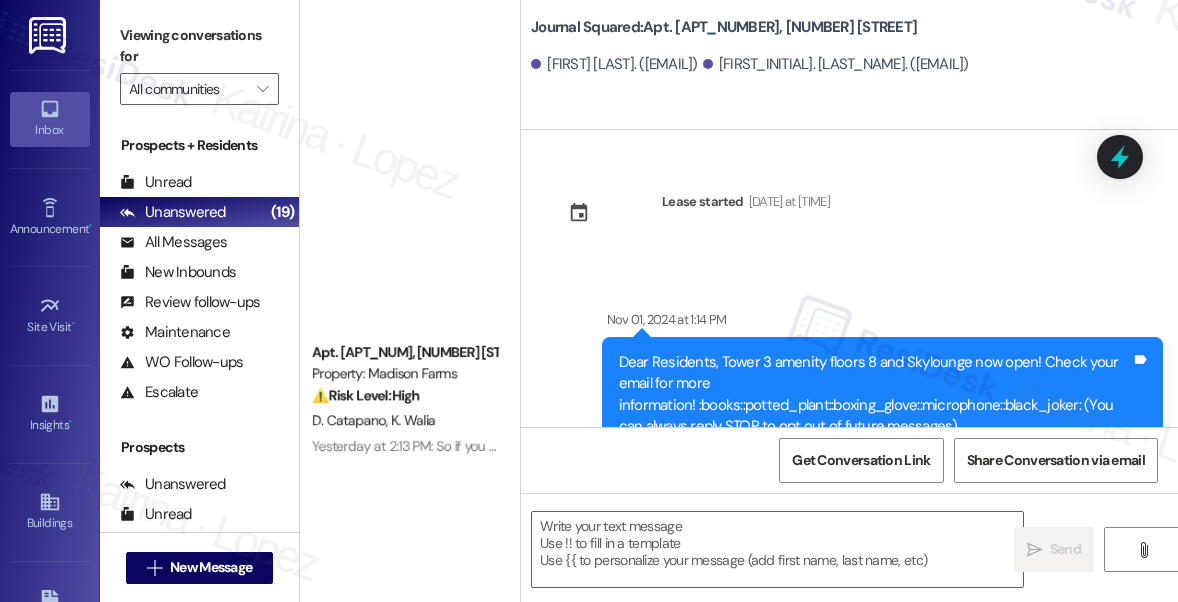 scroll, scrollTop: 0, scrollLeft: 0, axis: both 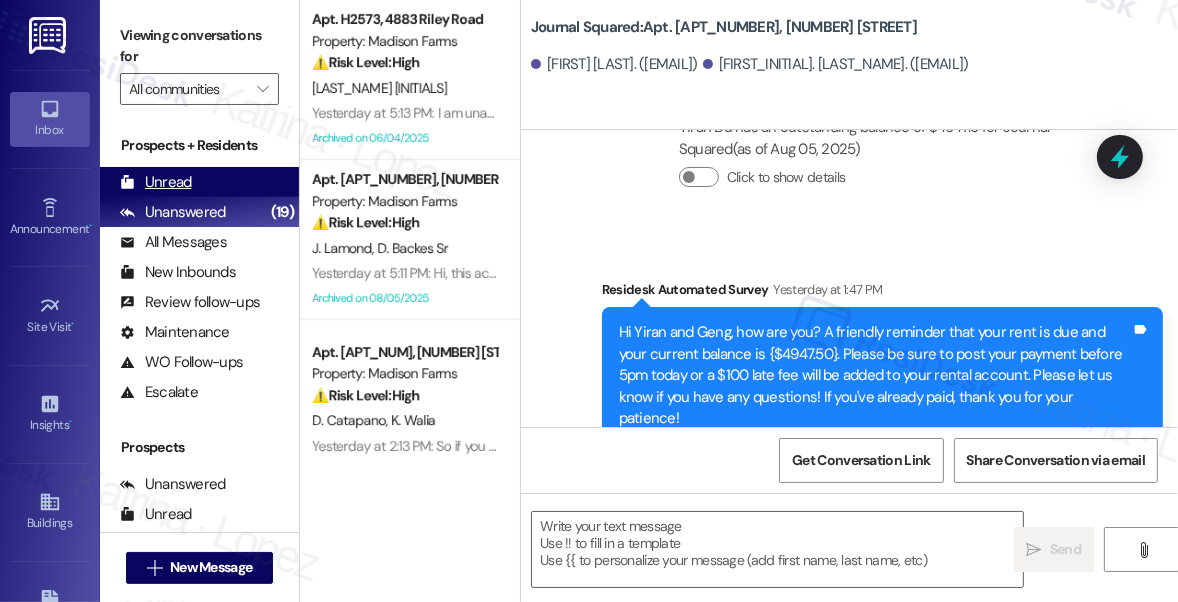 click on "Unread (0)" at bounding box center [199, 182] 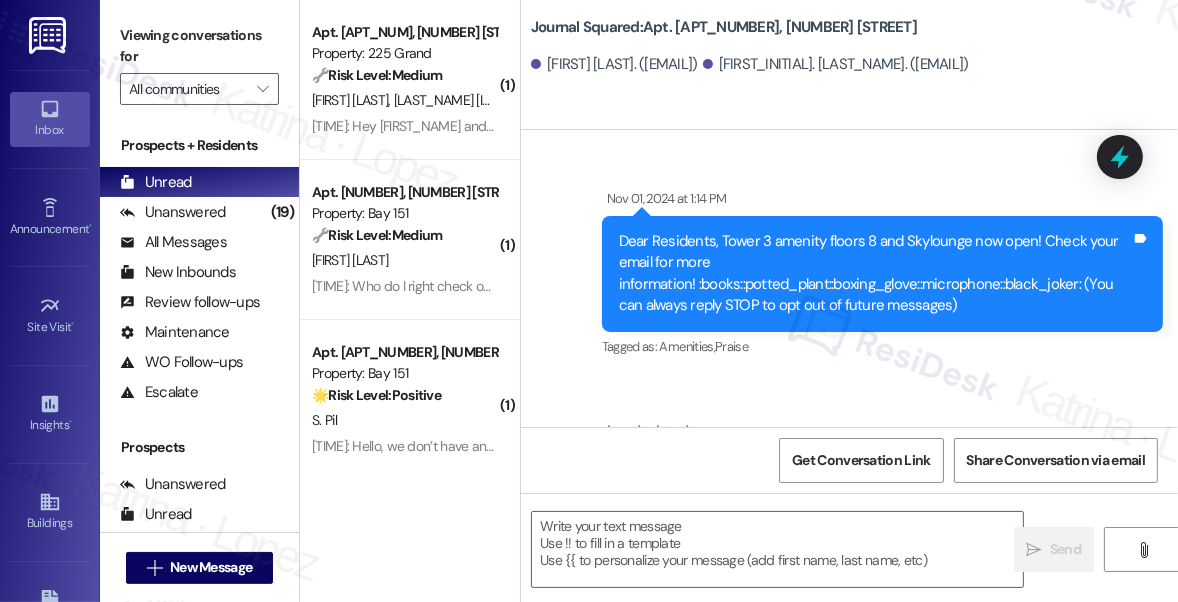 type on "Fetching suggested responses. Please feel free to read through the conversation in the meantime." 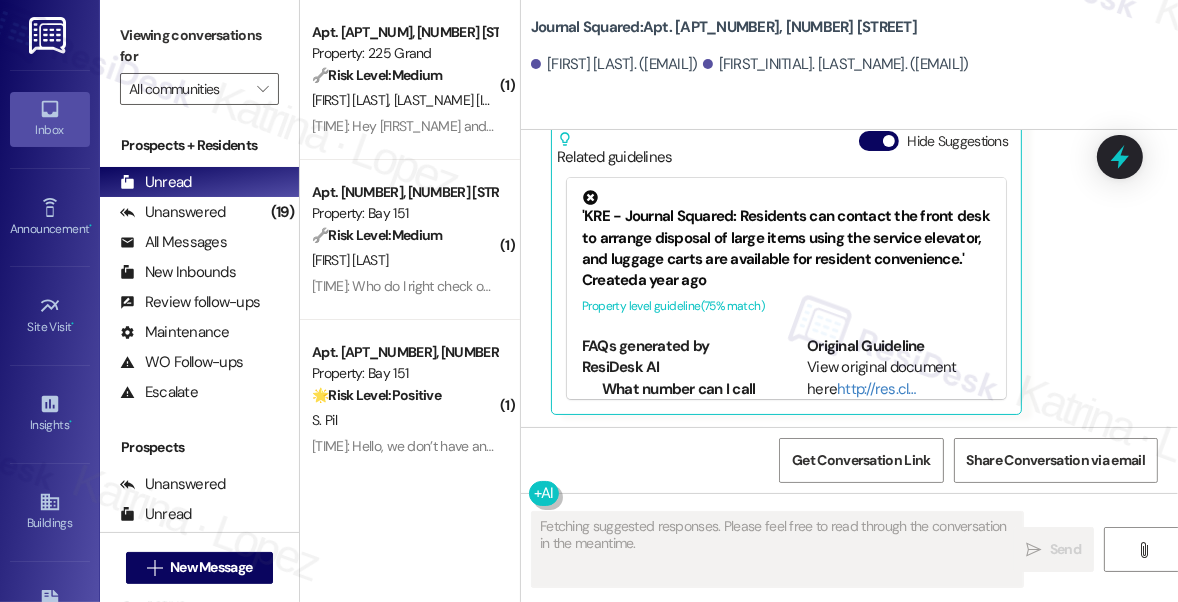 scroll, scrollTop: 940, scrollLeft: 0, axis: vertical 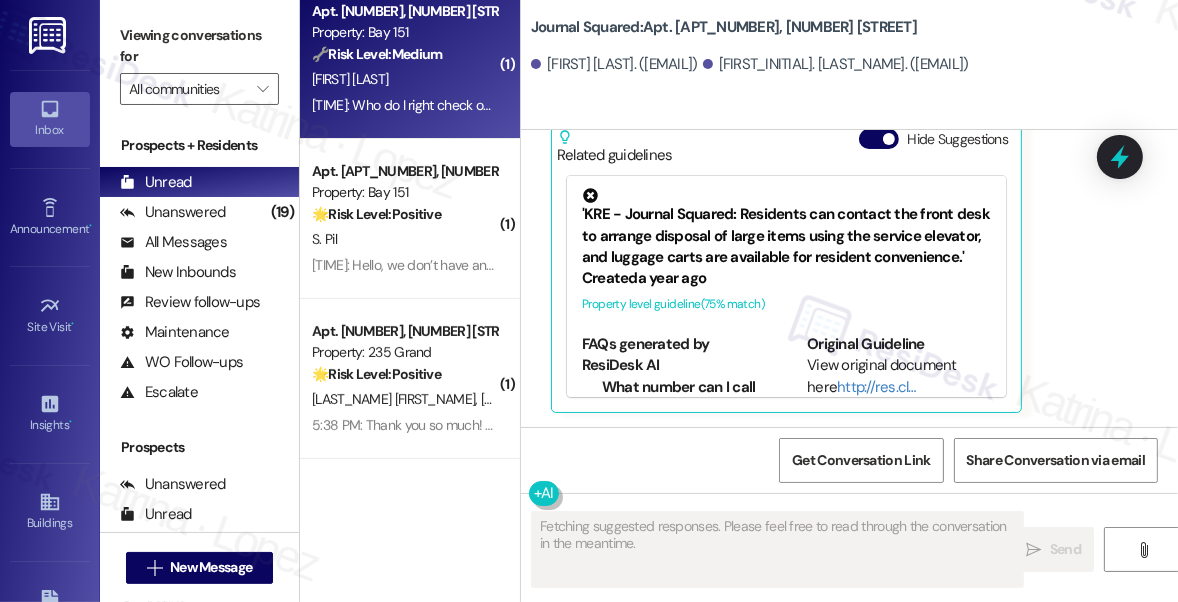 click on "[TIME]: Who do I right check out to [TIME]: Who do I right check out to" at bounding box center (411, 105) 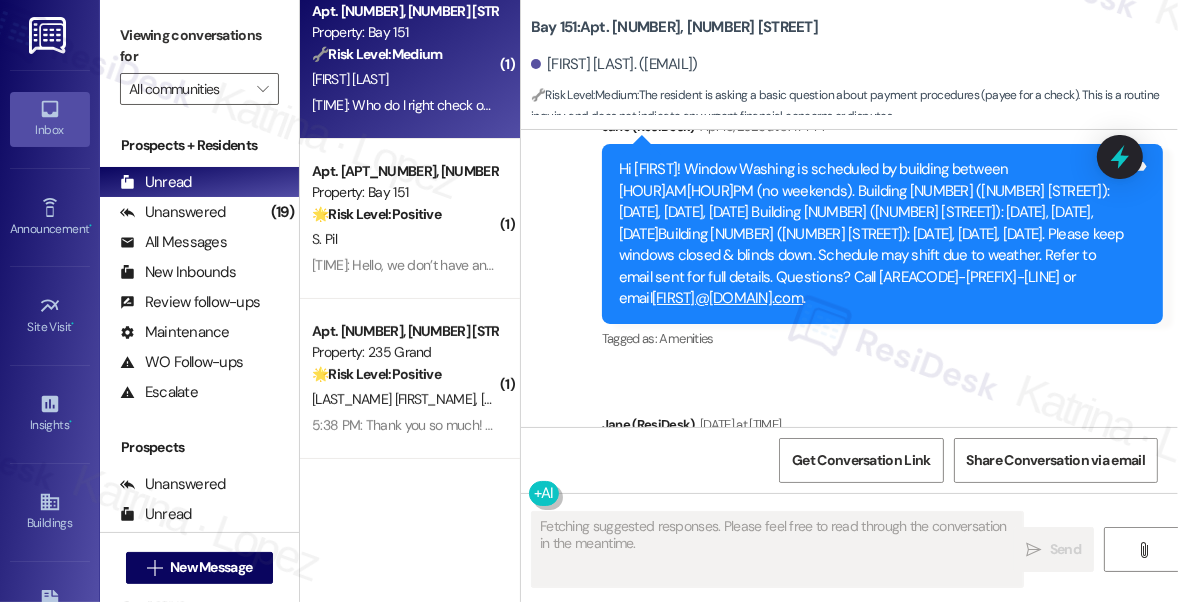 scroll, scrollTop: 36636, scrollLeft: 0, axis: vertical 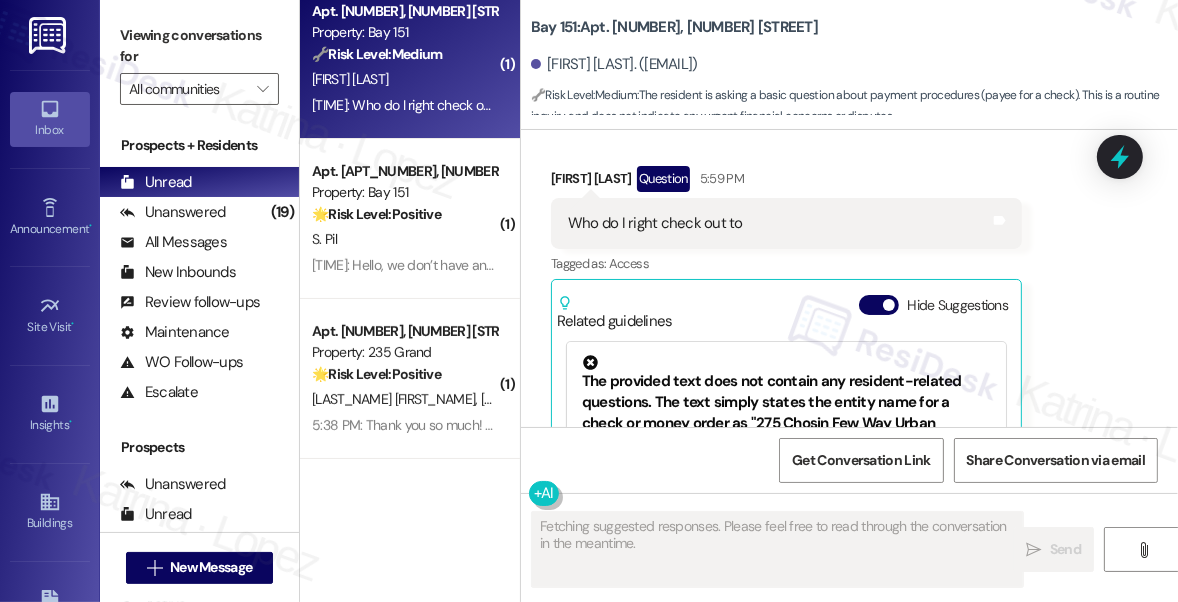 click on "[PROPERTY_NAME]:  Apt. [NUMBER], [NUMBER] [STREET]       [FIRST] [LAST]. ([EMAIL])   🔧  Risk Level:  Medium :  The resident is asking a basic question about payment procedures (payee for a check). This is a routine inquiry and does not indicate any urgent financial concerns or disputes." at bounding box center [849, 65] 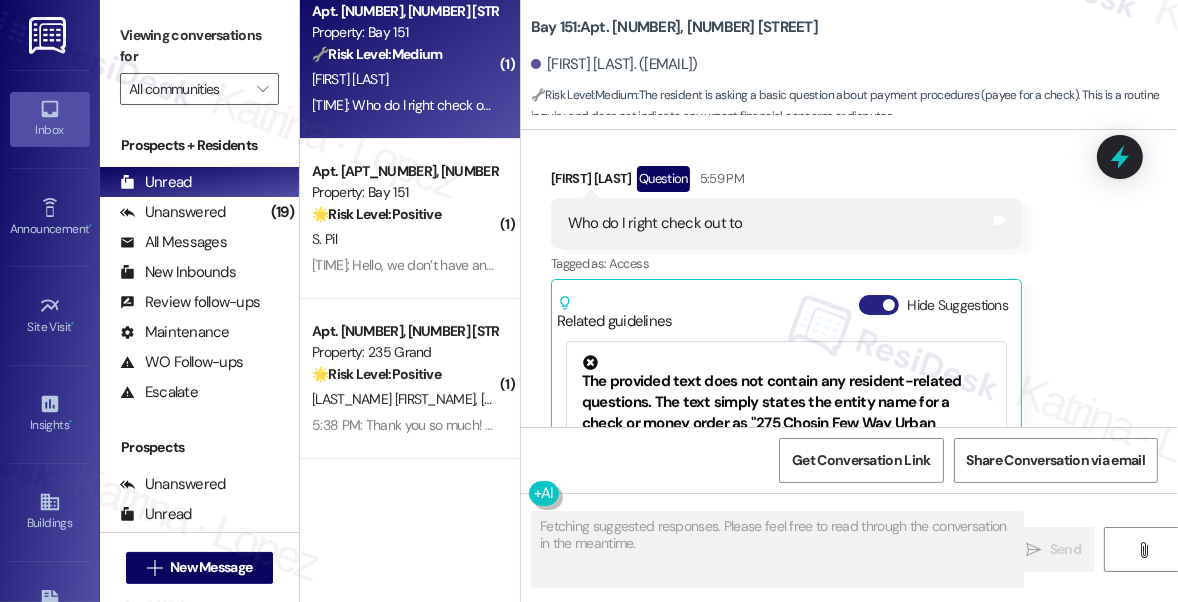 click on "Hide Suggestions" at bounding box center (879, 305) 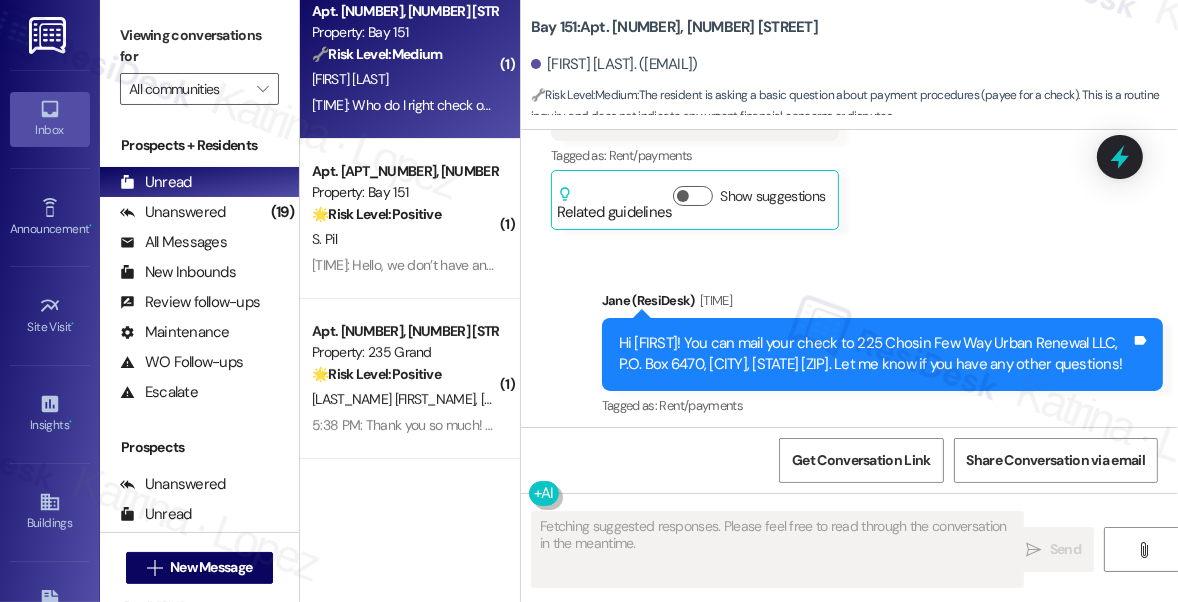 scroll, scrollTop: 36214, scrollLeft: 0, axis: vertical 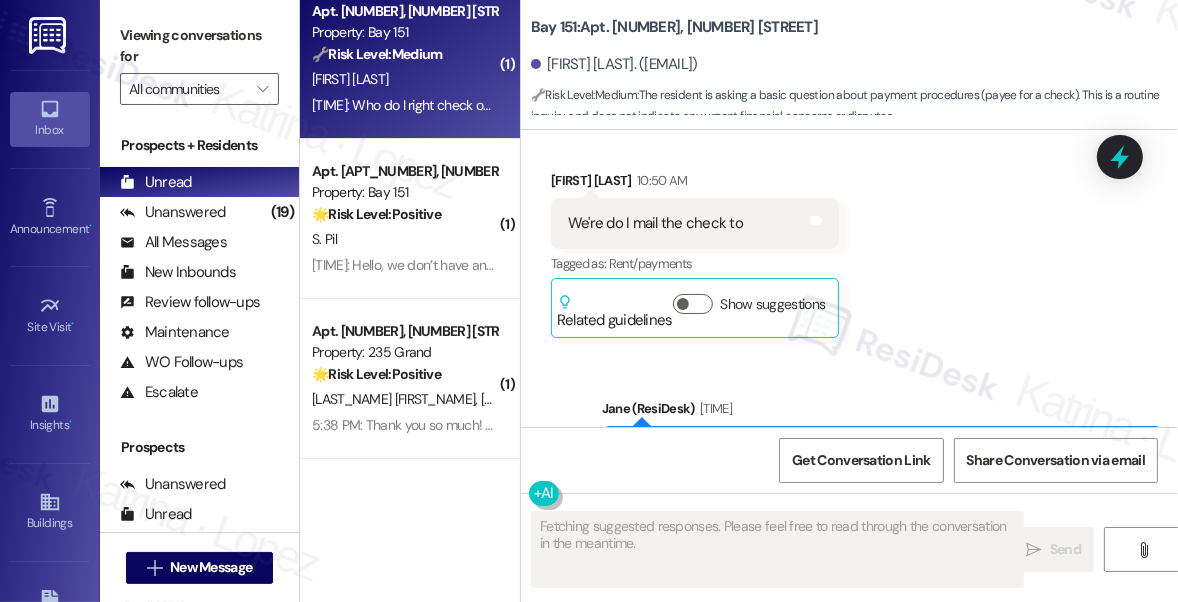 click on "Hi [FIRST]! You can mail your check to 225 Chosin Few Way Urban Renewal LLC, P.O. Box 6470, [CITY], [STATE] [ZIP]. Let me know if you have any other questions!" at bounding box center [875, 462] 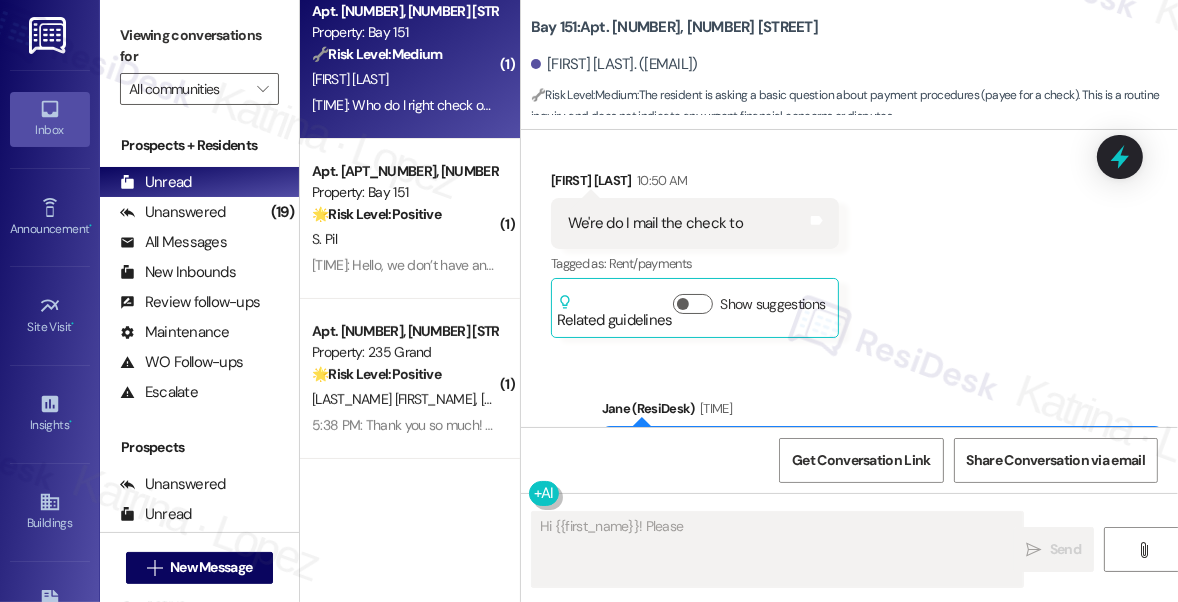 click on "Hi [FIRST]! You can mail your check to 225 Chosin Few Way Urban Renewal LLC, P.O. Box 6470, [CITY], [STATE] [ZIP]. Let me know if you have any other questions!" at bounding box center (875, 462) 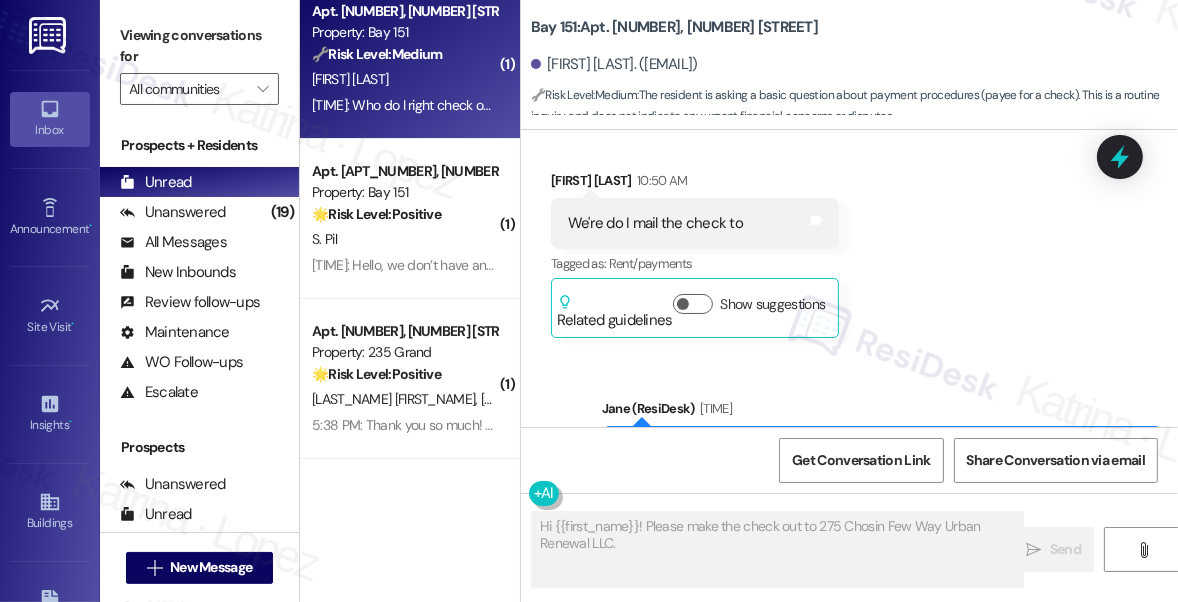 click on "Hi [FIRST]! You can mail your check to 225 Chosin Few Way Urban Renewal LLC, P.O. Box 6470, [CITY], [STATE] [ZIP]. Let me know if you have any other questions!" at bounding box center (875, 462) 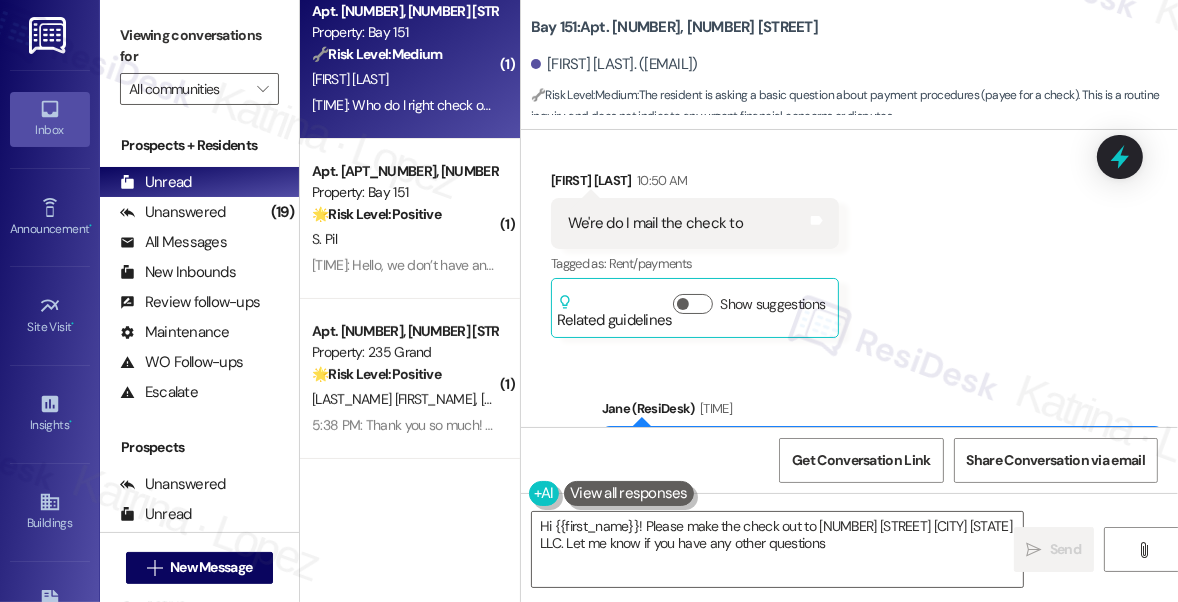 type on "Hi {{first_name}}! Please make the check out to [NUMBER] [STREET] [NAME]. Let me know if you have any other questions!" 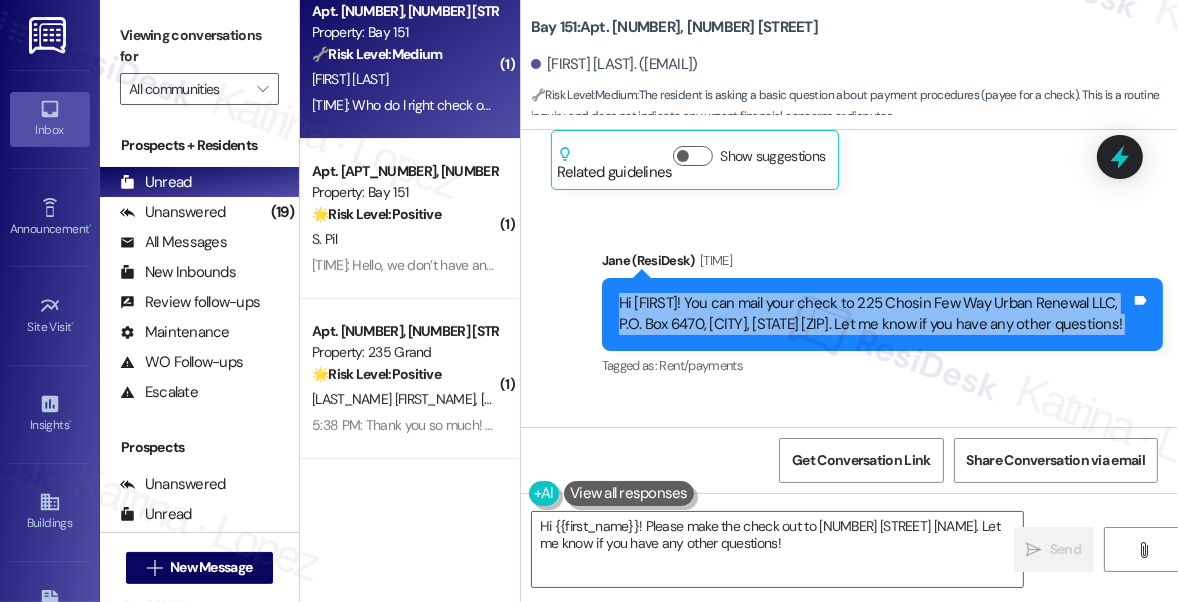 scroll, scrollTop: 36396, scrollLeft: 0, axis: vertical 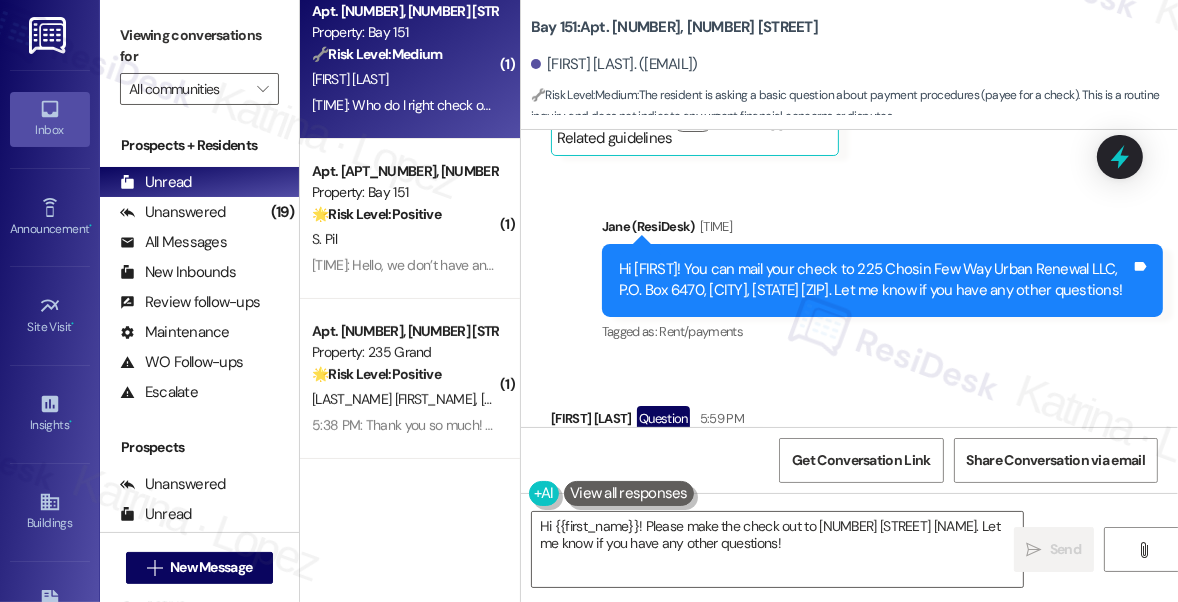 click on "Who do I right check out to Tags and notes" at bounding box center (695, 463) 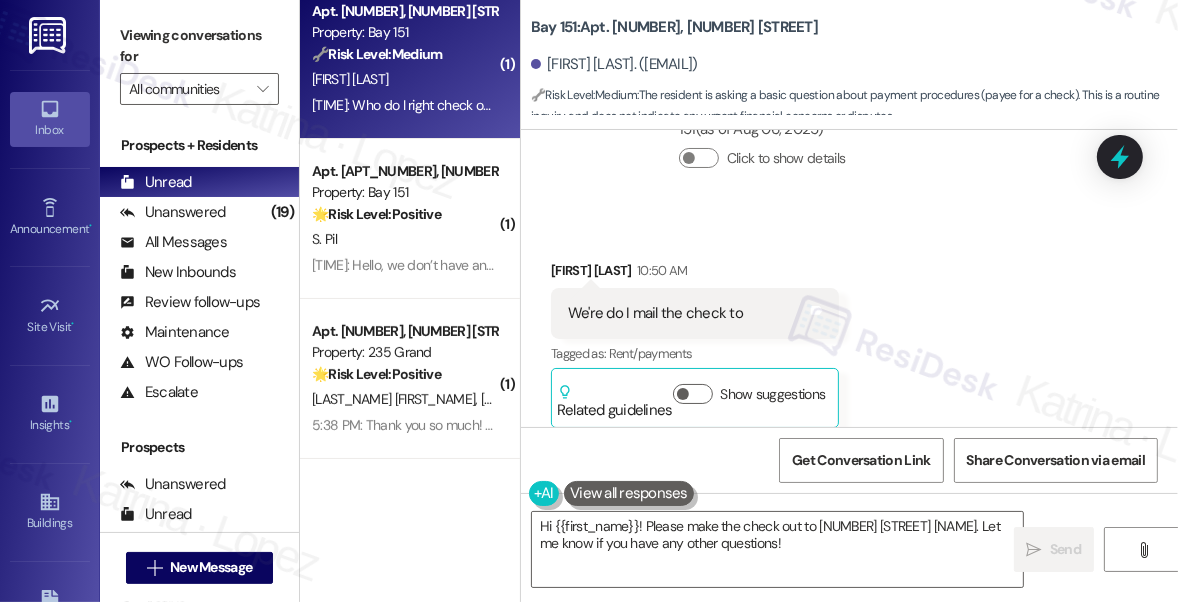 scroll, scrollTop: 36123, scrollLeft: 0, axis: vertical 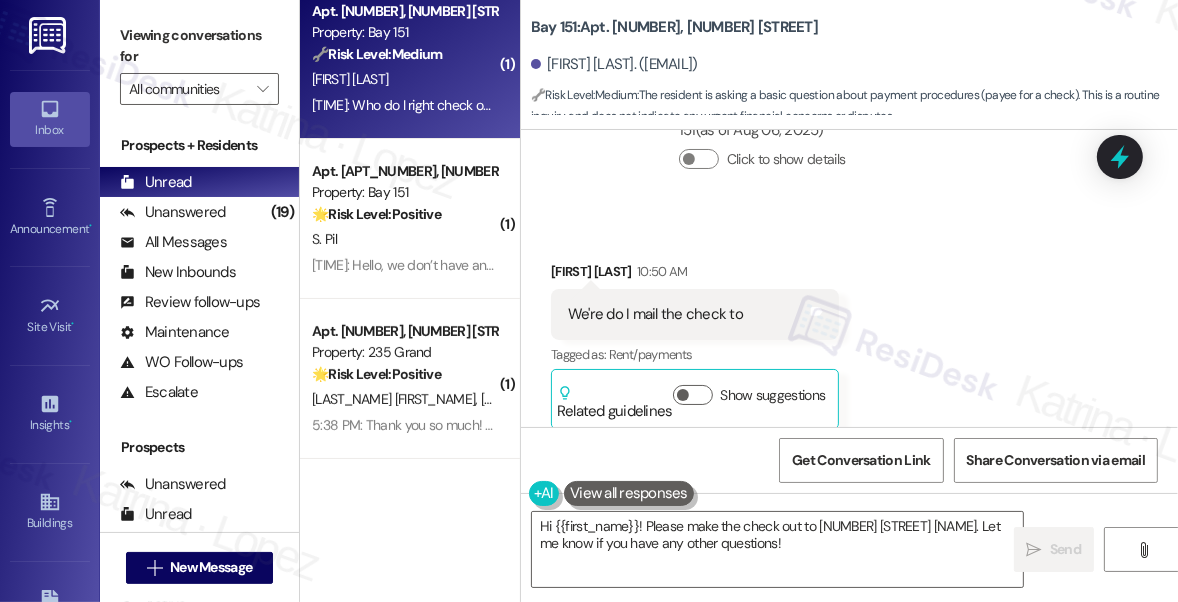 click on "Hi [FIRST]! You can mail your check to 225 Chosin Few Way Urban Renewal LLC, P.O. Box 6470, [CITY], [STATE] [ZIP]. Let me know if you have any other questions!" at bounding box center [875, 553] 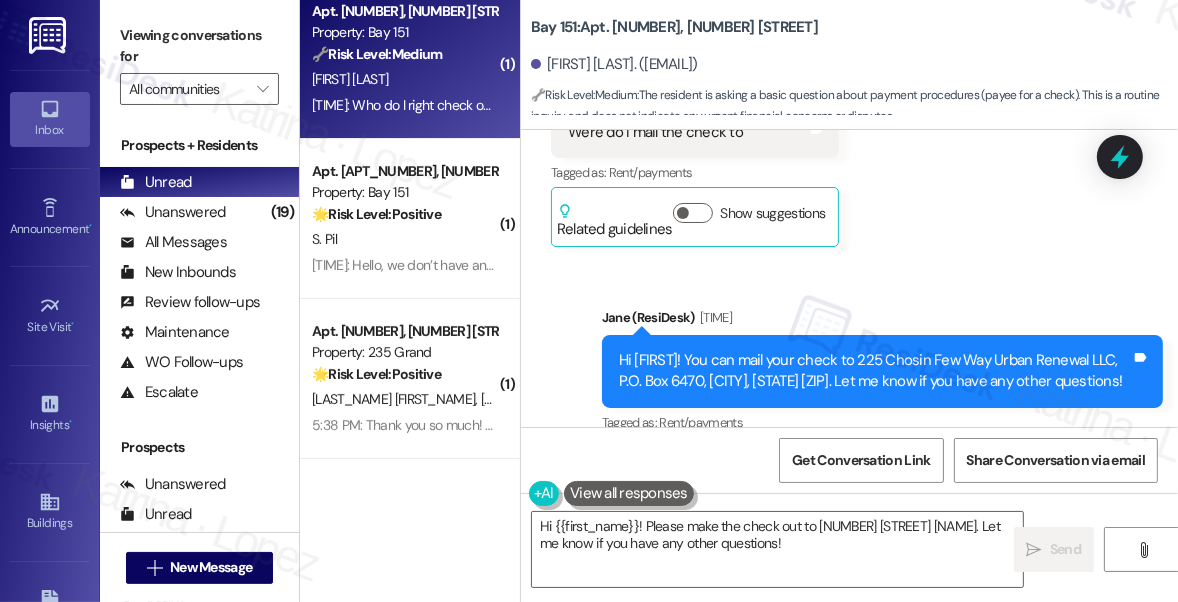 click on "Who do I right check out to" at bounding box center [655, 554] 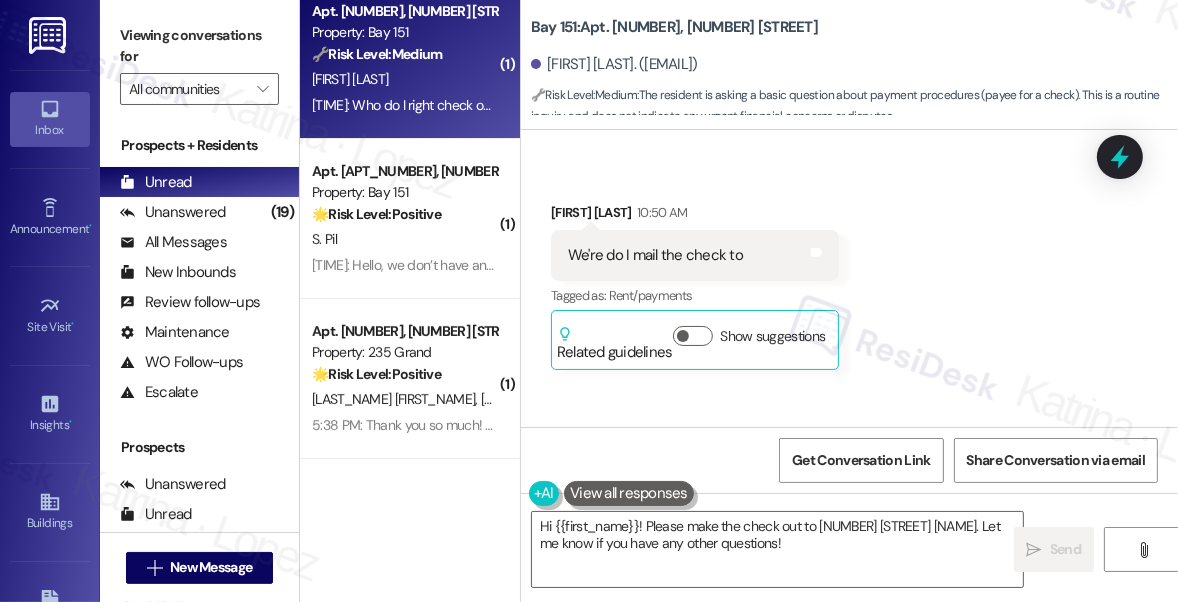 scroll, scrollTop: 36032, scrollLeft: 0, axis: vertical 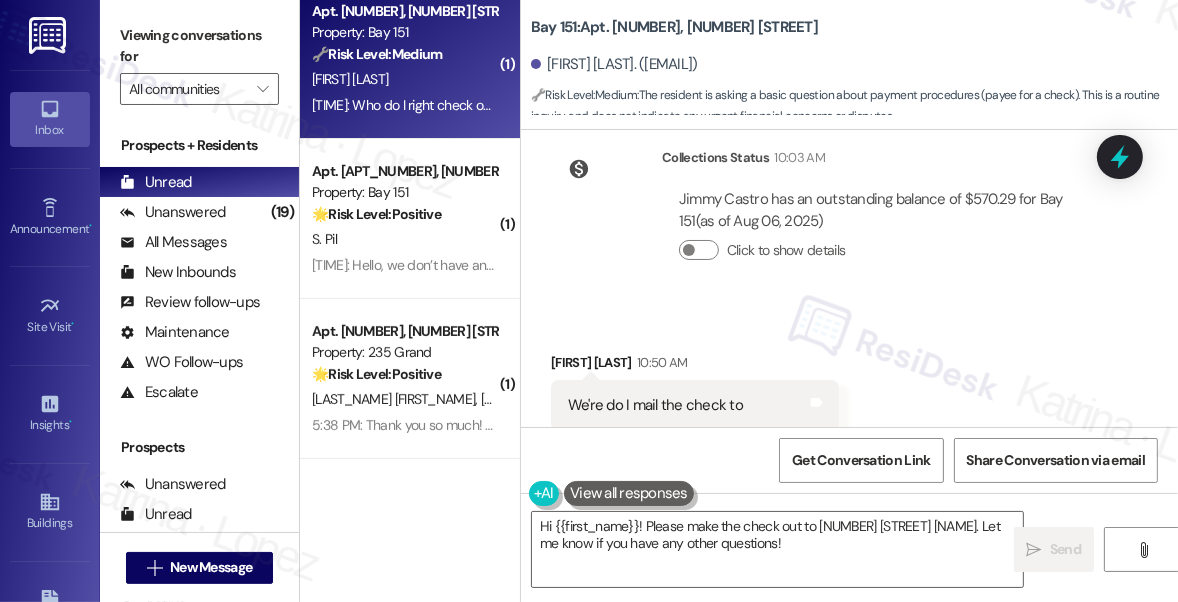 click on "We're do I mail the check to" at bounding box center [655, 405] 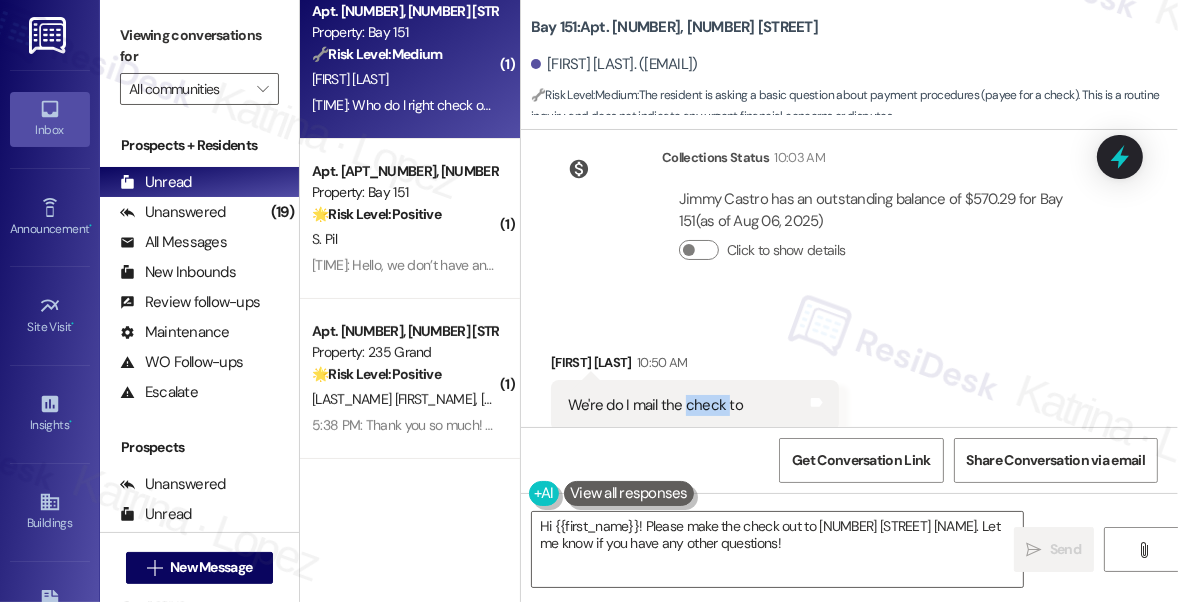 click on "We're do I mail the check to" at bounding box center [655, 405] 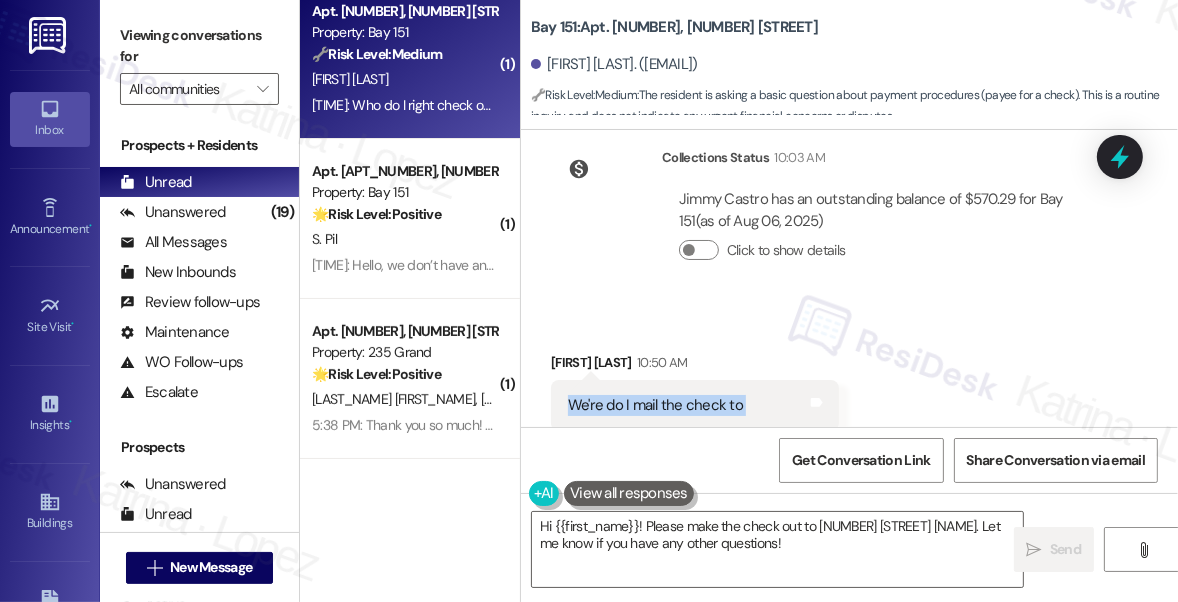 click on "We're do I mail the check to" at bounding box center (655, 405) 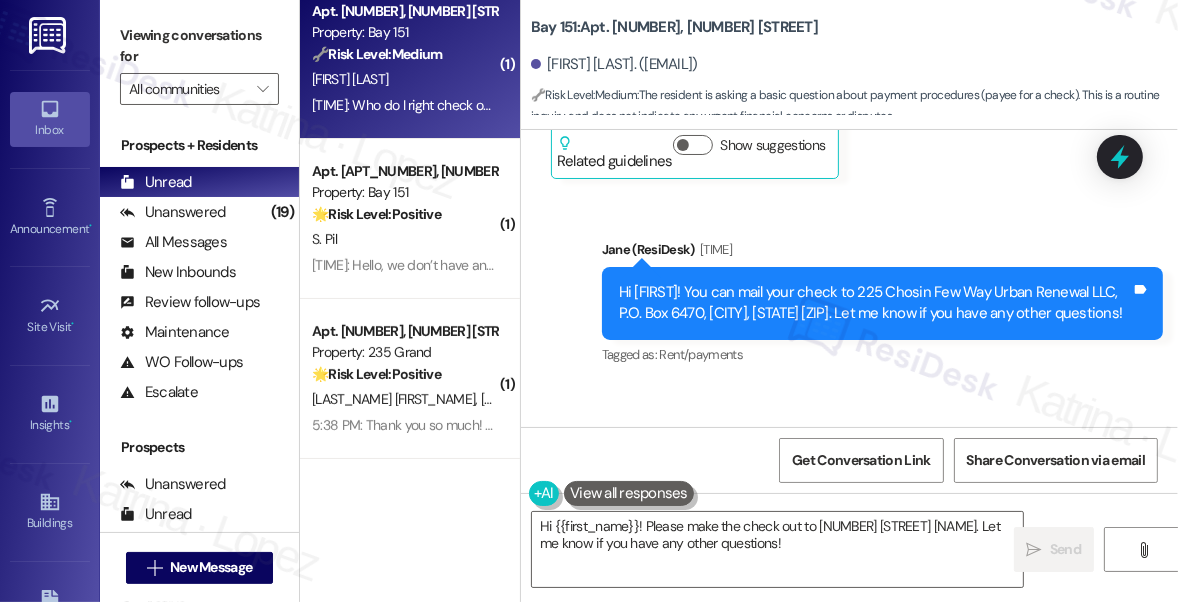 scroll, scrollTop: 36396, scrollLeft: 0, axis: vertical 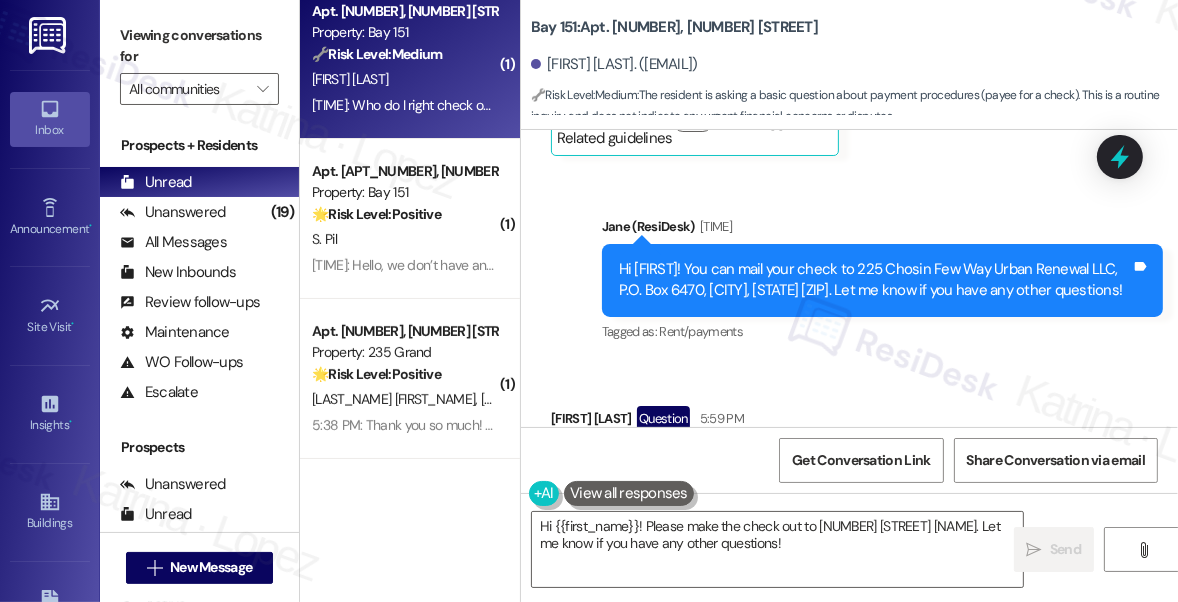 click on "Who do I right check out to" at bounding box center (655, 463) 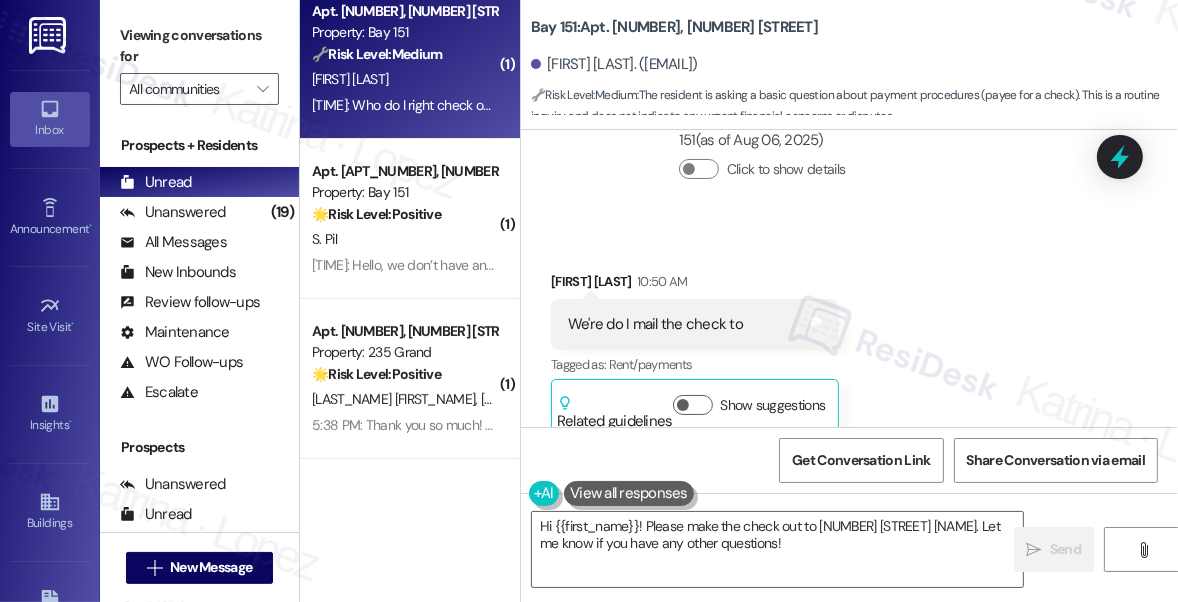 scroll, scrollTop: 36305, scrollLeft: 0, axis: vertical 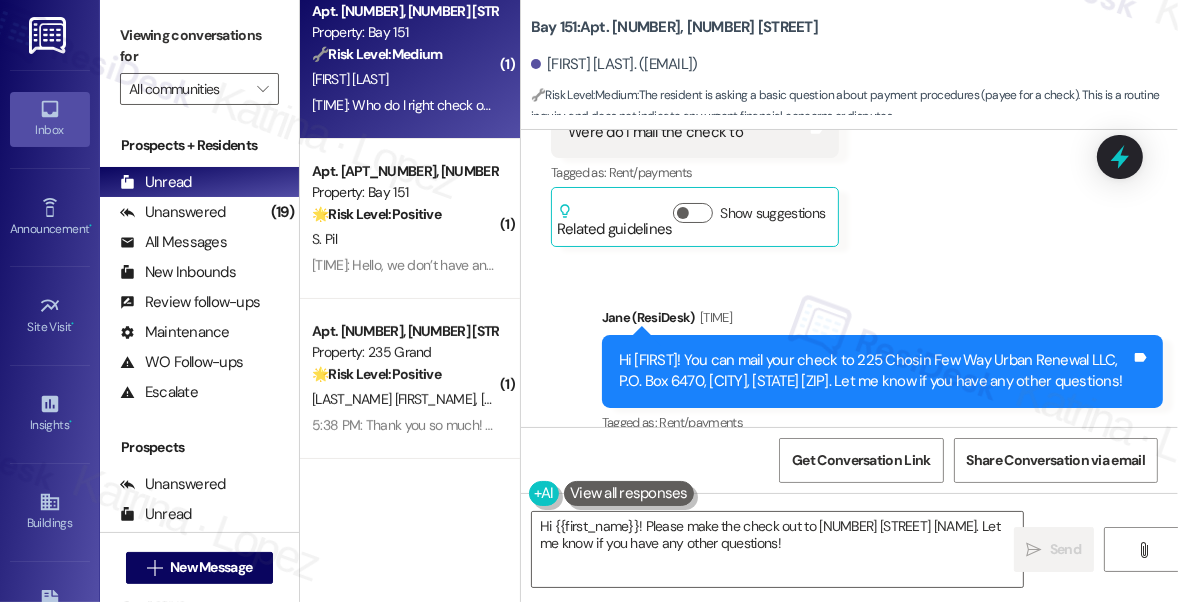 click on "Who do I right check out to" at bounding box center (655, 554) 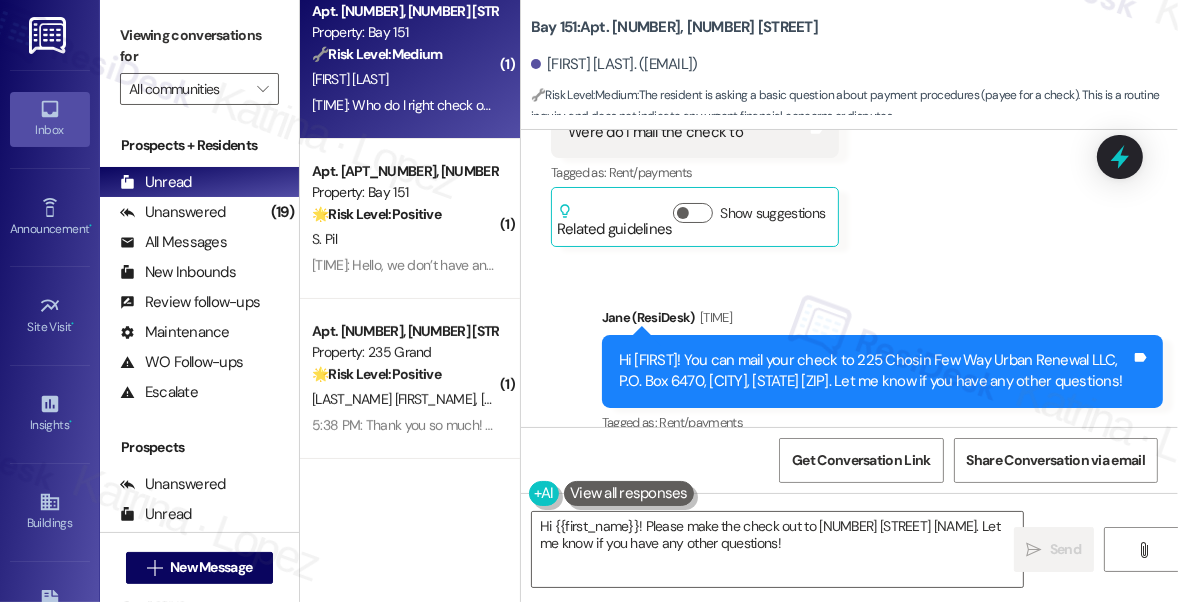 click on "Hi [FIRST]! You can mail your check to 225 Chosin Few Way Urban Renewal LLC, P.O. Box 6470, [CITY], [STATE] [ZIP]. Let me know if you have any other questions!" at bounding box center [875, 371] 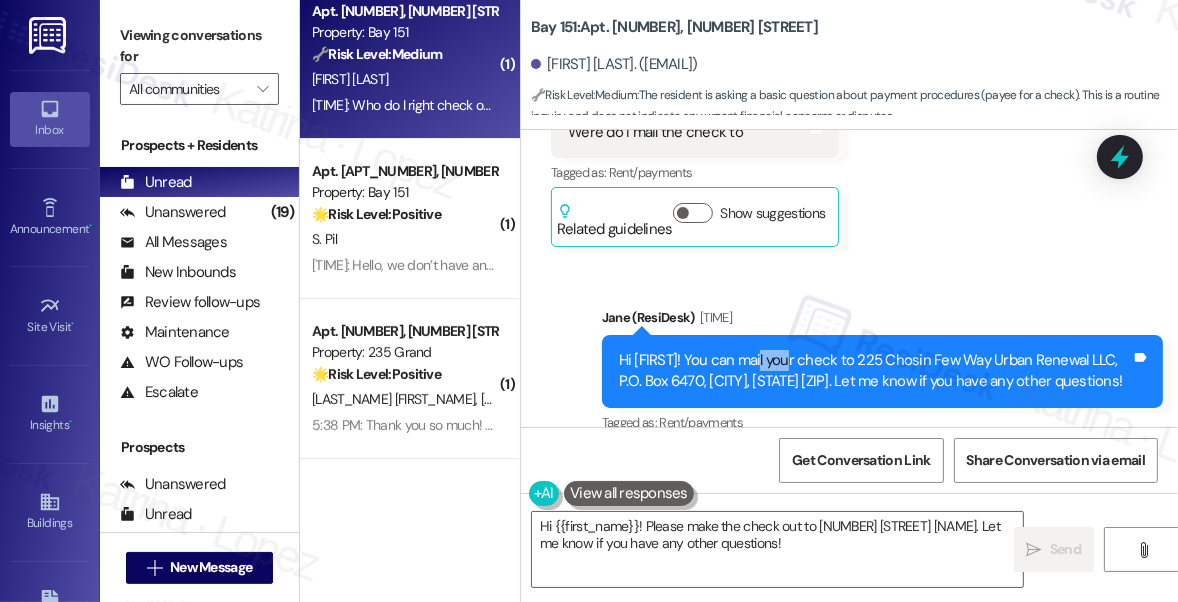 click on "Hi [FIRST]! You can mail your check to 225 Chosin Few Way Urban Renewal LLC, P.O. Box 6470, [CITY], [STATE] [ZIP]. Let me know if you have any other questions!" at bounding box center [875, 371] 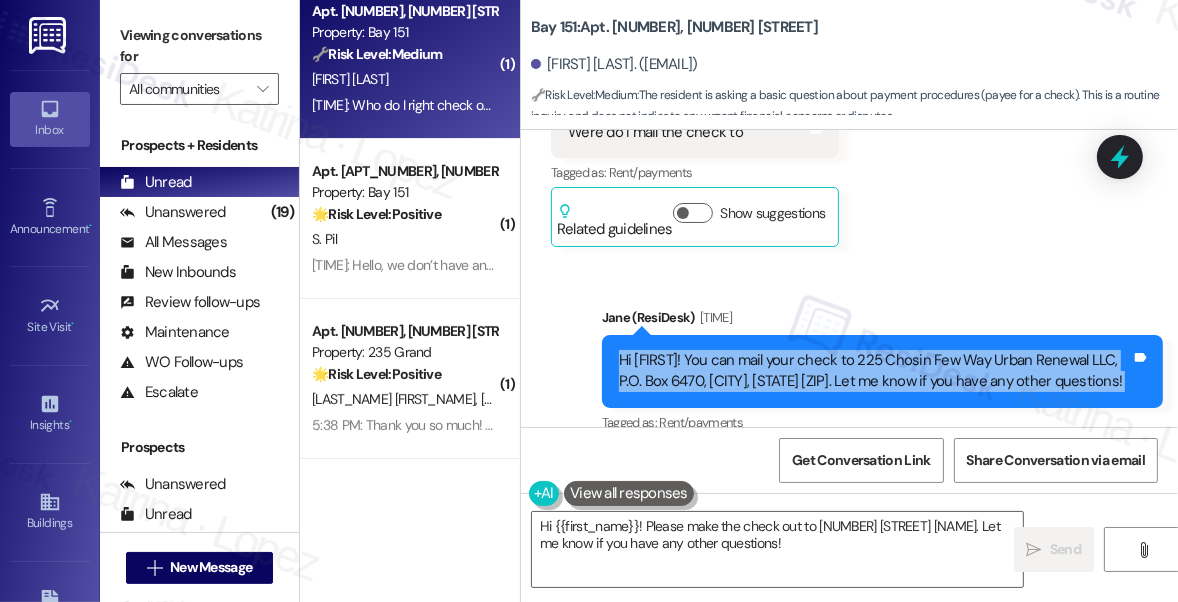 click on "Hi [FIRST]! You can mail your check to 225 Chosin Few Way Urban Renewal LLC, P.O. Box 6470, [CITY], [STATE] [ZIP]. Let me know if you have any other questions!" at bounding box center (875, 371) 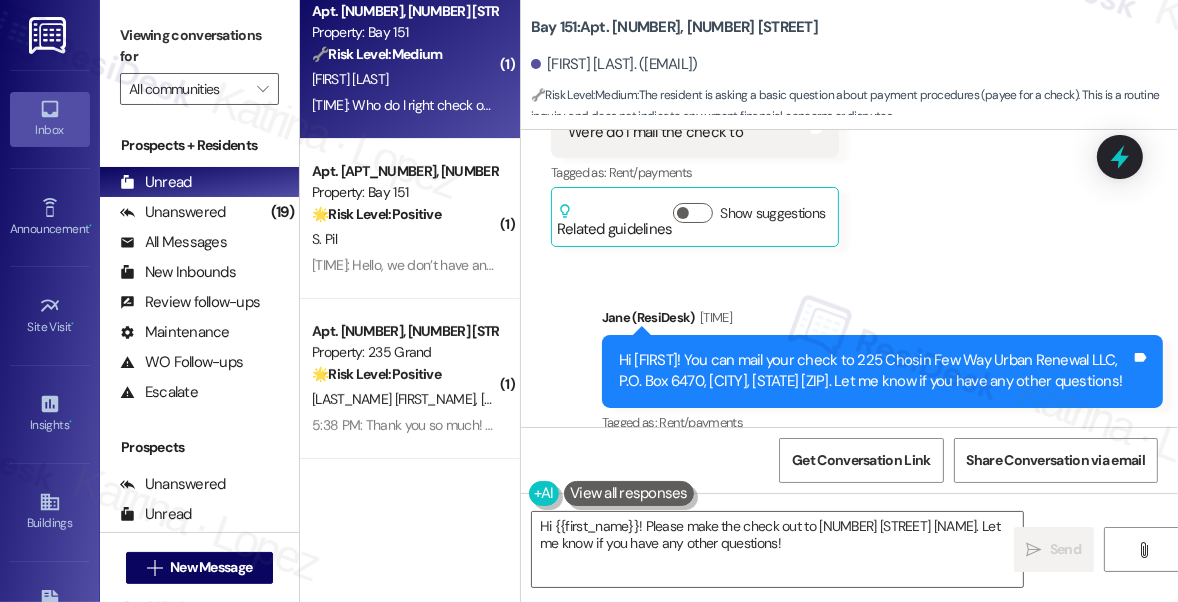 click on "Who do I right check out to" at bounding box center (655, 554) 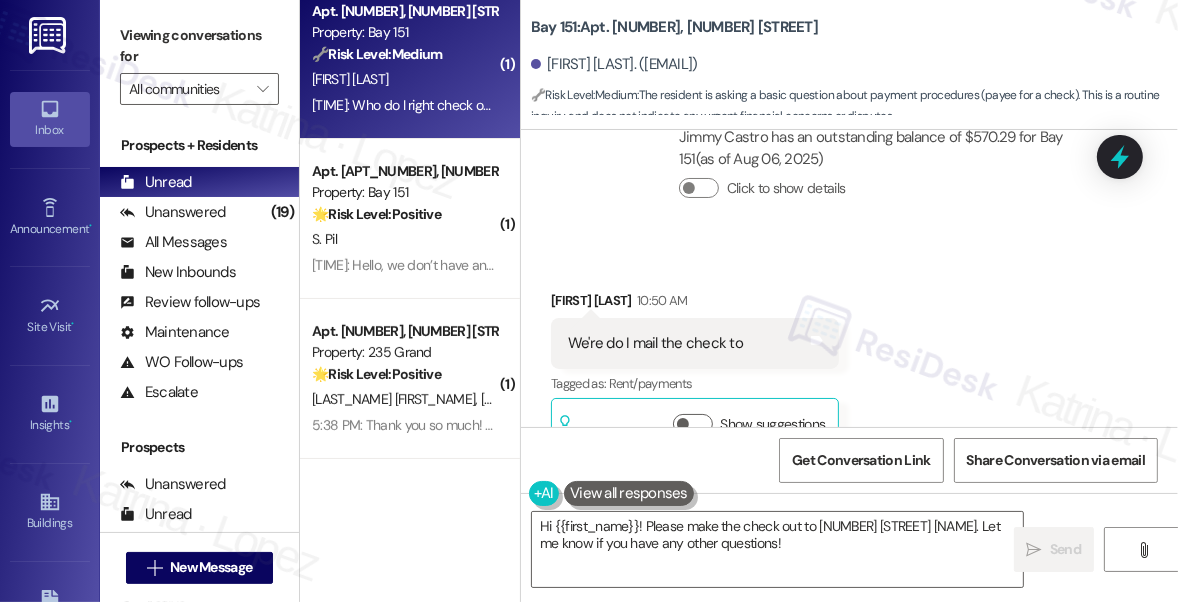 scroll, scrollTop: 35941, scrollLeft: 0, axis: vertical 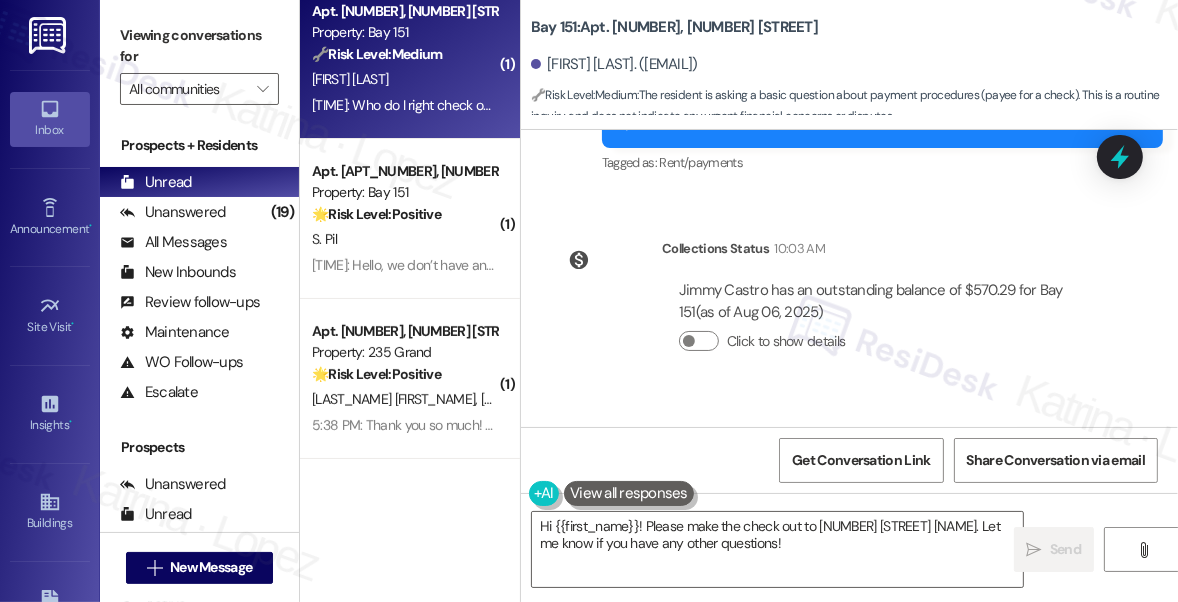 click on "We're do I mail the check to Tags and notes" at bounding box center [695, 496] 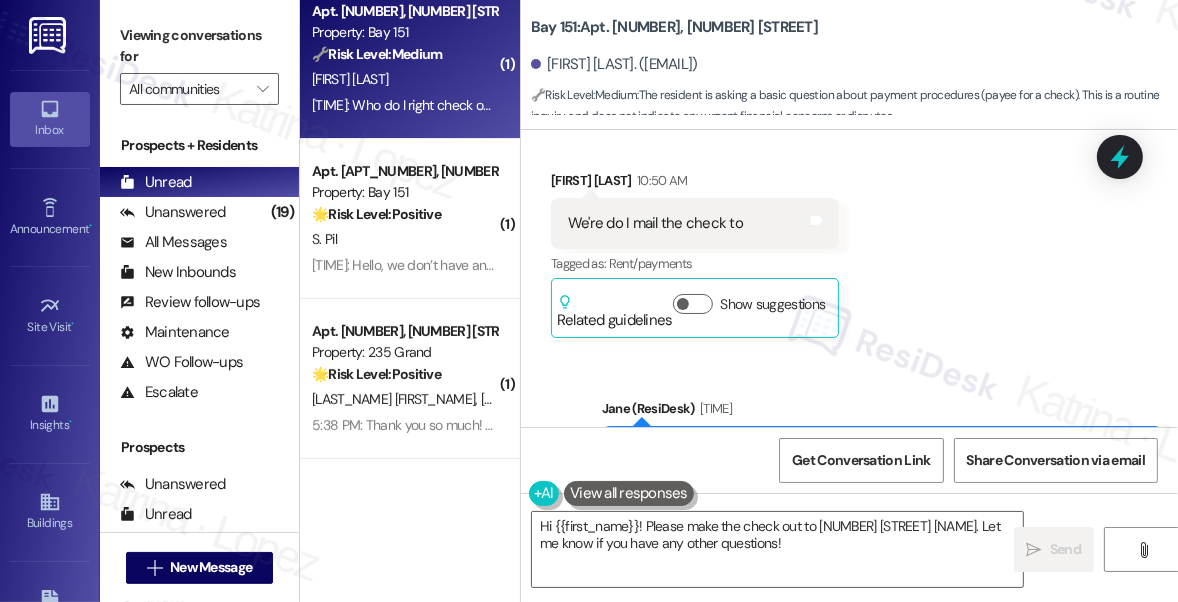 click on "Hi [FIRST]! You can mail your check to 225 Chosin Few Way Urban Renewal LLC, P.O. Box 6470, [CITY], [STATE] [ZIP]. Let me know if you have any other questions!" at bounding box center [875, 462] 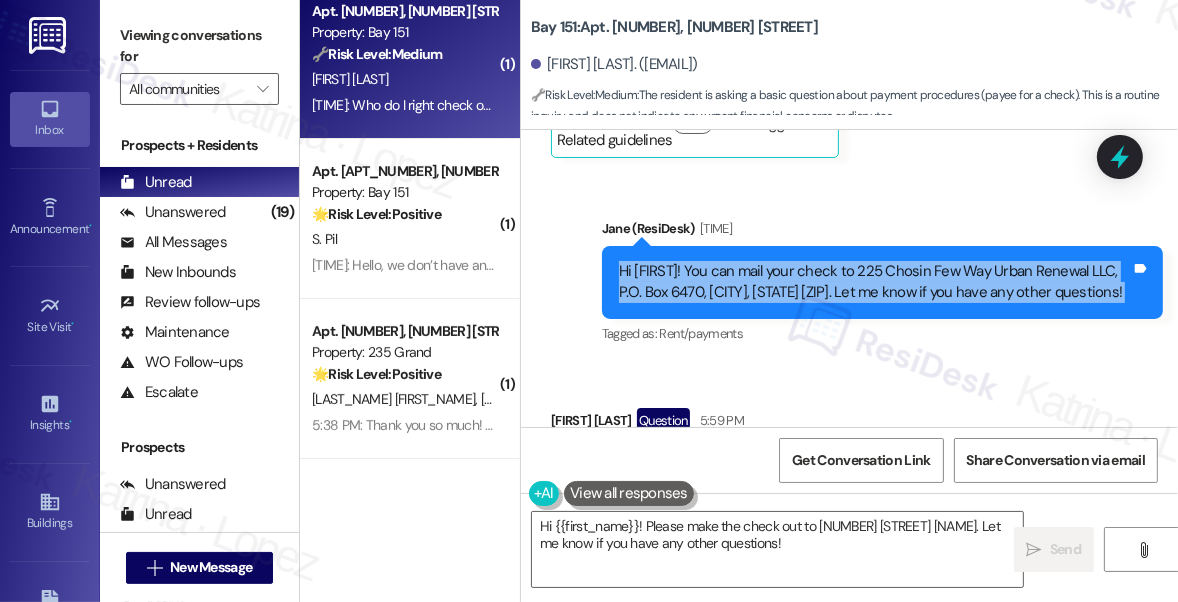 scroll, scrollTop: 36396, scrollLeft: 0, axis: vertical 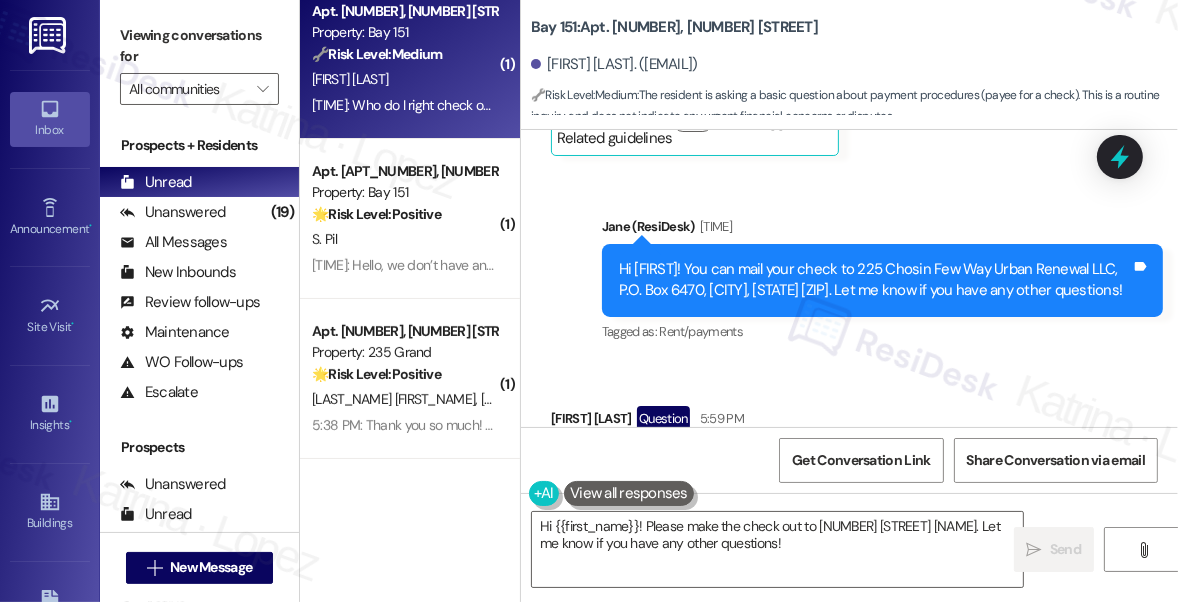 click on "Who do I right check out to Tags and notes" at bounding box center [695, 463] 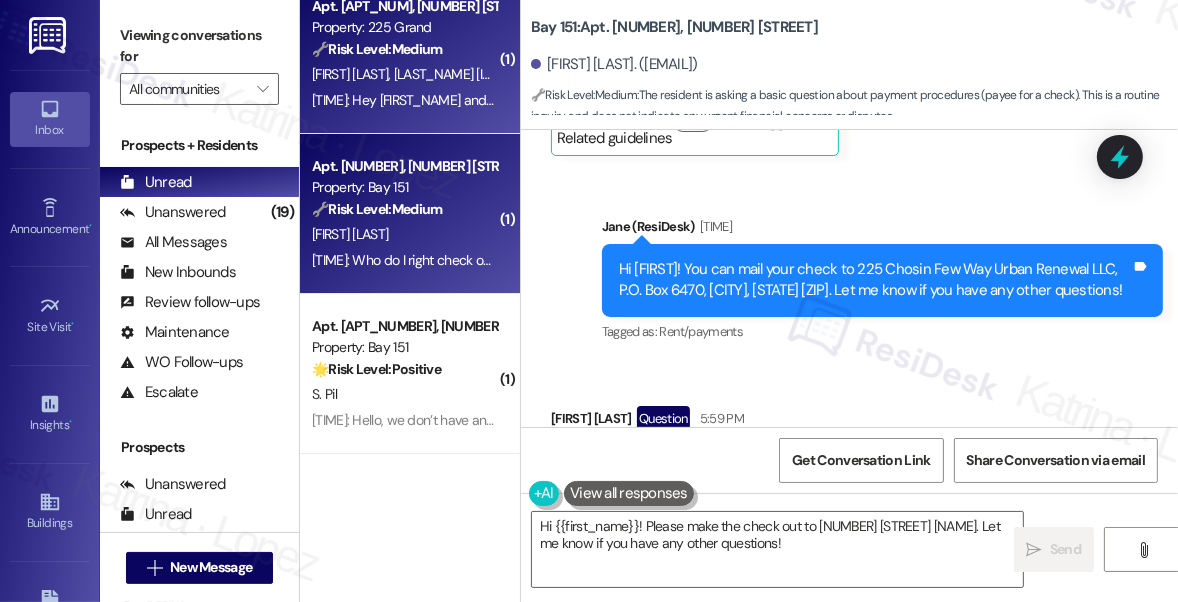 scroll, scrollTop: 0, scrollLeft: 0, axis: both 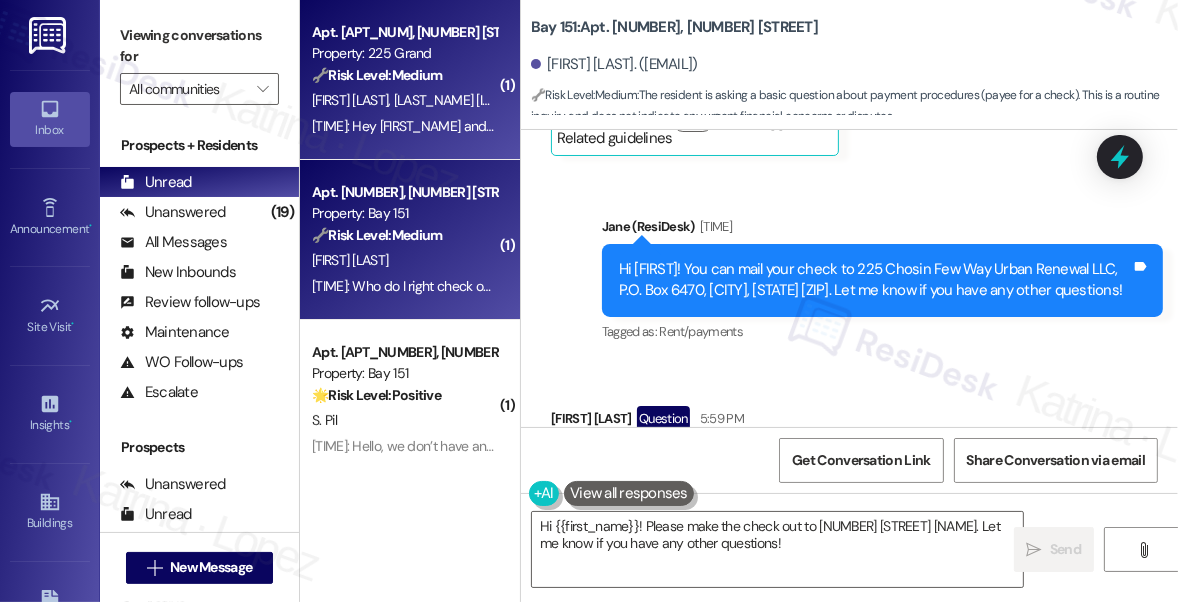 click on "7:50 PM: Hey Yesha and Arpan, we appreciate your text! We'll be back at 11AM to help you out. If it's urgent, dial our emergency number. Take care! 7:50 PM: Hey Yesha and Arpan, we appreciate your text! We'll be back at 11AM to help you out. If it's urgent, dial our emergency number. Take care!" at bounding box center (773, 126) 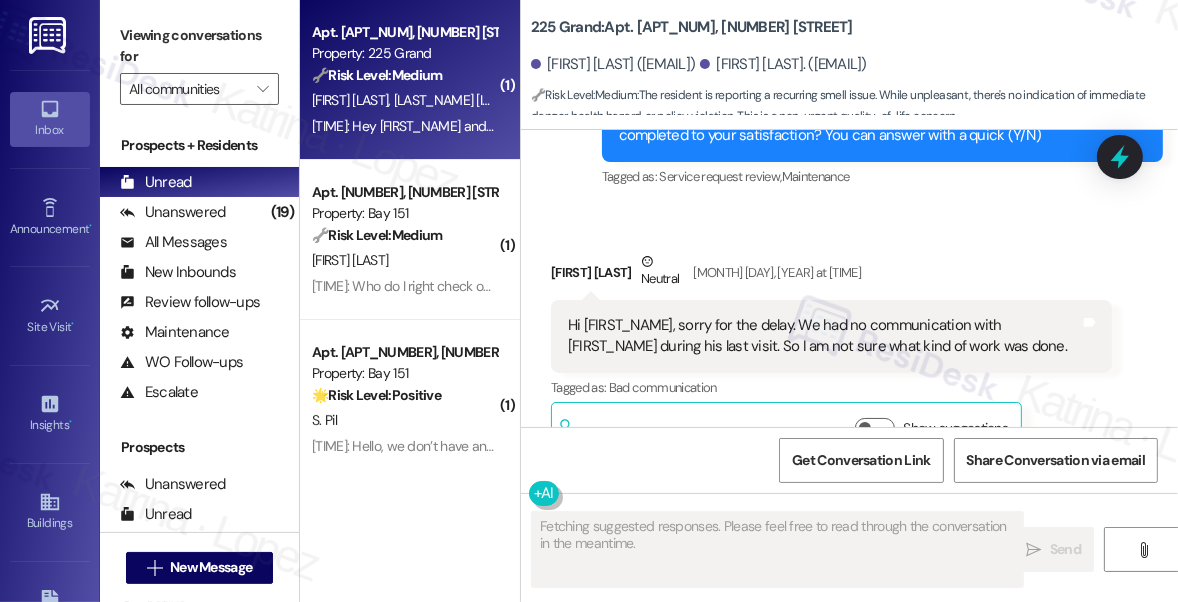 scroll, scrollTop: 19377, scrollLeft: 0, axis: vertical 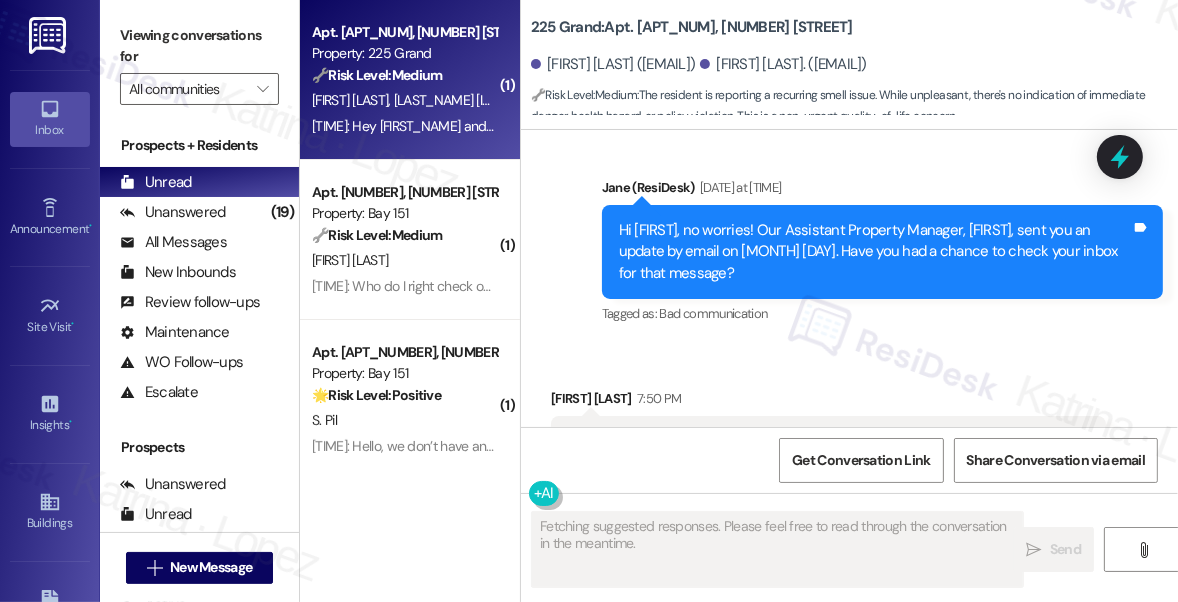 click on "Hi [FIRST], I hope all is well. The smell stopped for 2 days and today it smells again." at bounding box center (821, 441) 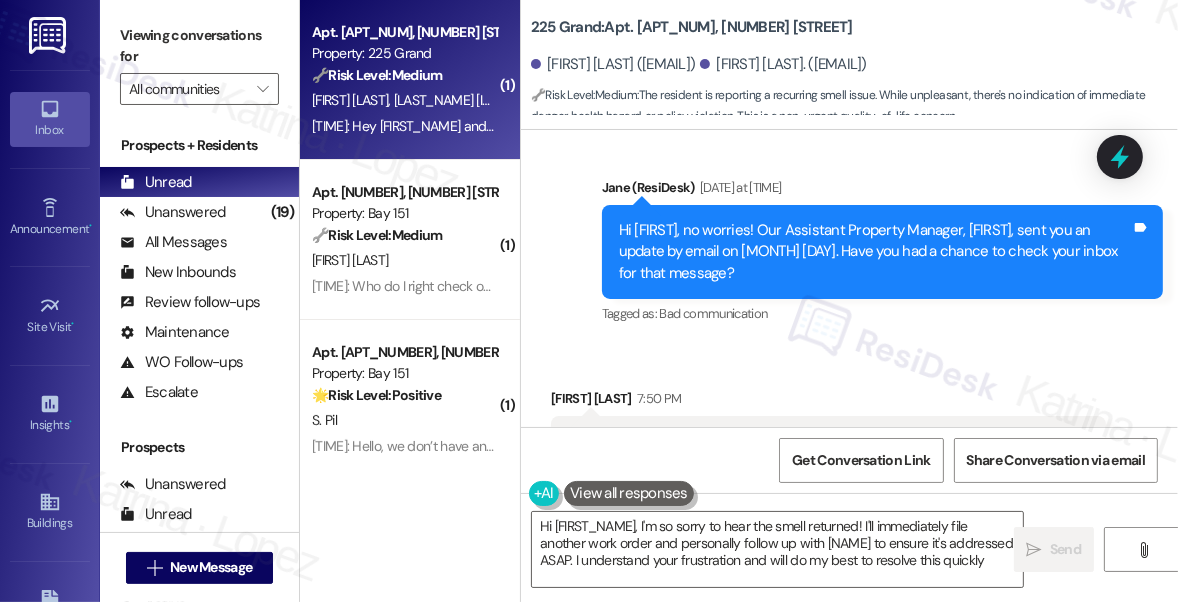 type on "Hi [FIRST_NAME], I'm so sorry to hear the smell returned! I'll immediately file another work order and personally follow up with [NAME] to ensure it's addressed ASAP. I understand your frustration and will do my best to resolve this quickly." 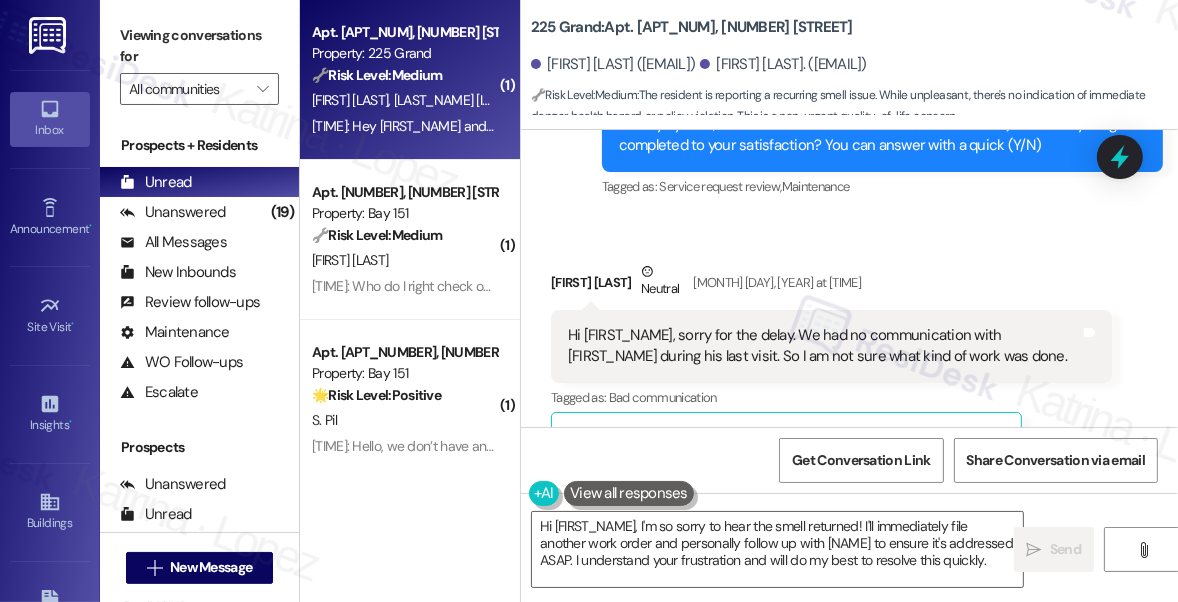 scroll, scrollTop: 19013, scrollLeft: 0, axis: vertical 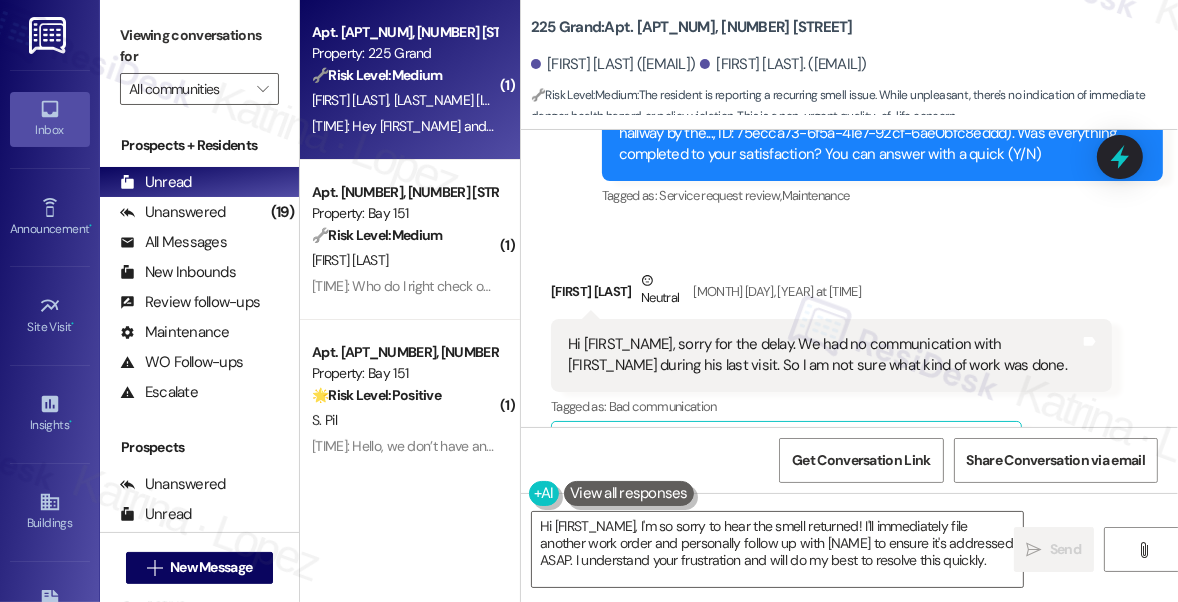 click on "Hi [FIRST_NAME], sorry for the delay. We had no communication with [FIRST_NAME] during his last visit. So I am not sure what kind of work was done." at bounding box center (824, 355) 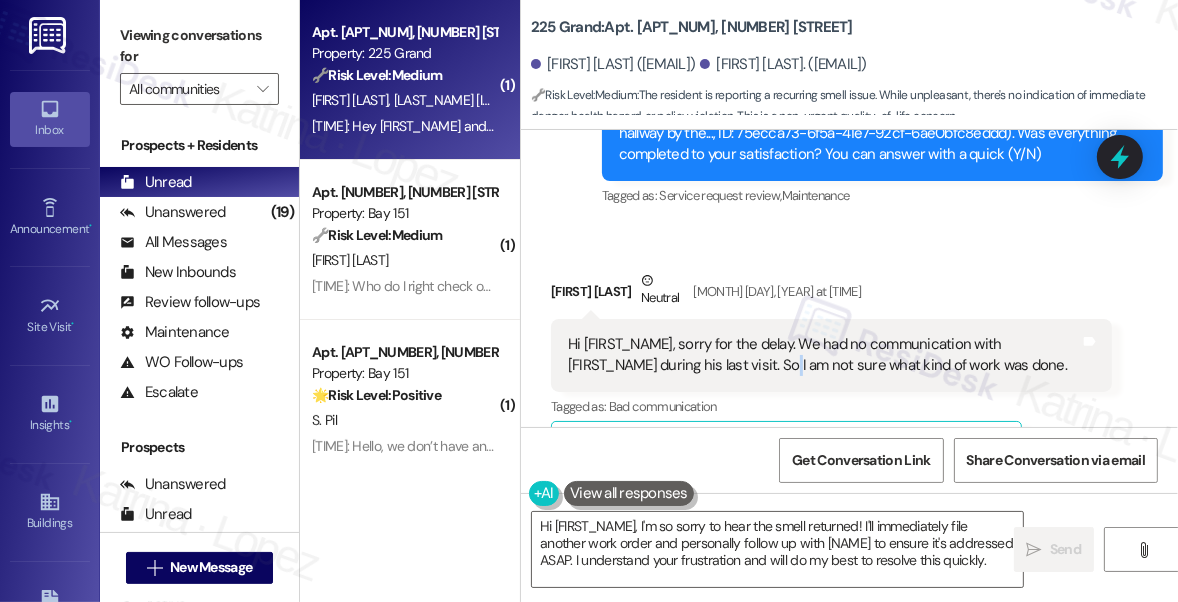 click on "Hi [FIRST_NAME], sorry for the delay. We had no communication with [FIRST_NAME] during his last visit. So I am not sure what kind of work was done." at bounding box center [824, 355] 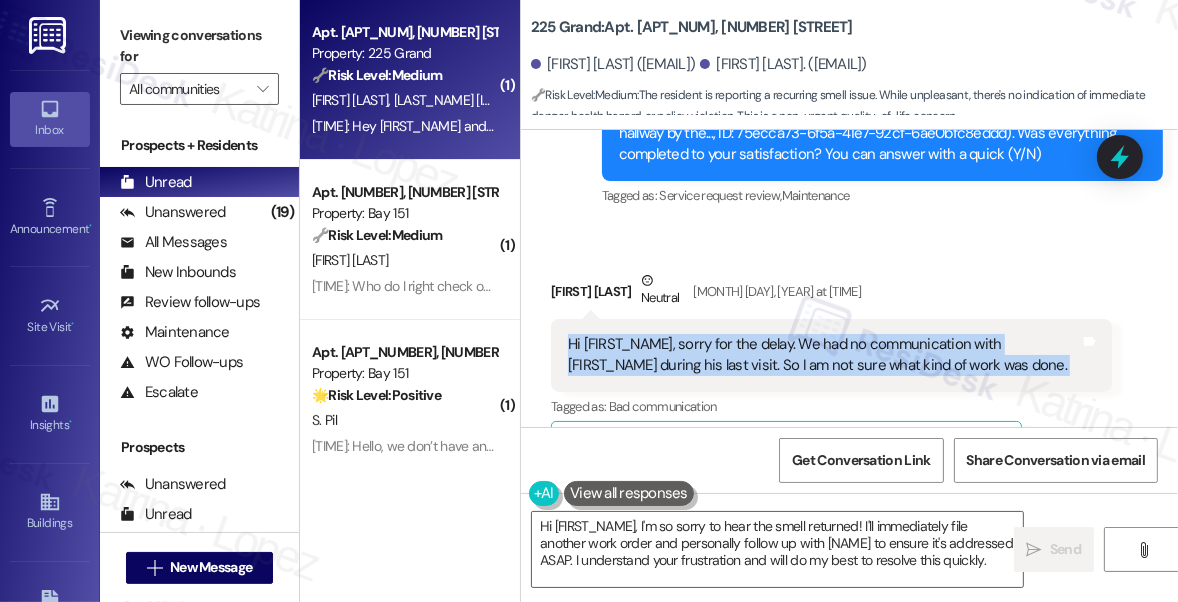 click on "Hi [FIRST_NAME], sorry for the delay. We had no communication with [FIRST_NAME] during his last visit. So I am not sure what kind of work was done." at bounding box center (824, 355) 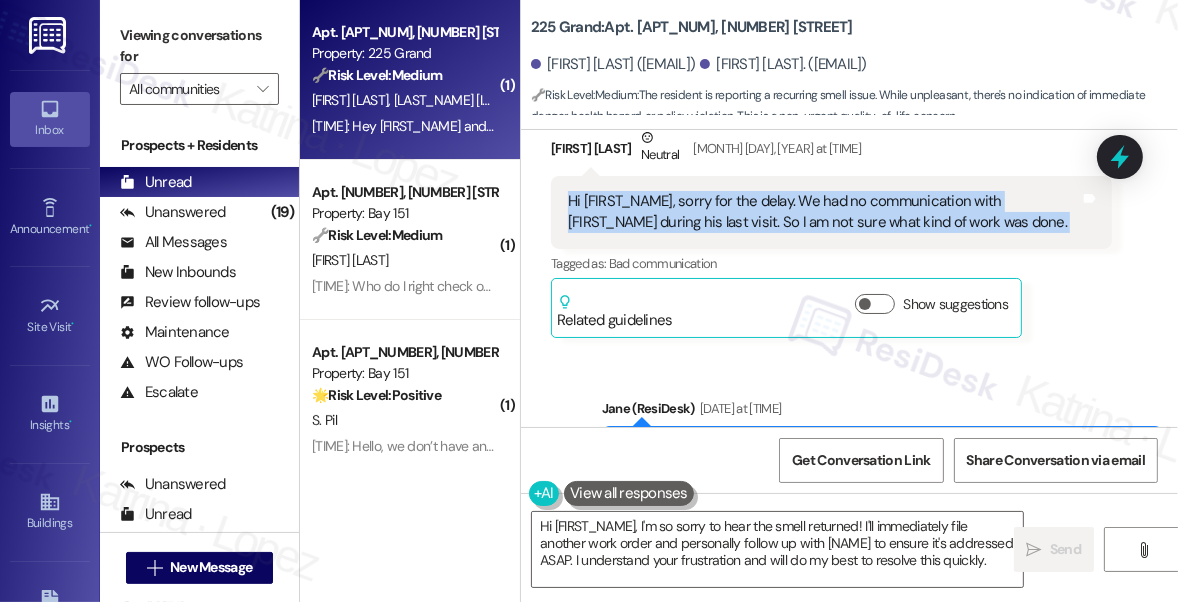 scroll, scrollTop: 19286, scrollLeft: 0, axis: vertical 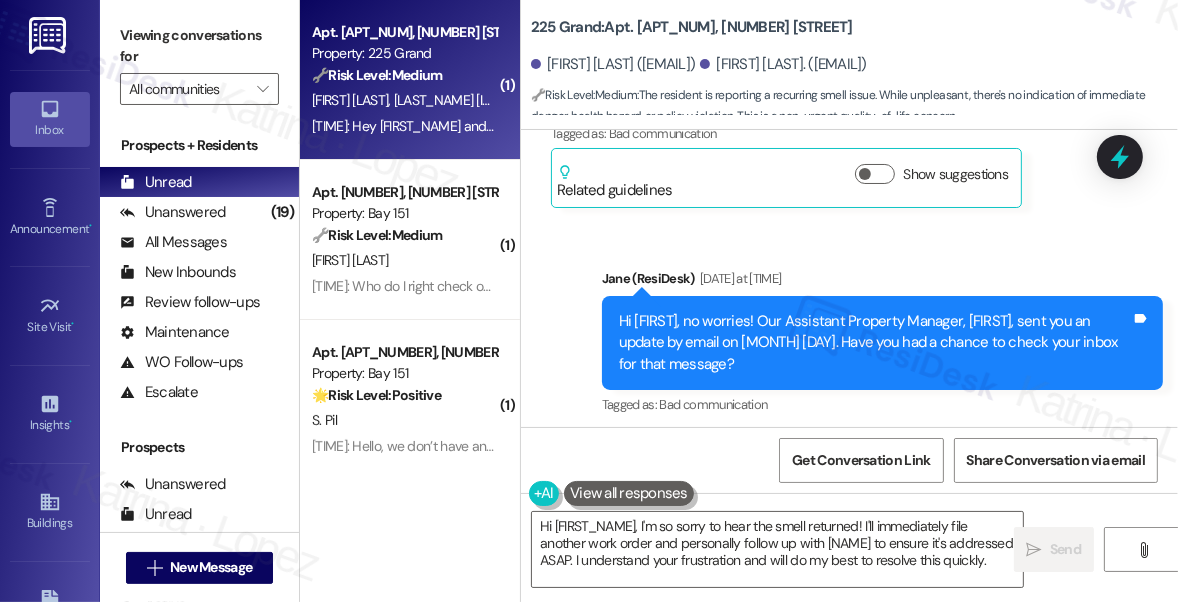 click on "Hi [FIRST], no worries! Our Assistant Property Manager, [FIRST], sent you an update by email on [MONTH] [DAY]. Have you had a chance to check your inbox for that message?" at bounding box center [875, 343] 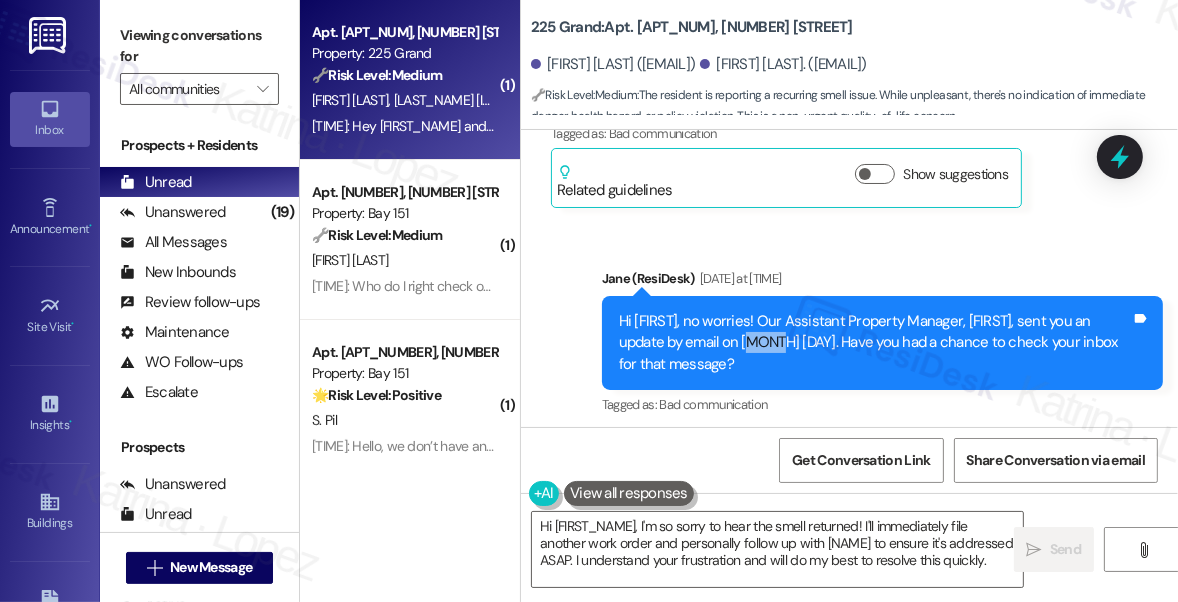 click on "Hi [FIRST], no worries! Our Assistant Property Manager, [FIRST], sent you an update by email on [MONTH] [DAY]. Have you had a chance to check your inbox for that message?" at bounding box center (875, 343) 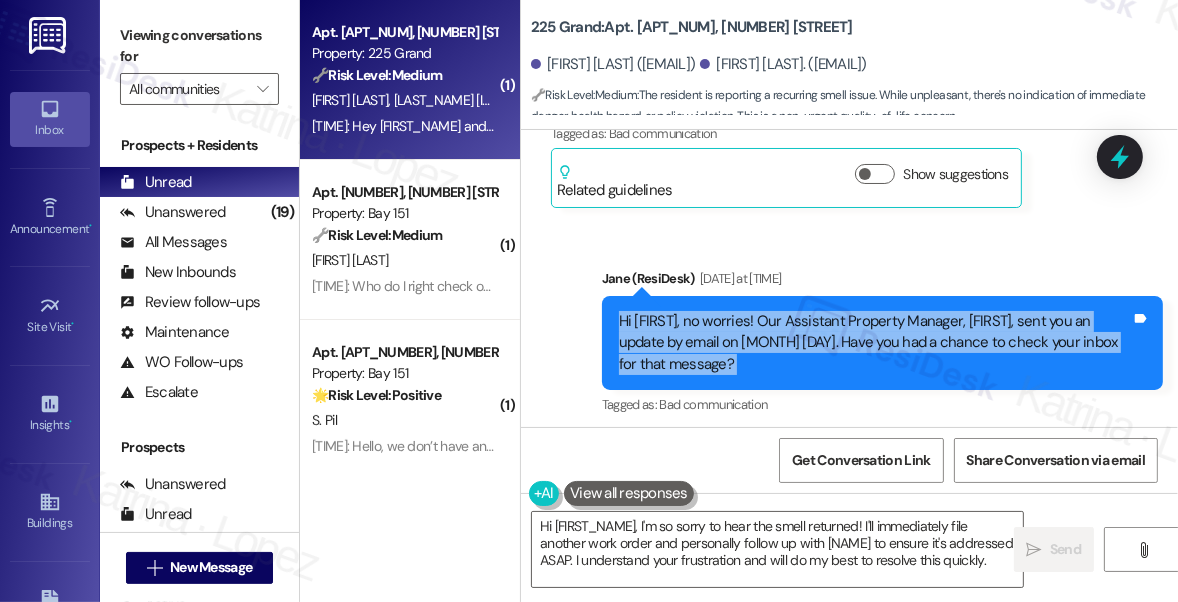 click on "Hi [FIRST], no worries! Our Assistant Property Manager, [FIRST], sent you an update by email on [MONTH] [DAY]. Have you had a chance to check your inbox for that message?" at bounding box center [875, 343] 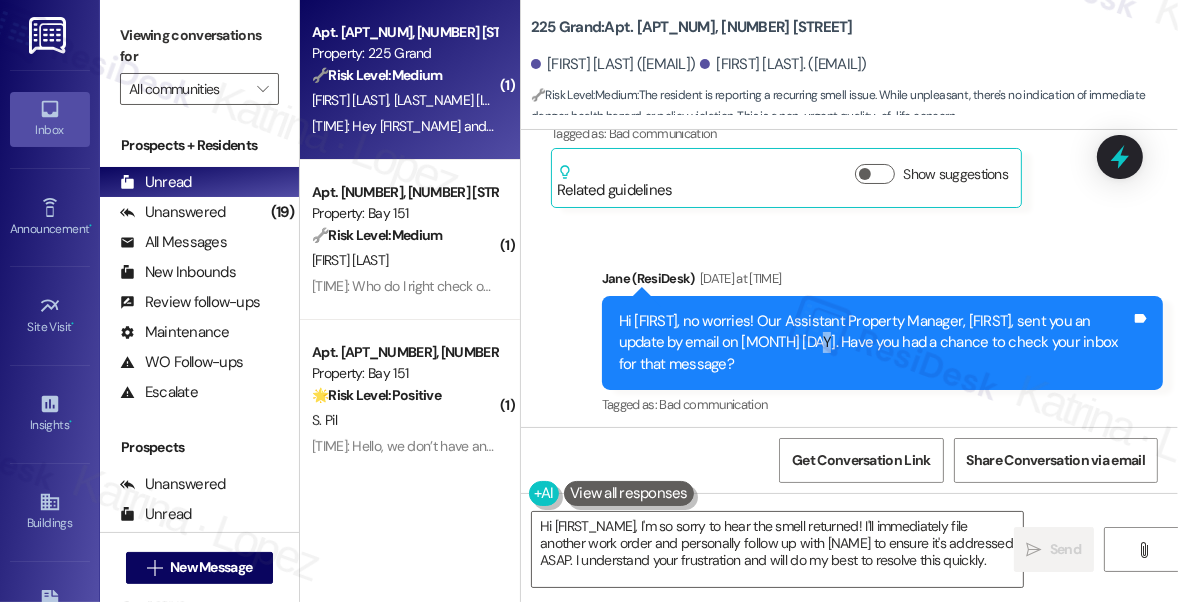 click on "Hi [FIRST], no worries! Our Assistant Property Manager, [FIRST], sent you an update by email on [MONTH] [DAY]. Have you had a chance to check your inbox for that message?" at bounding box center [875, 343] 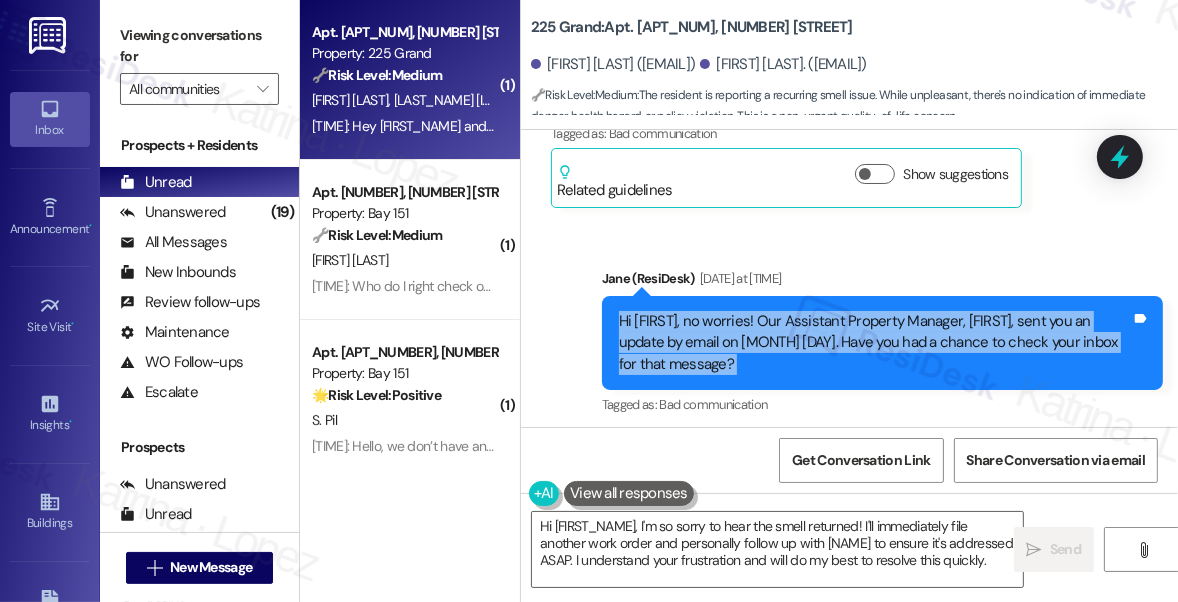 click on "Hi [FIRST], no worries! Our Assistant Property Manager, [FIRST], sent you an update by email on [MONTH] [DAY]. Have you had a chance to check your inbox for that message?" at bounding box center [875, 343] 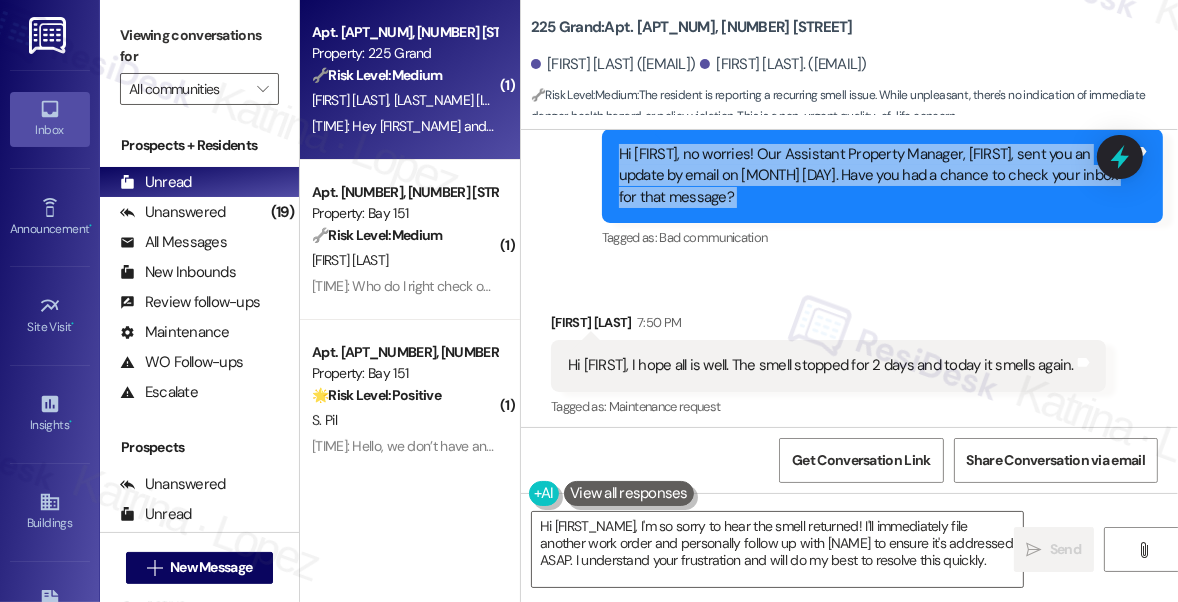 scroll, scrollTop: 19559, scrollLeft: 0, axis: vertical 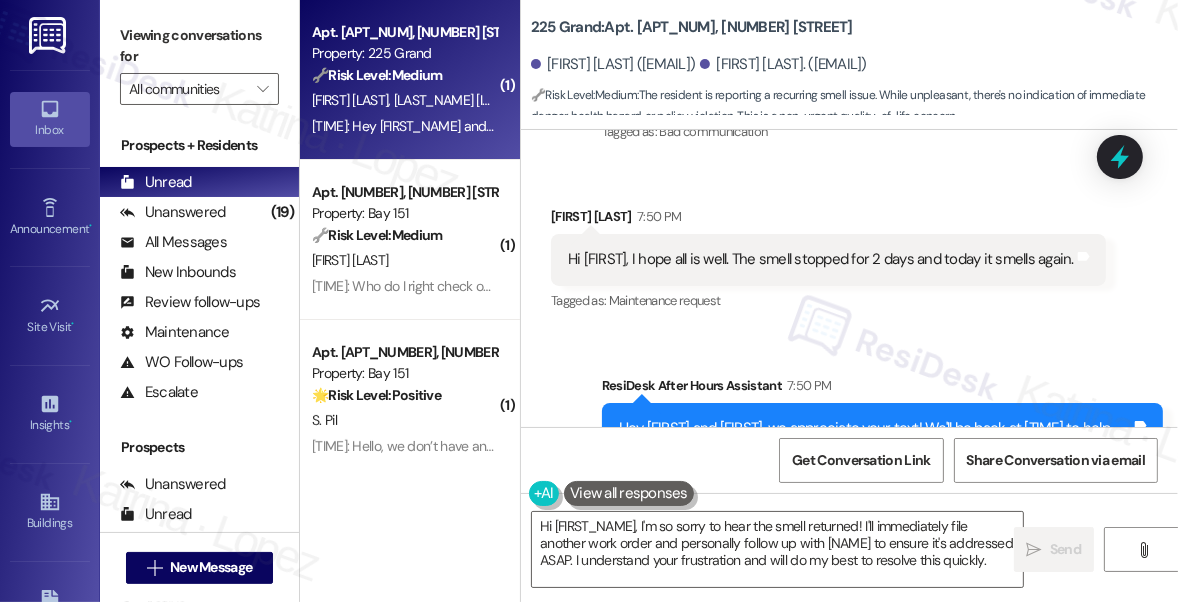 click on "Hi [FIRST], I hope all is well. The smell stopped for 2 days and today it smells again." at bounding box center [821, 259] 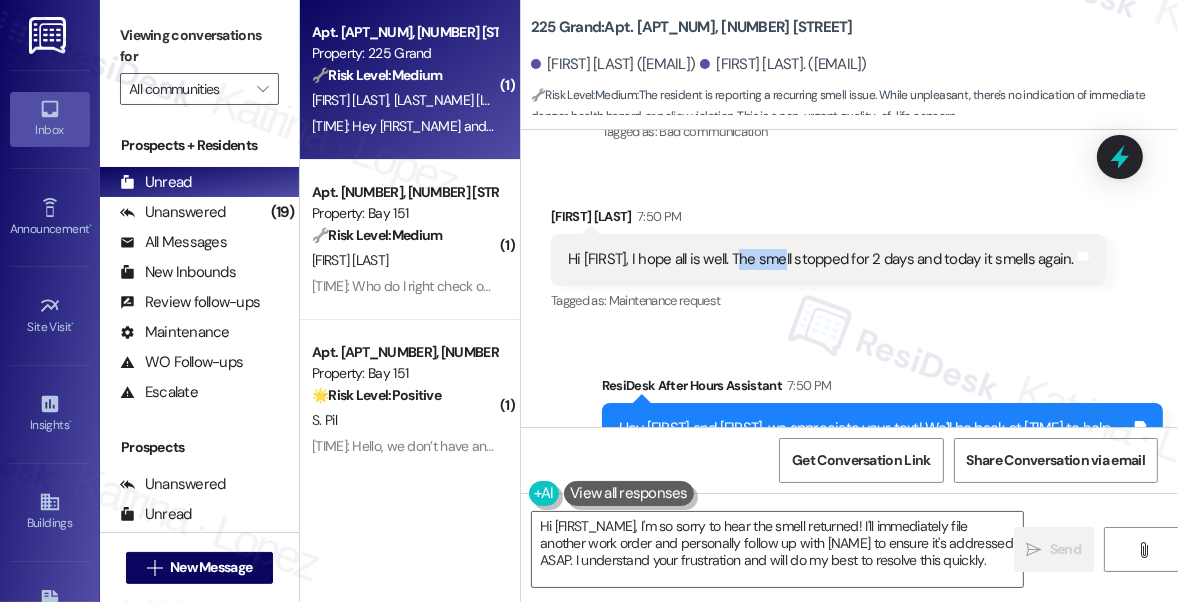 click on "Hi [FIRST], I hope all is well. The smell stopped for 2 days and today it smells again." at bounding box center [821, 259] 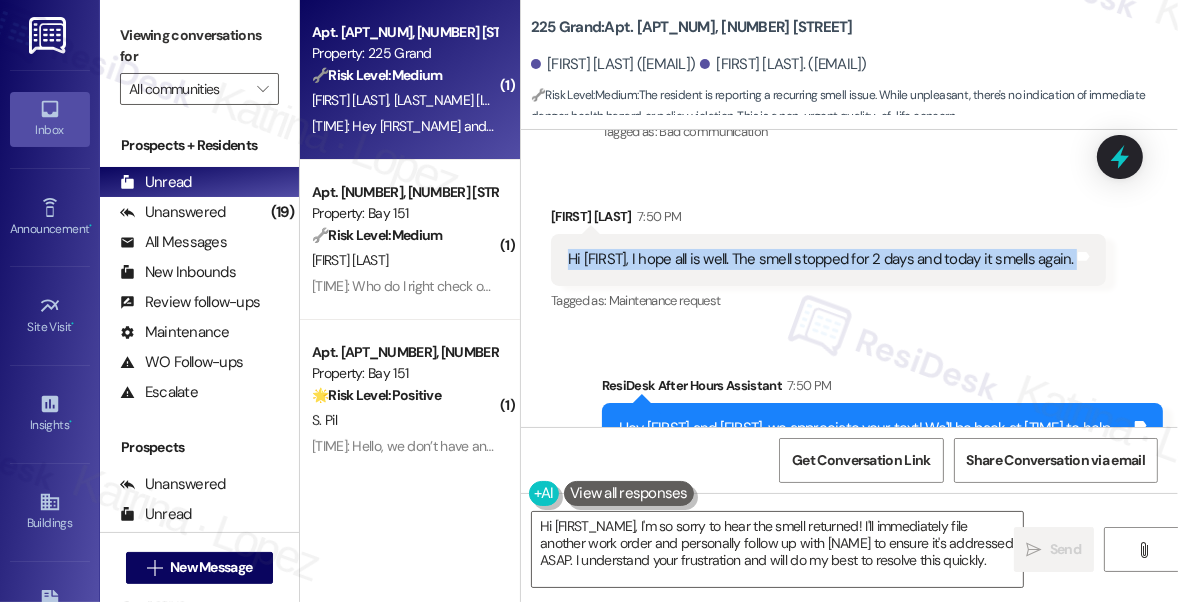 click on "Hi [FIRST], I hope all is well. The smell stopped for 2 days and today it smells again." at bounding box center (821, 259) 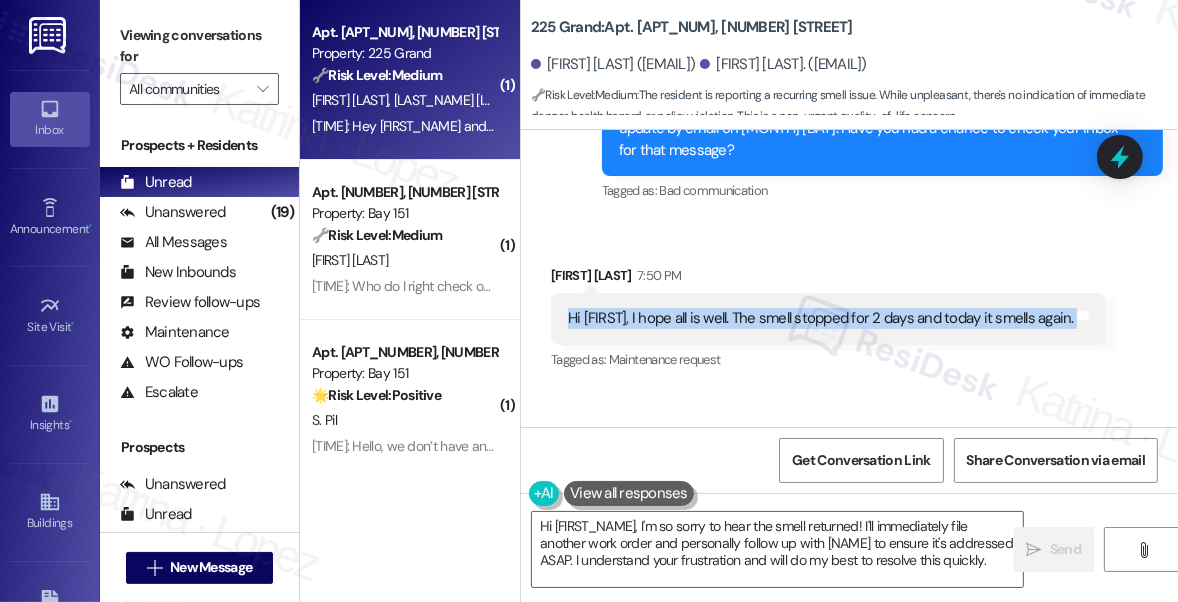 scroll, scrollTop: 19568, scrollLeft: 0, axis: vertical 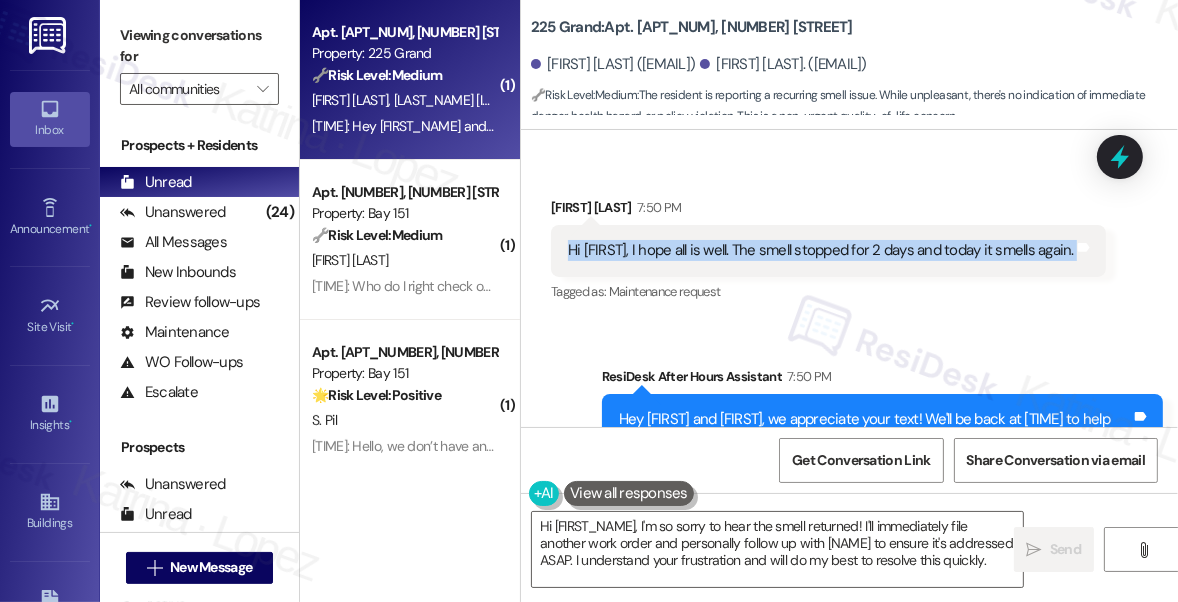 click on "Hi Jane, I hope all is well. The smell stopped for 2 days and today it smells again.   Tags and notes" at bounding box center (828, 250) 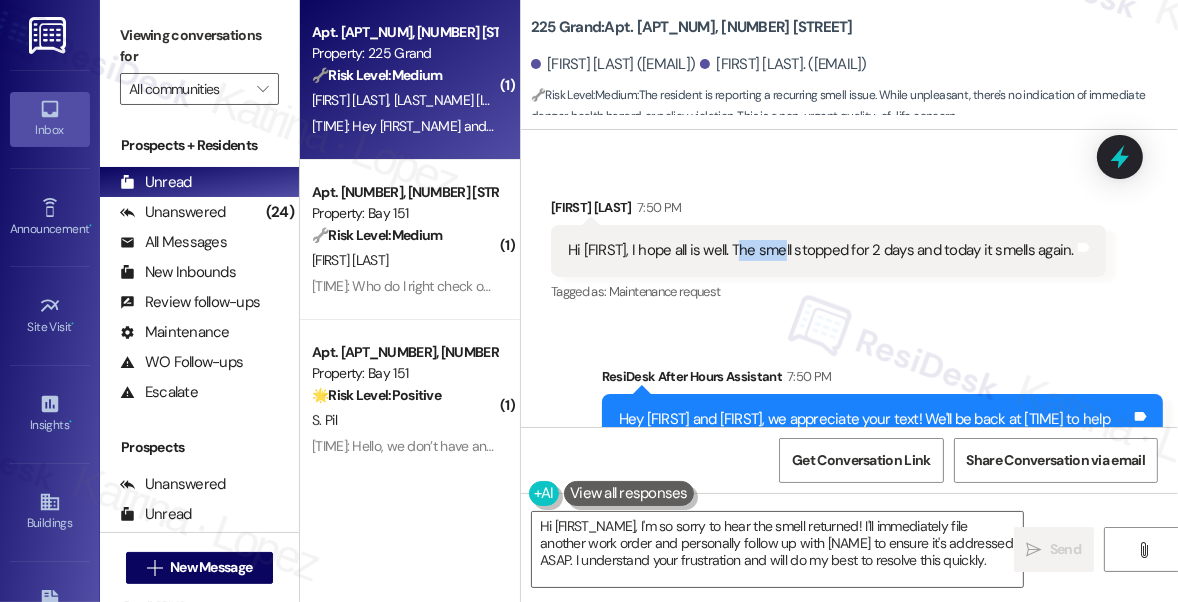 click on "Hi Jane, I hope all is well. The smell stopped for 2 days and today it smells again.   Tags and notes" at bounding box center (828, 250) 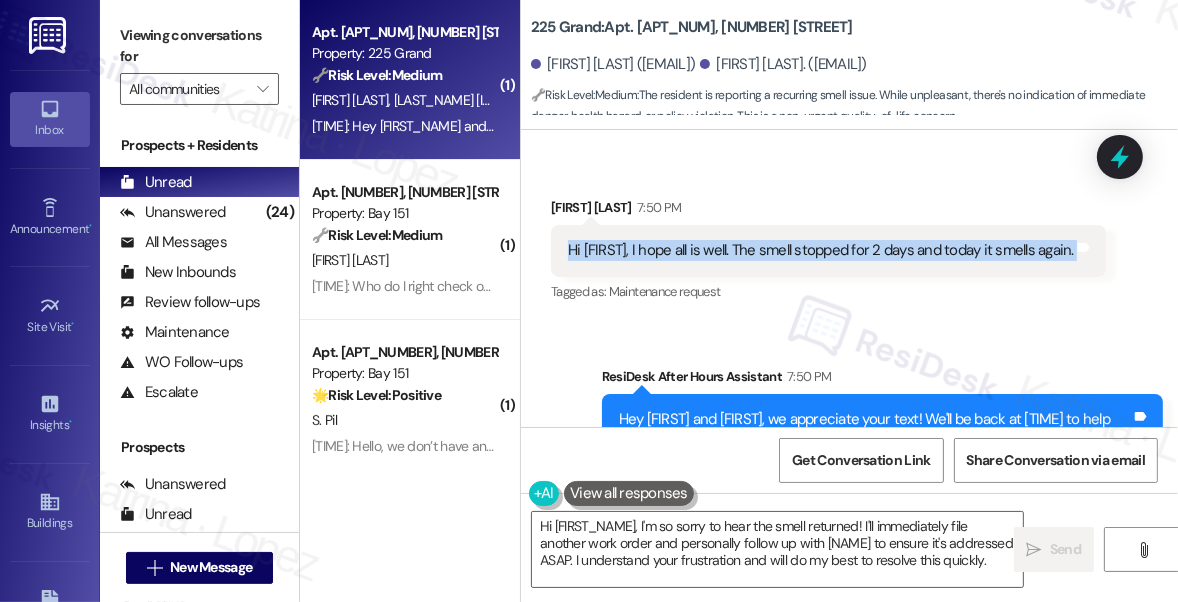 click on "Hi Jane, I hope all is well. The smell stopped for 2 days and today it smells again.   Tags and notes" at bounding box center [828, 250] 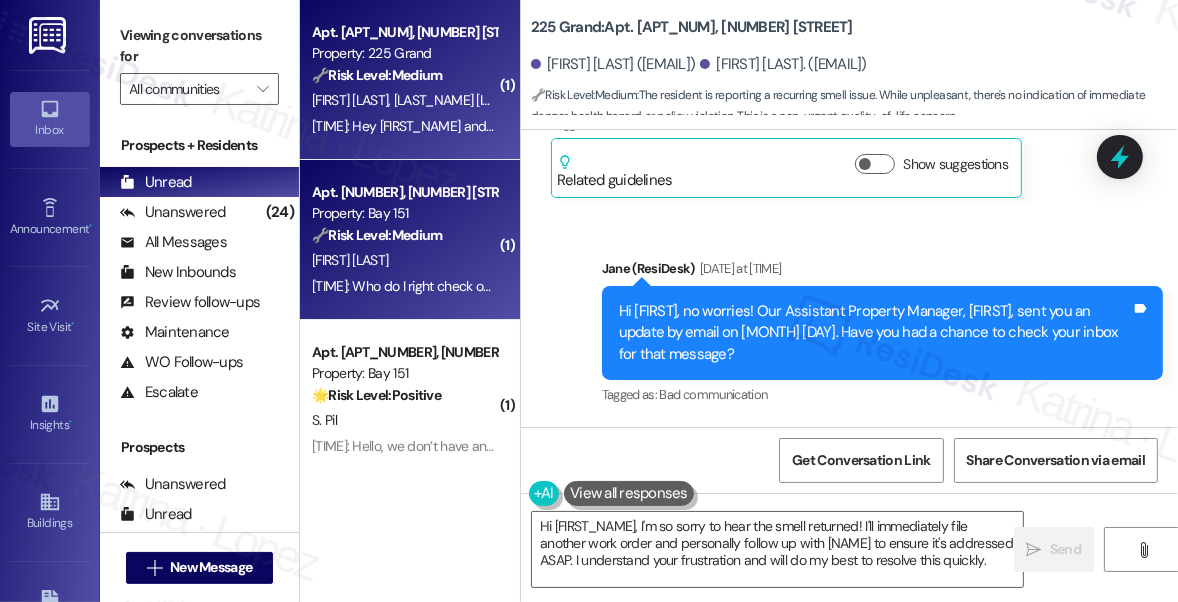 scroll, scrollTop: 19296, scrollLeft: 0, axis: vertical 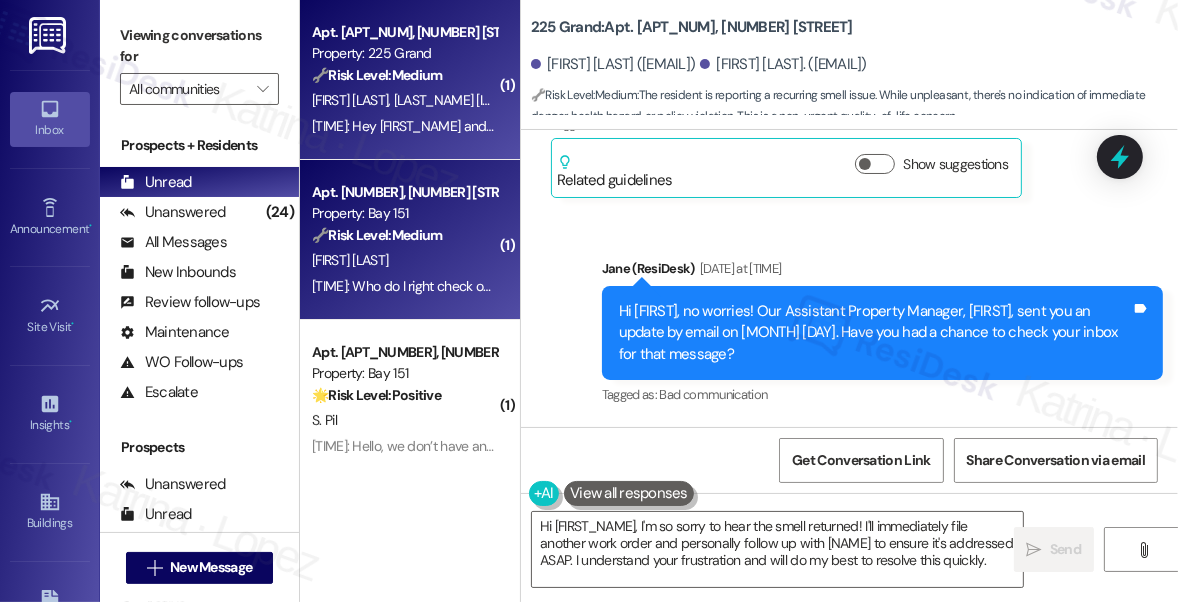 click on "[FIRST] [LAST]" at bounding box center [404, 260] 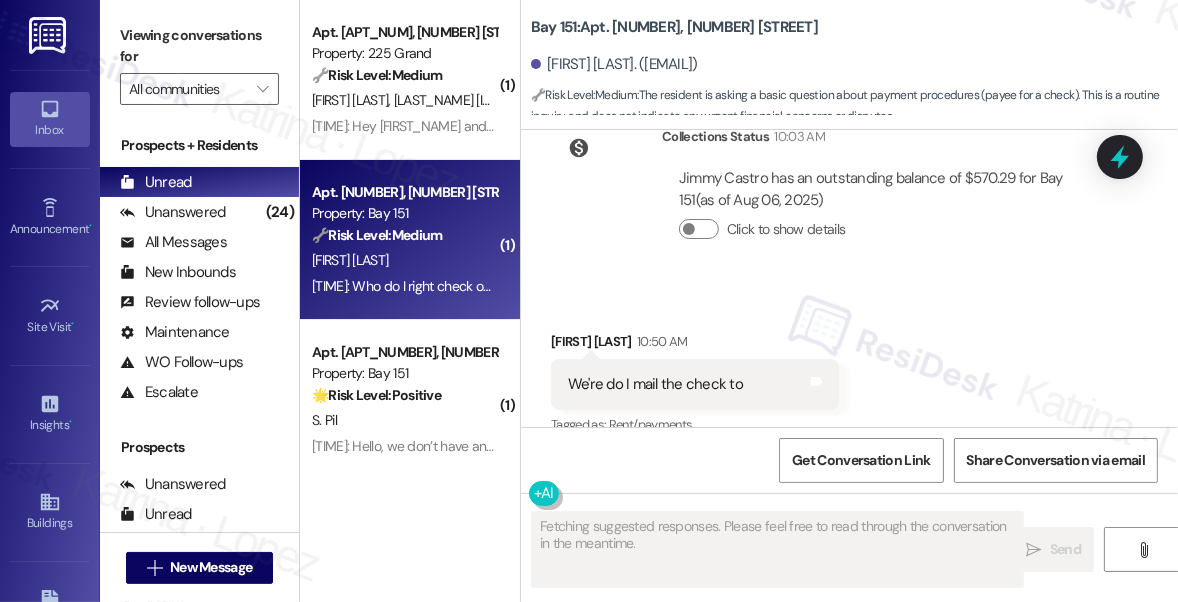 scroll, scrollTop: 36636, scrollLeft: 0, axis: vertical 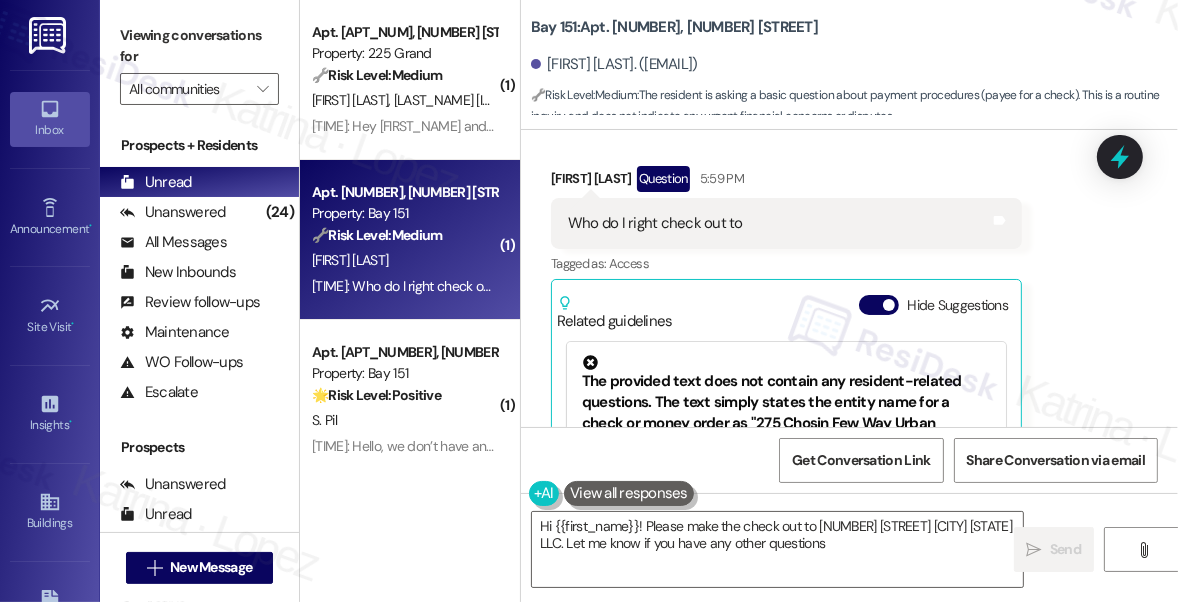 type on "Hi {{first_name}}! Please make the check out to [NUMBER] [STREET] [NAME]. Let me know if you have any other questions!" 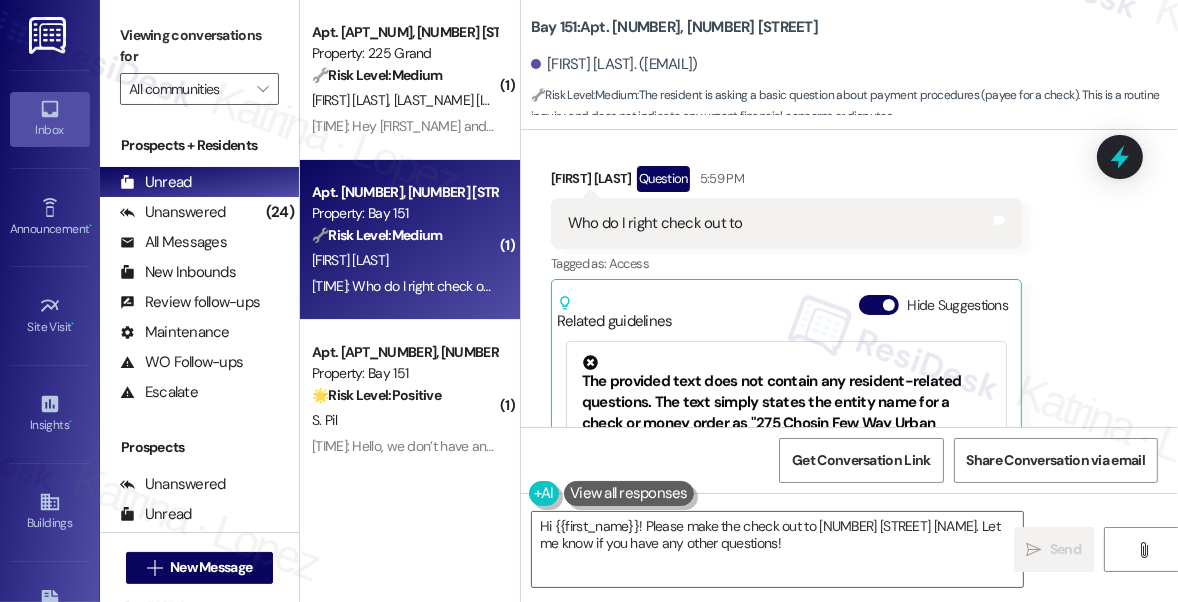 click on "The provided text does not contain any resident-related questions. The text simply states the entity name for a check or money order as "275 Chosin Few Way Urban Renewal LLC."" at bounding box center [786, 406] 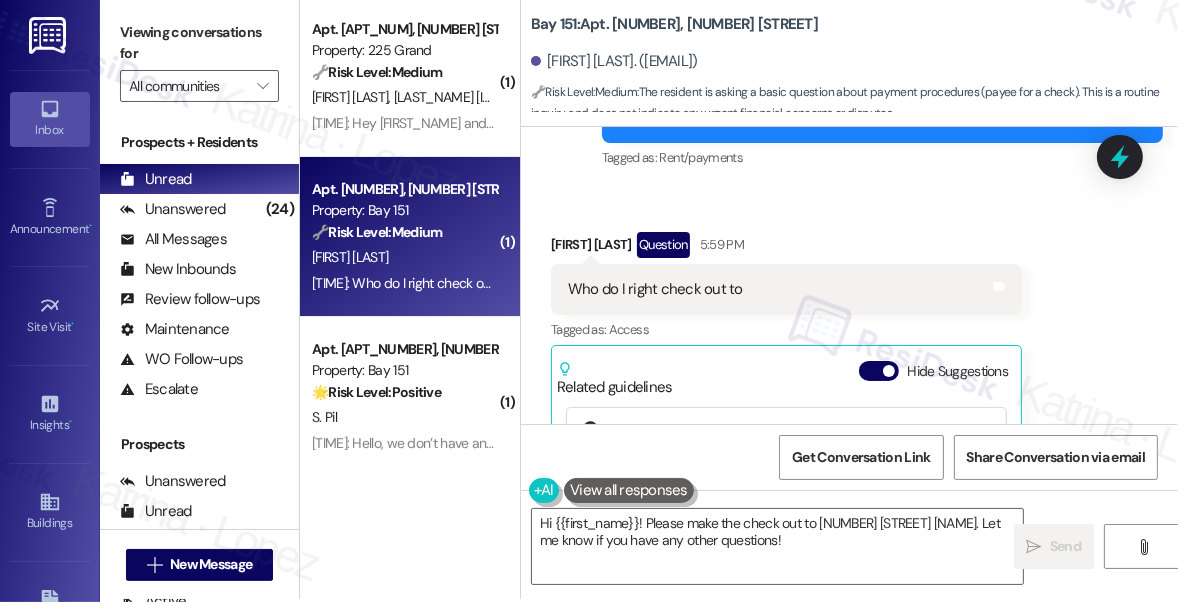 scroll, scrollTop: 4, scrollLeft: 0, axis: vertical 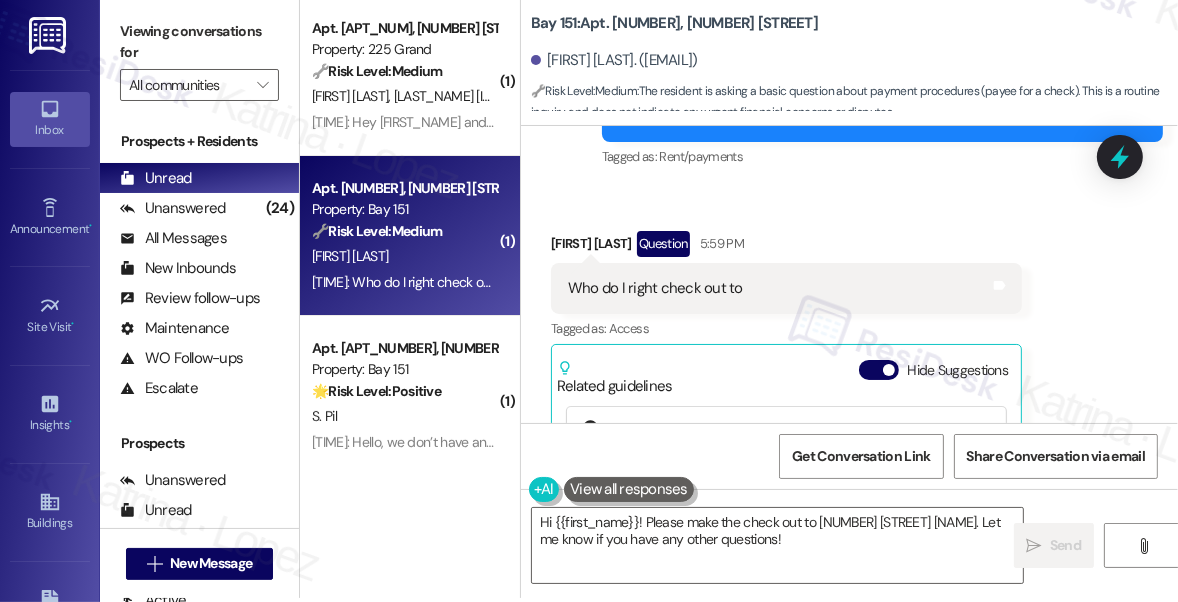 click on "Created  10 months ago" at bounding box center [786, 531] 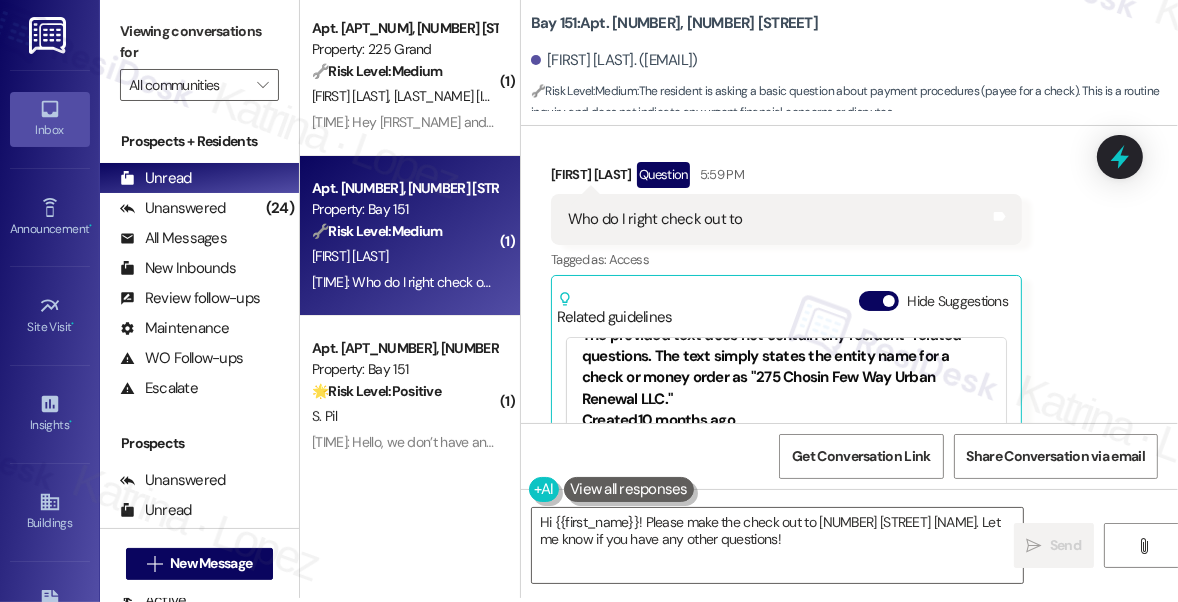 scroll, scrollTop: 101, scrollLeft: 0, axis: vertical 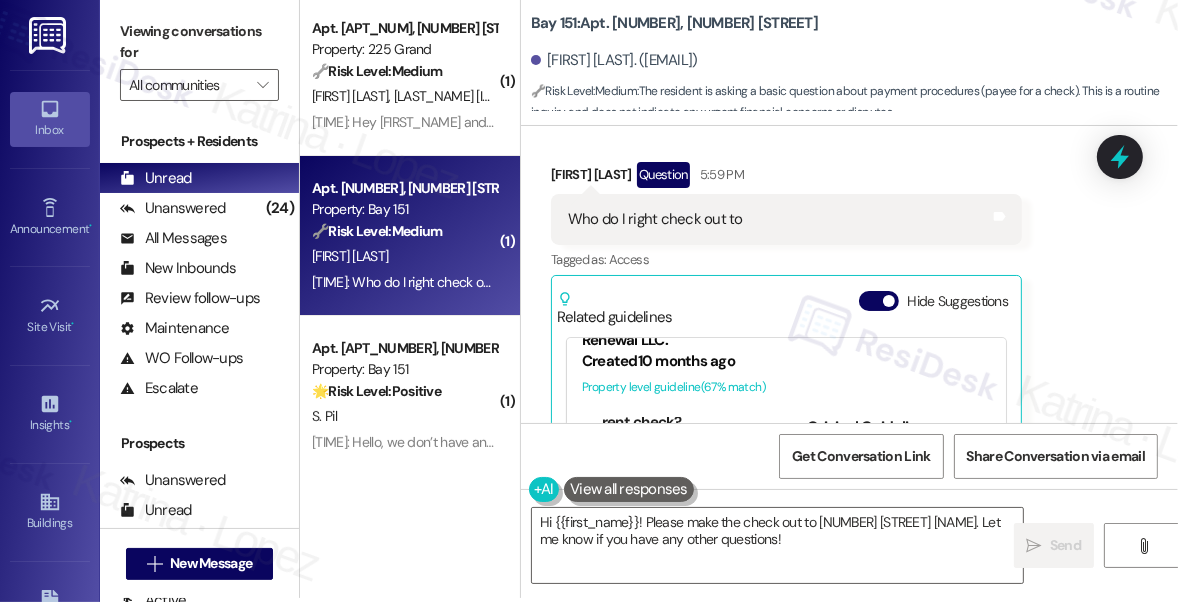 drag, startPoint x: 644, startPoint y: 292, endPoint x: 708, endPoint y: 315, distance: 68.007355 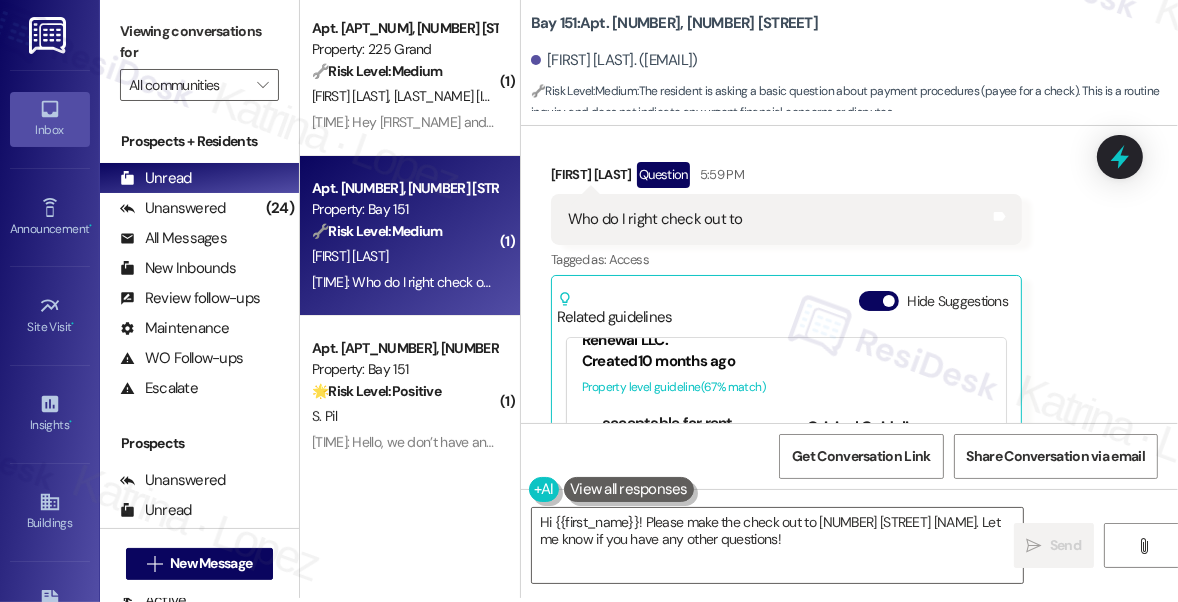 scroll, scrollTop: 272, scrollLeft: 0, axis: vertical 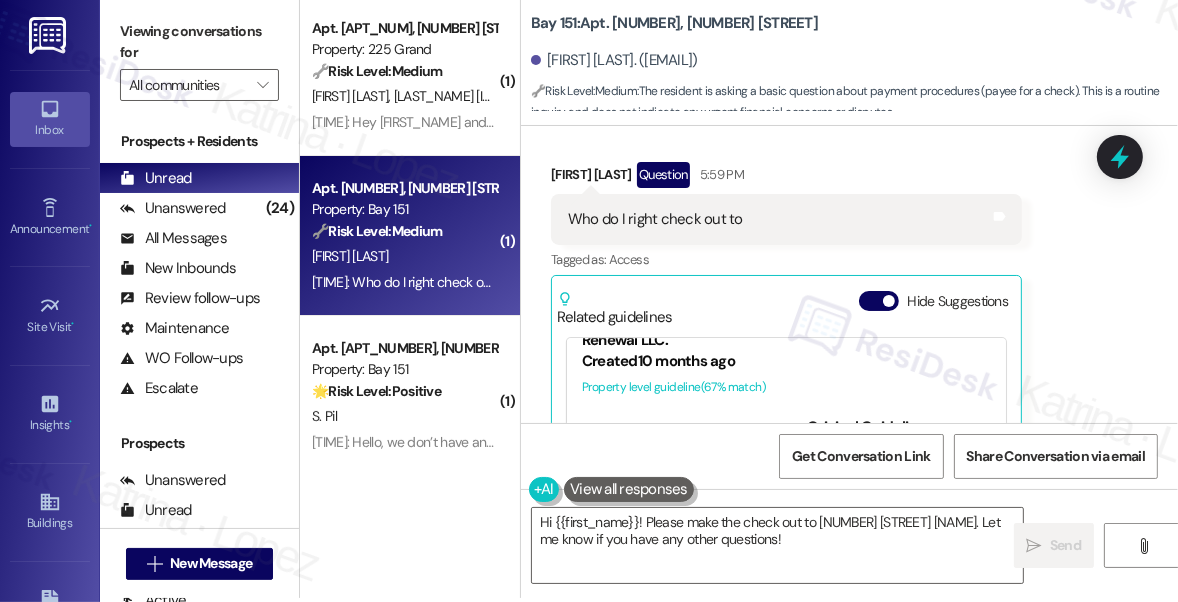 click on "http://res.cl…" at bounding box center (876, 470) 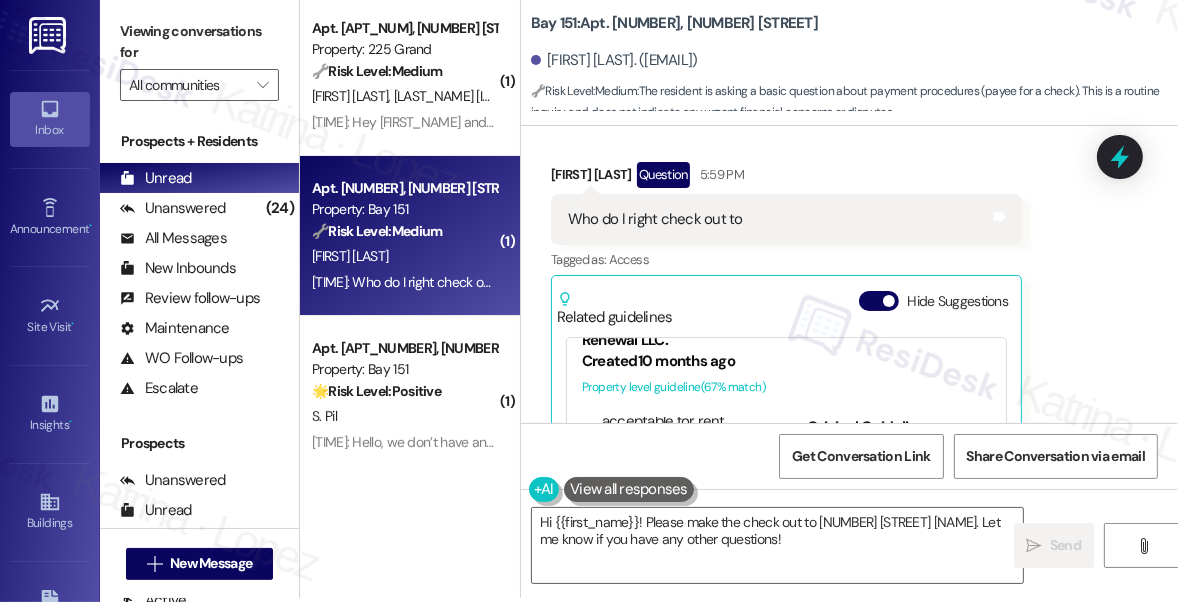 scroll, scrollTop: 272, scrollLeft: 0, axis: vertical 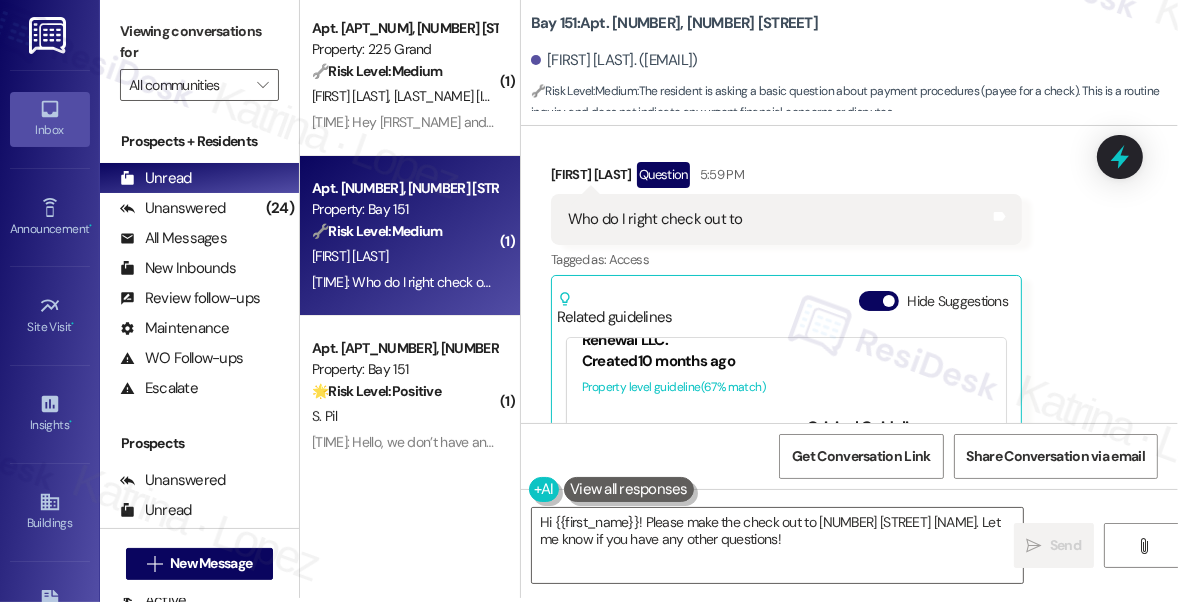 drag, startPoint x: 669, startPoint y: 304, endPoint x: 720, endPoint y: 332, distance: 58.18075 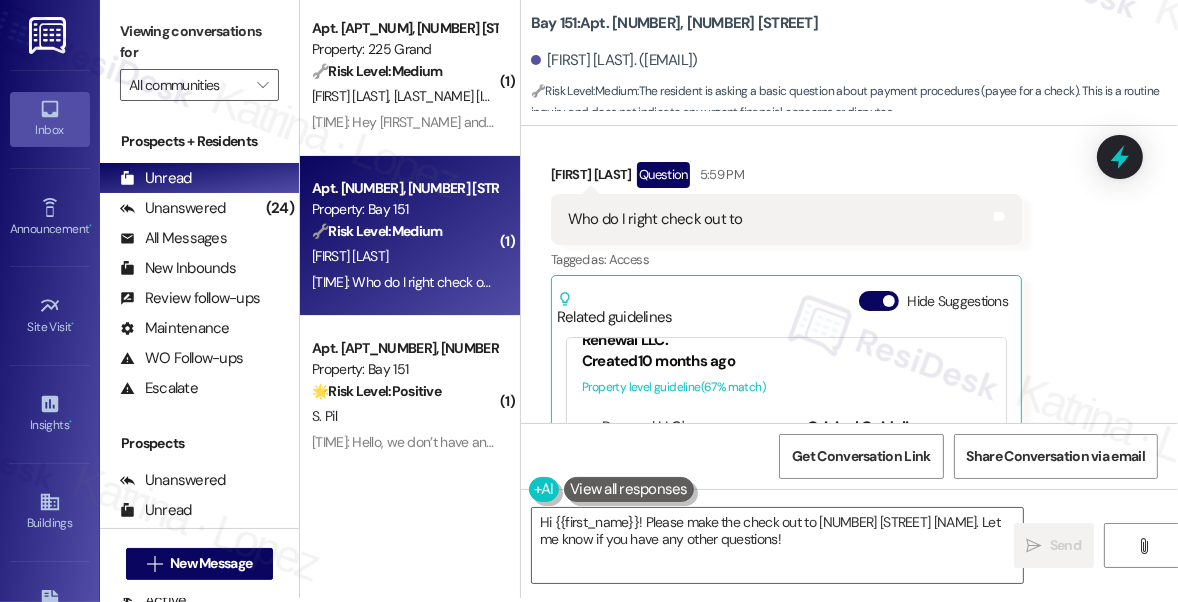 scroll, scrollTop: 272, scrollLeft: 0, axis: vertical 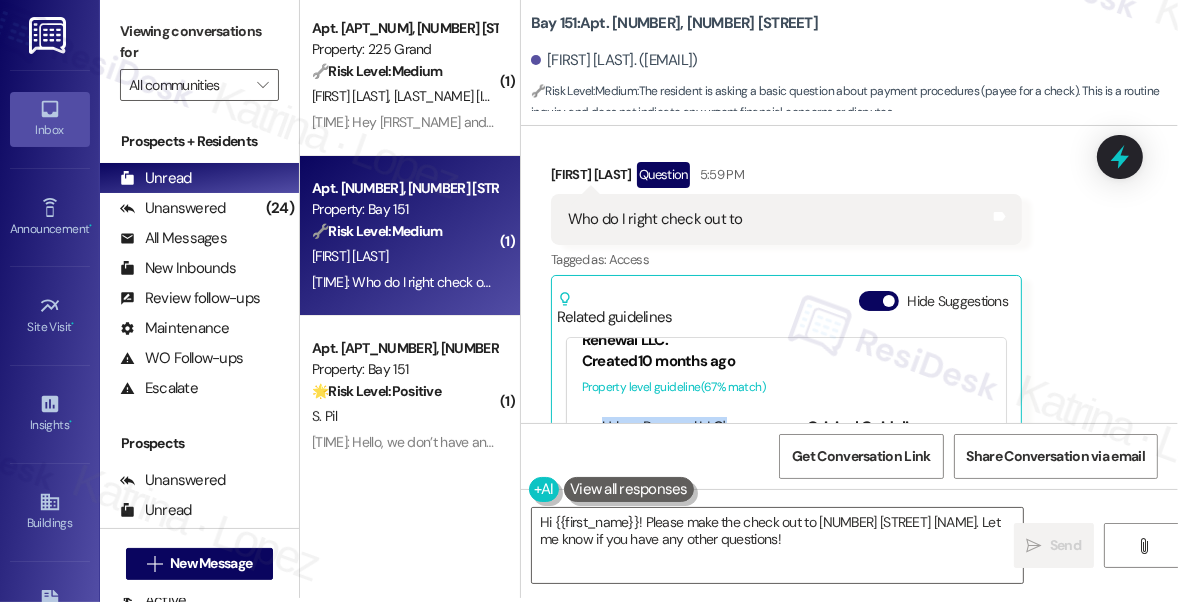 drag, startPoint x: 665, startPoint y: 308, endPoint x: 687, endPoint y: 279, distance: 36.40055 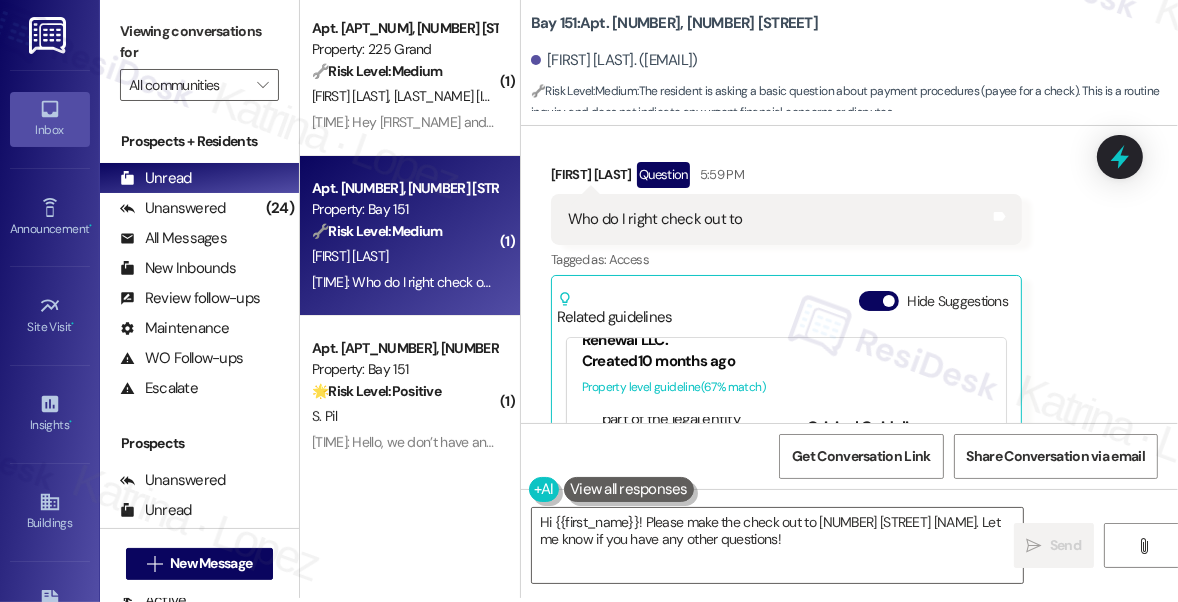 scroll, scrollTop: 2153, scrollLeft: 0, axis: vertical 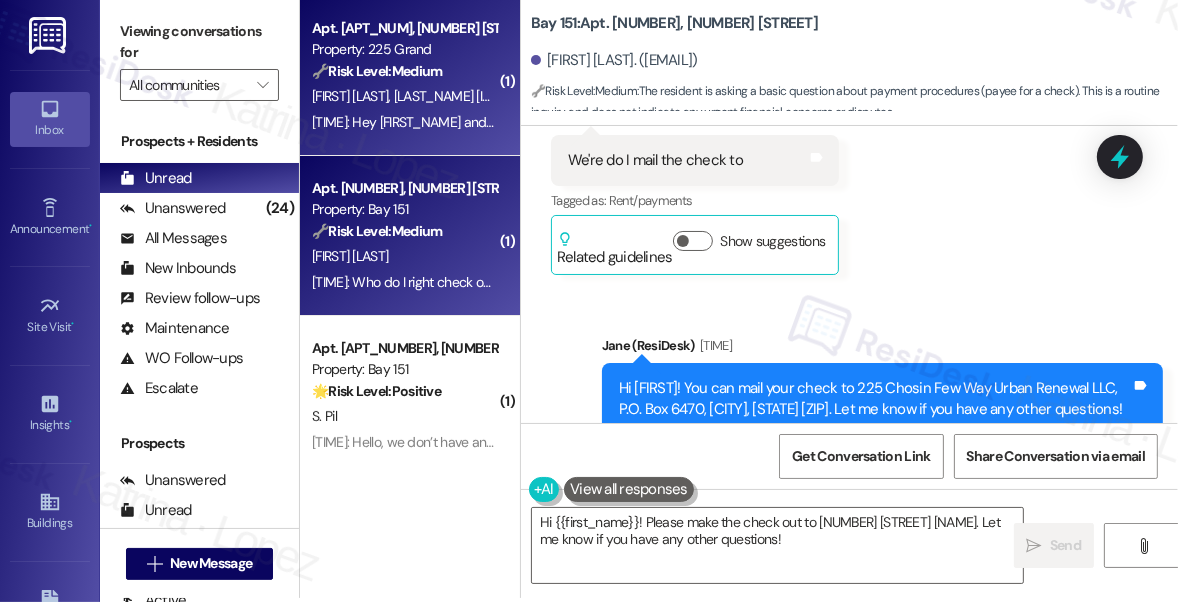click on "[INITIAL]. [LAST] [INITIAL]. [LAST]" at bounding box center (404, 96) 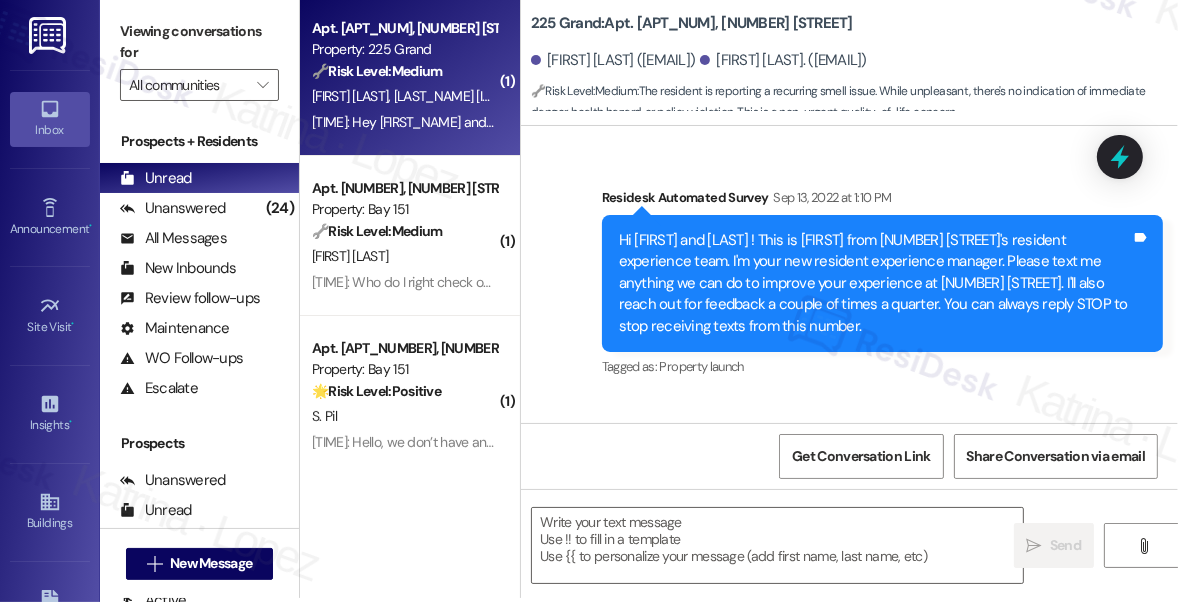 type on "Fetching suggested responses. Please feel free to read through the conversation in the meantime." 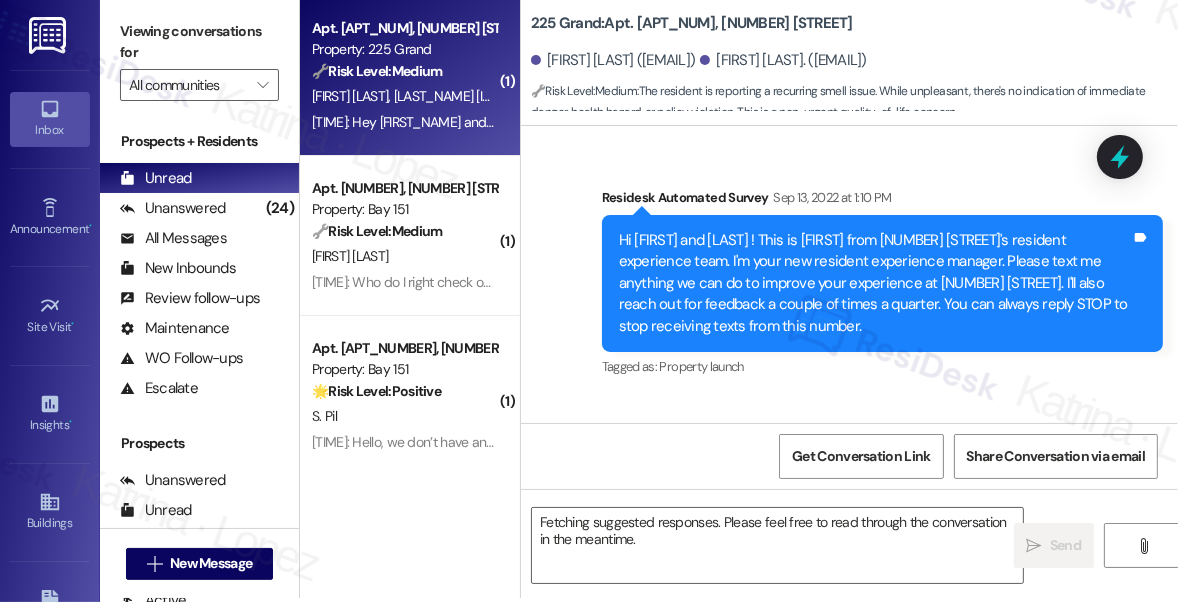 scroll, scrollTop: 1821, scrollLeft: 0, axis: vertical 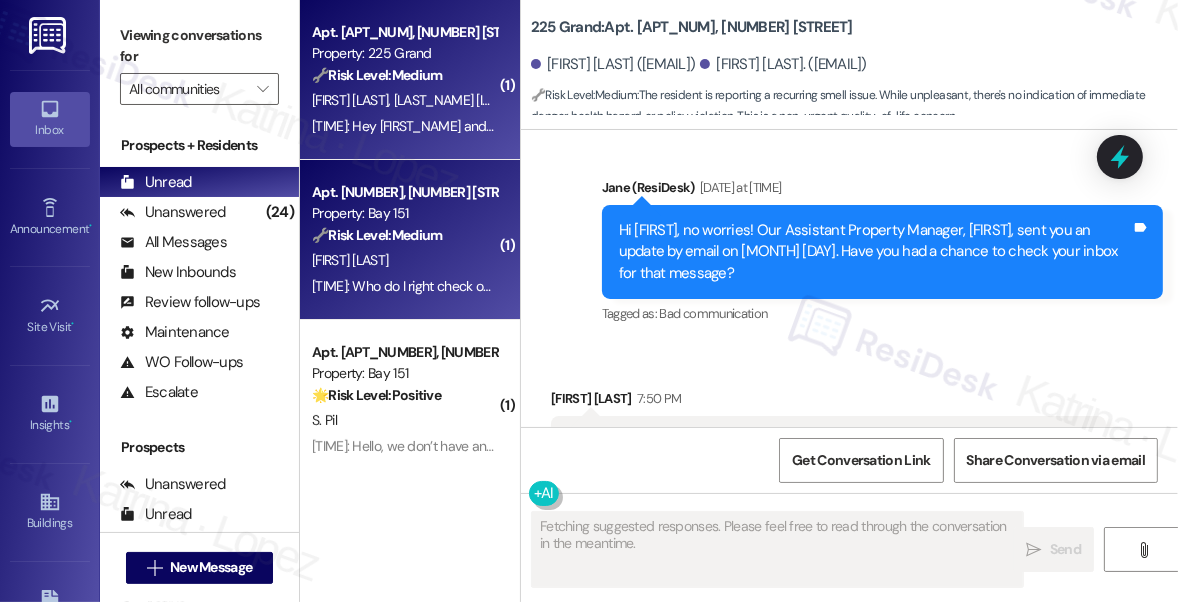 click on "🔧  Risk Level:  Medium The resident is asking a basic question about payment procedures (payee for a check). This is a routine inquiry and does not indicate any urgent financial concerns or disputes." at bounding box center (404, 235) 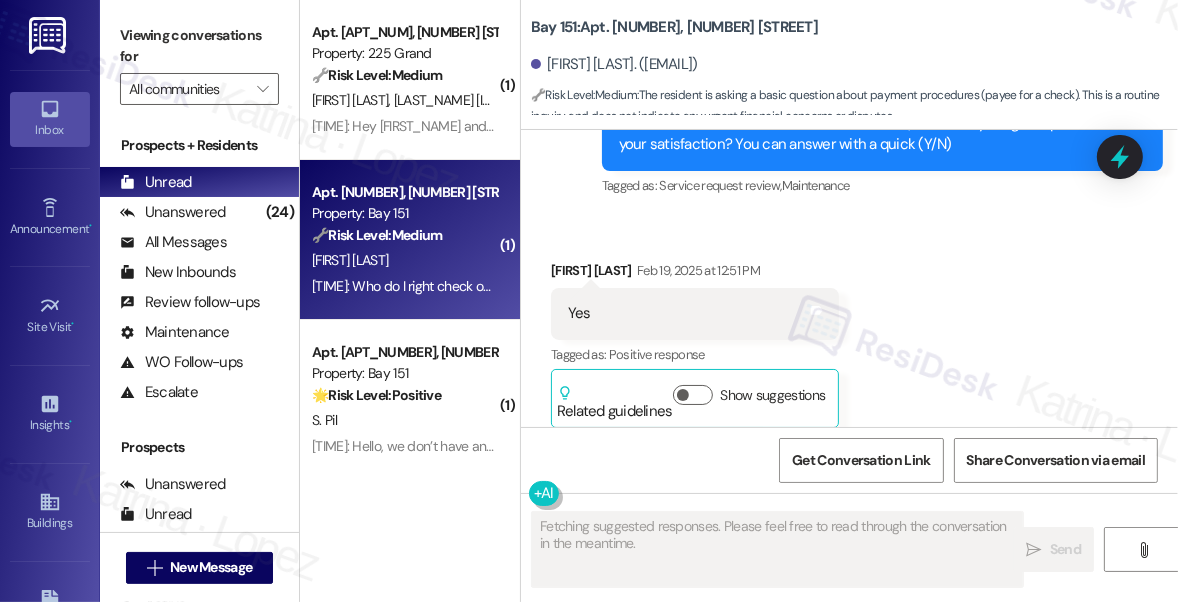 scroll, scrollTop: 19527, scrollLeft: 0, axis: vertical 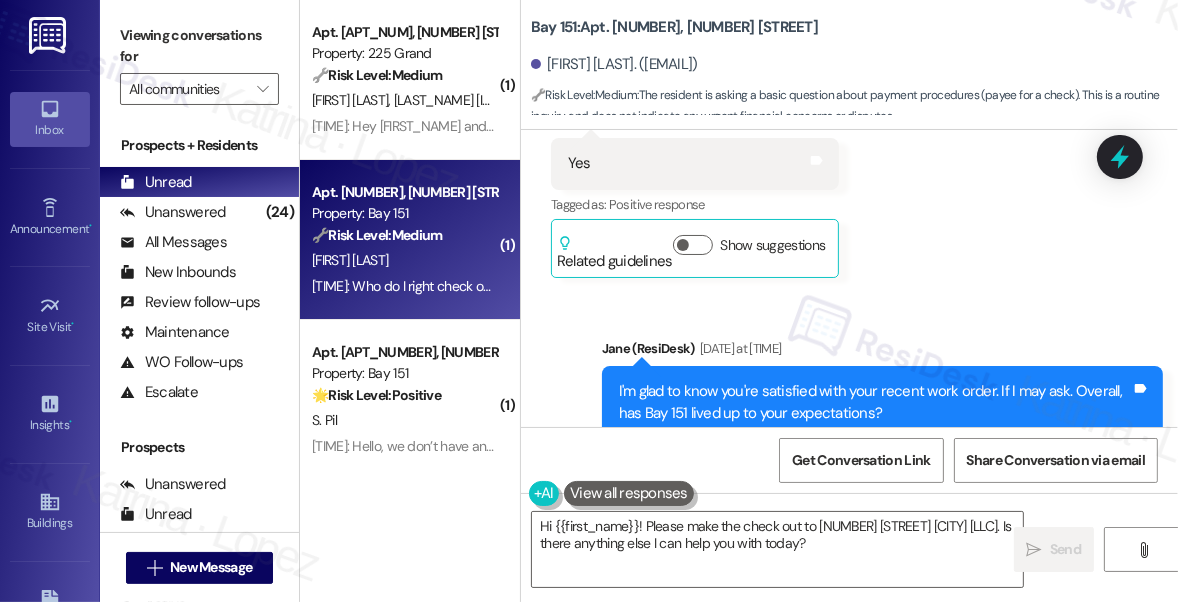 click on "Viewing conversations for" at bounding box center [199, 46] 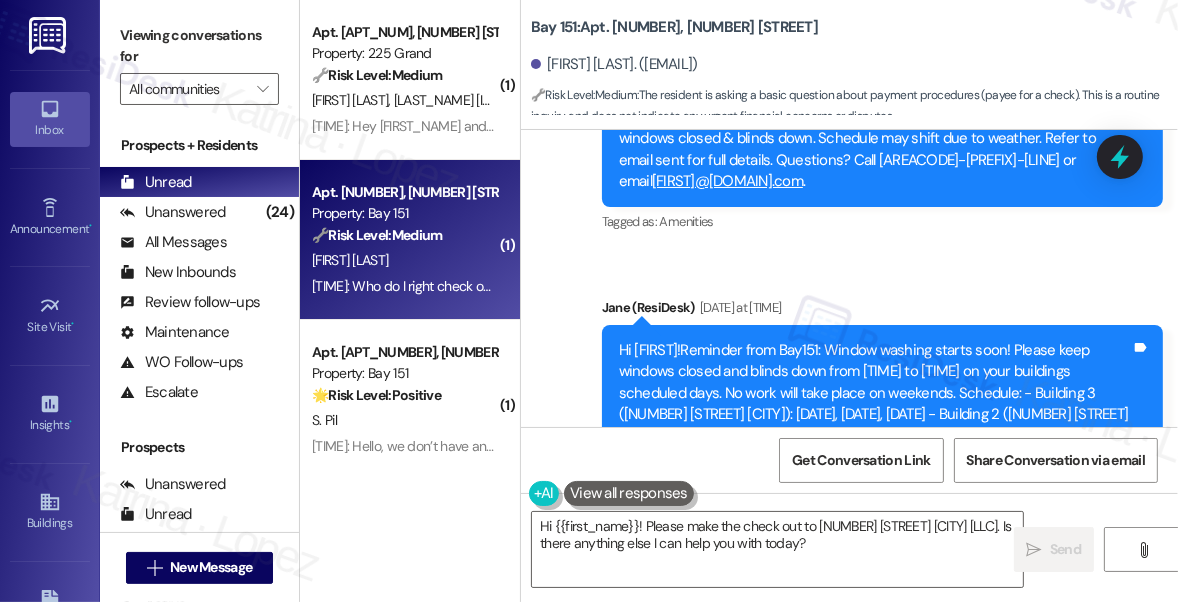 scroll, scrollTop: 22981, scrollLeft: 0, axis: vertical 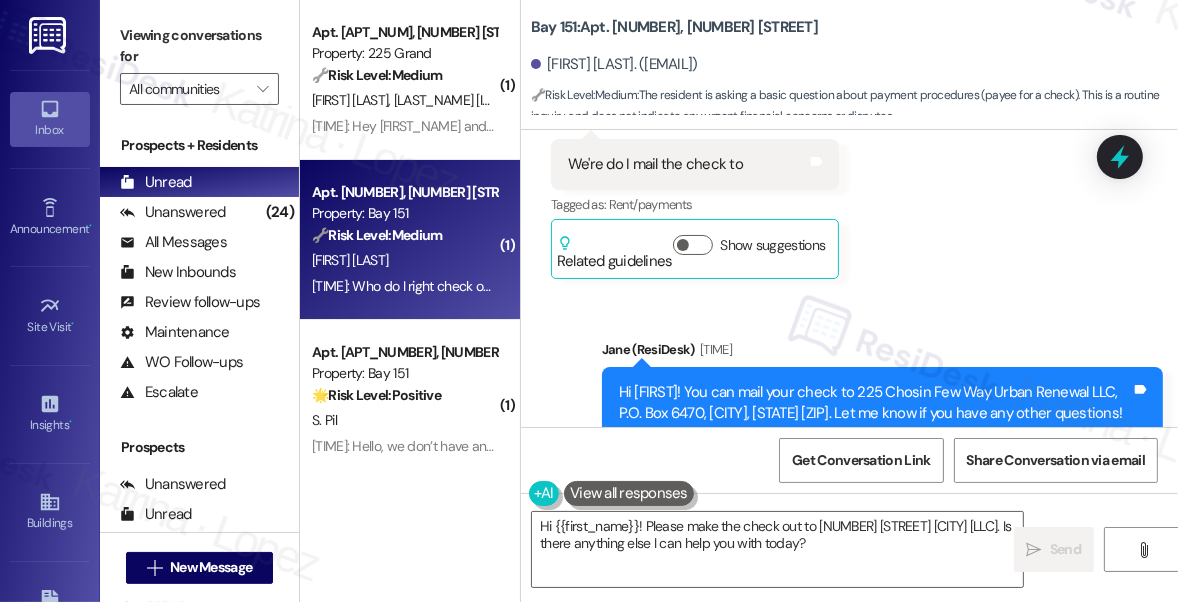 click on "Hi [FIRST]! You can mail your check to 225 Chosin Few Way Urban Renewal LLC, P.O. Box 6470, [CITY], [STATE] [ZIP]. Let me know if you have any other questions!" at bounding box center [875, 403] 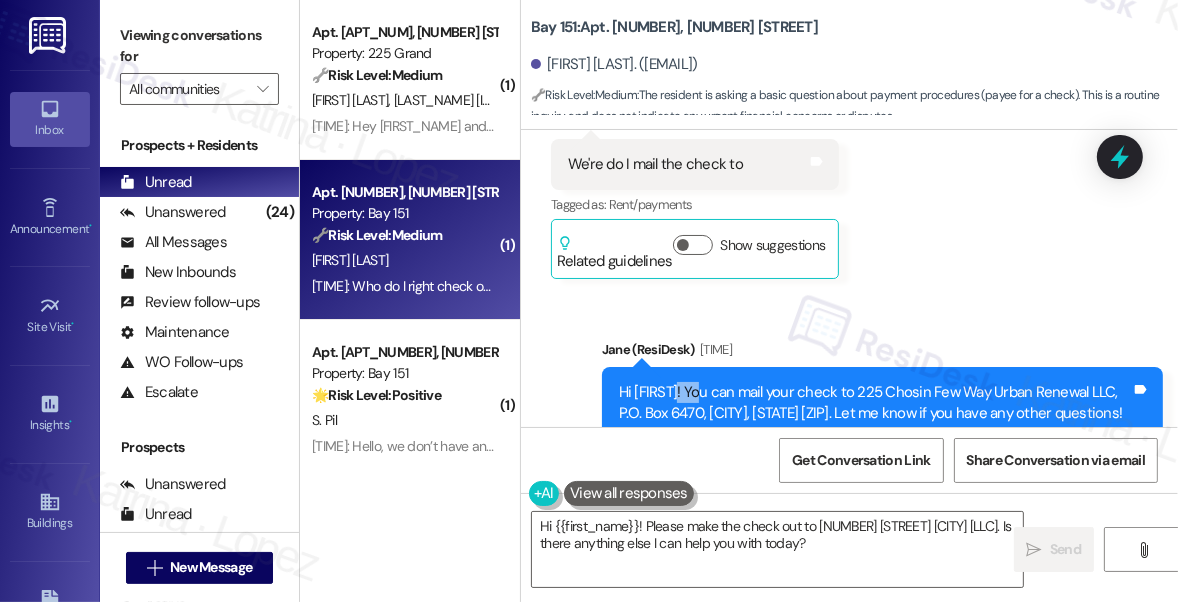 click on "Hi [FIRST]! You can mail your check to 225 Chosin Few Way Urban Renewal LLC, P.O. Box 6470, [CITY], [STATE] [ZIP]. Let me know if you have any other questions!" at bounding box center (875, 403) 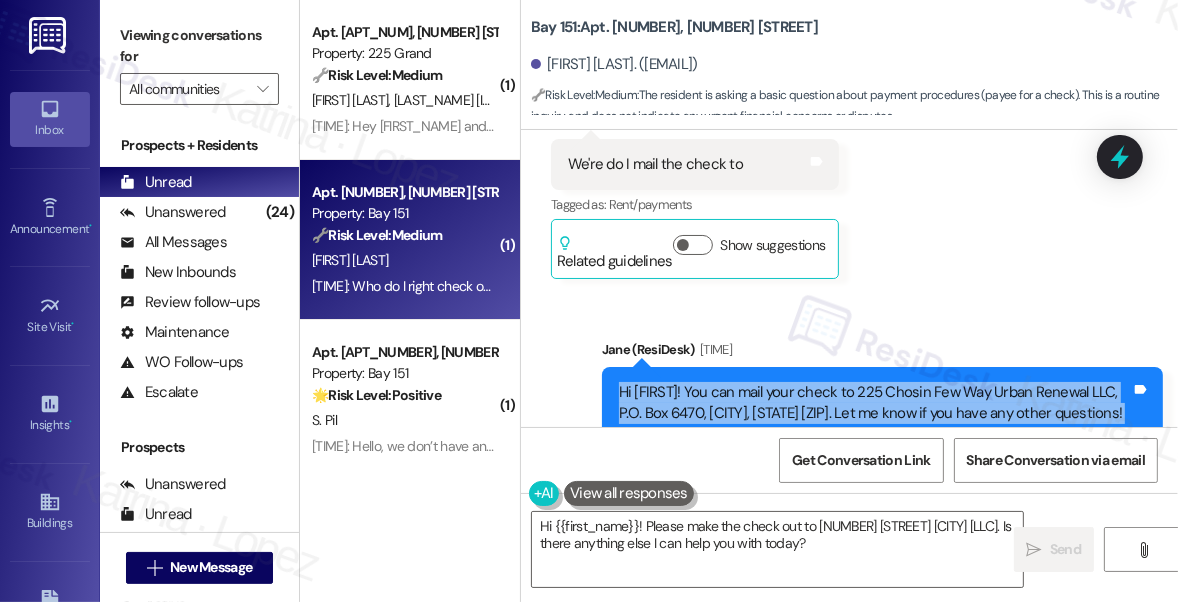 click on "Hi [FIRST]! You can mail your check to 225 Chosin Few Way Urban Renewal LLC, P.O. Box 6470, [CITY], [STATE] [ZIP]. Let me know if you have any other questions!" at bounding box center [875, 403] 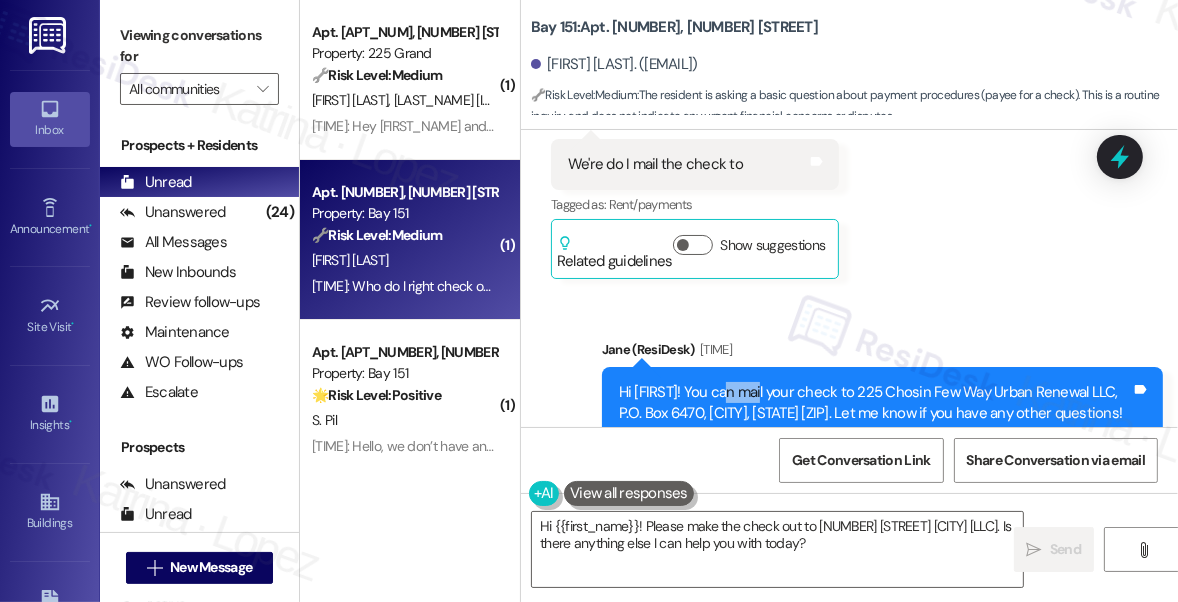 click on "Hi [FIRST]! You can mail your check to 225 Chosin Few Way Urban Renewal LLC, P.O. Box 6470, [CITY], [STATE] [ZIP]. Let me know if you have any other questions!" at bounding box center (875, 403) 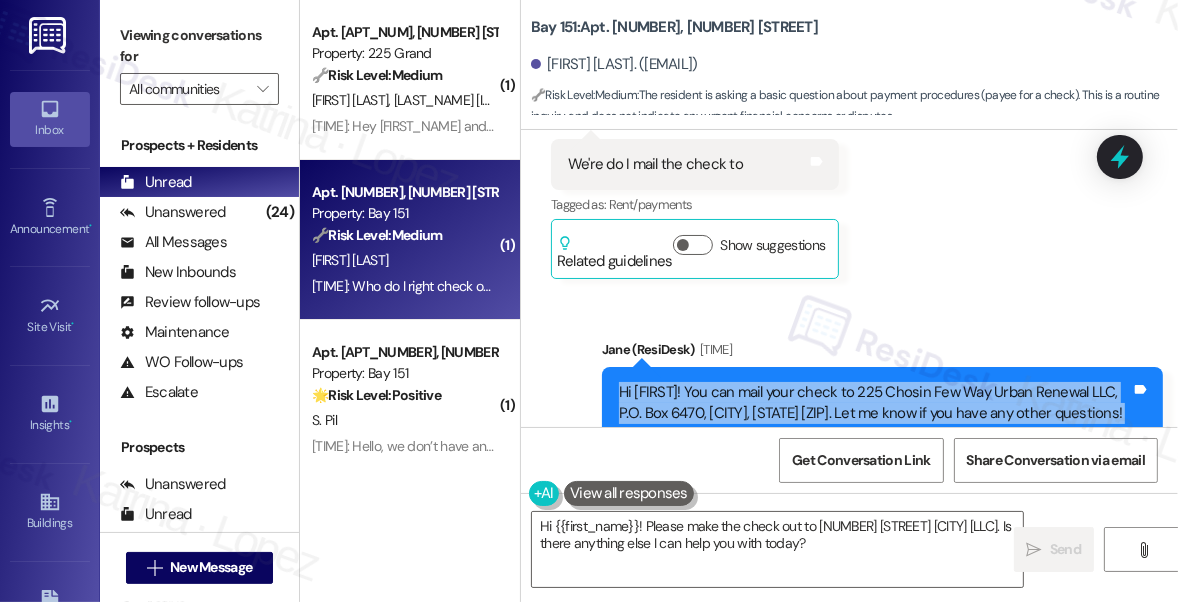 click on "Hi [FIRST]! You can mail your check to 225 Chosin Few Way Urban Renewal LLC, P.O. Box 6470, [CITY], [STATE] [ZIP]. Let me know if you have any other questions!" at bounding box center (875, 403) 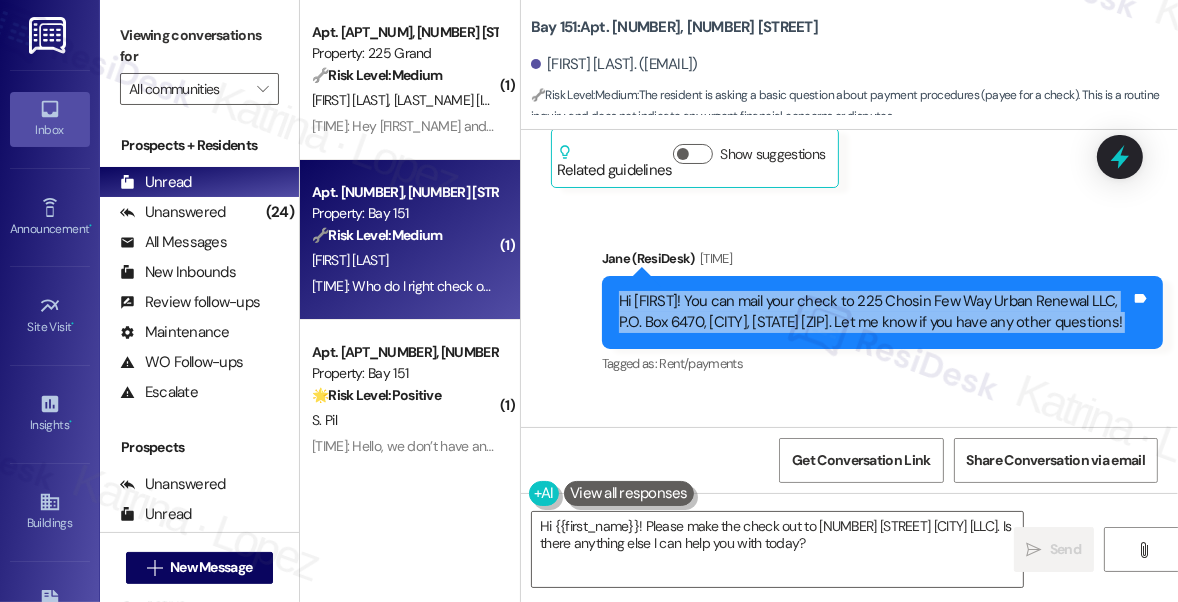 scroll, scrollTop: 36273, scrollLeft: 0, axis: vertical 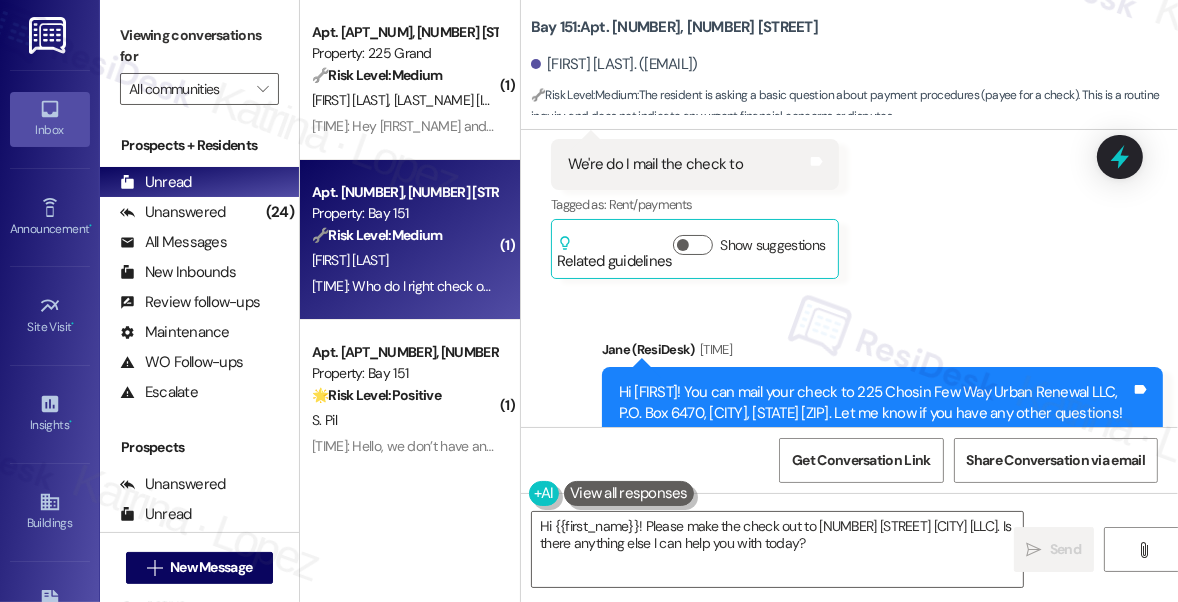 click on "Viewing conversations for" at bounding box center [199, 46] 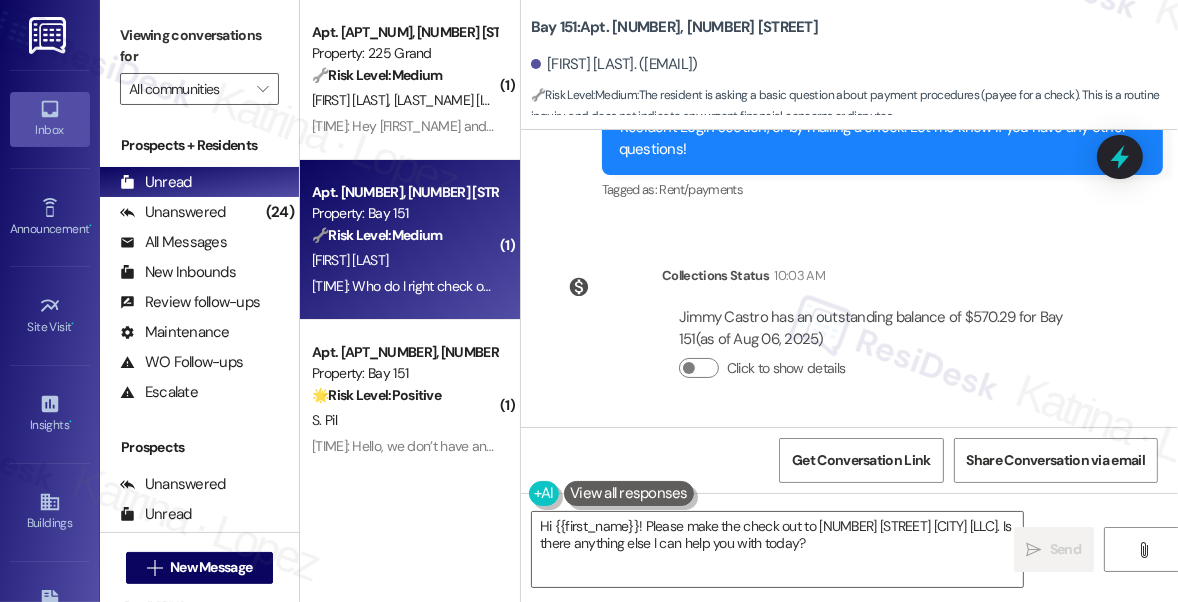 scroll, scrollTop: 35909, scrollLeft: 0, axis: vertical 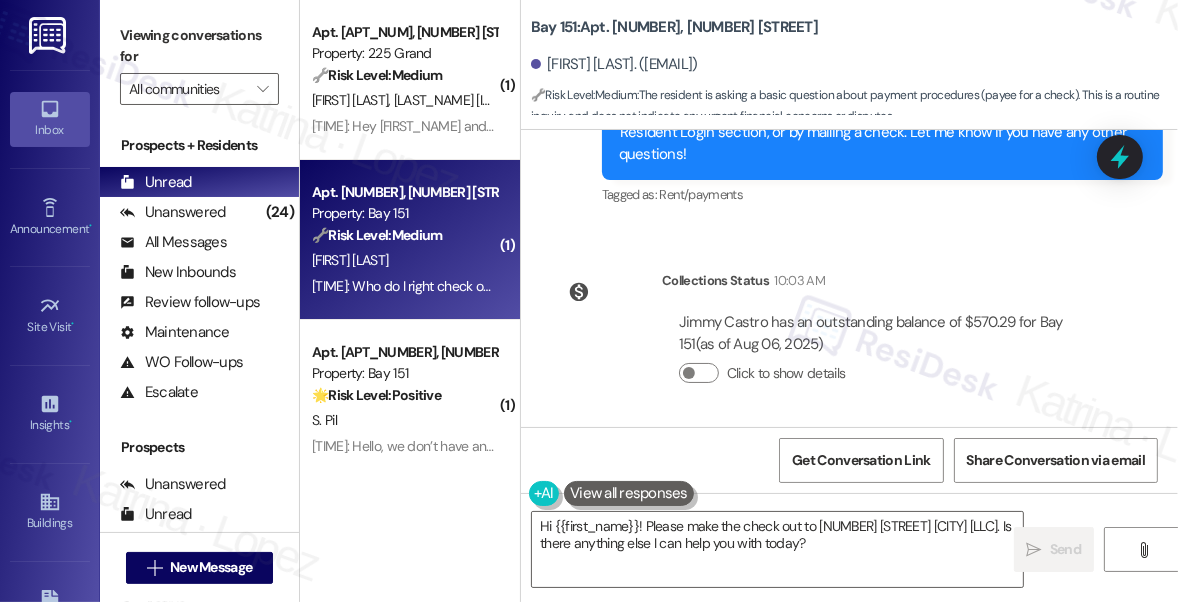click on "We're do I mail the check to" at bounding box center (655, 528) 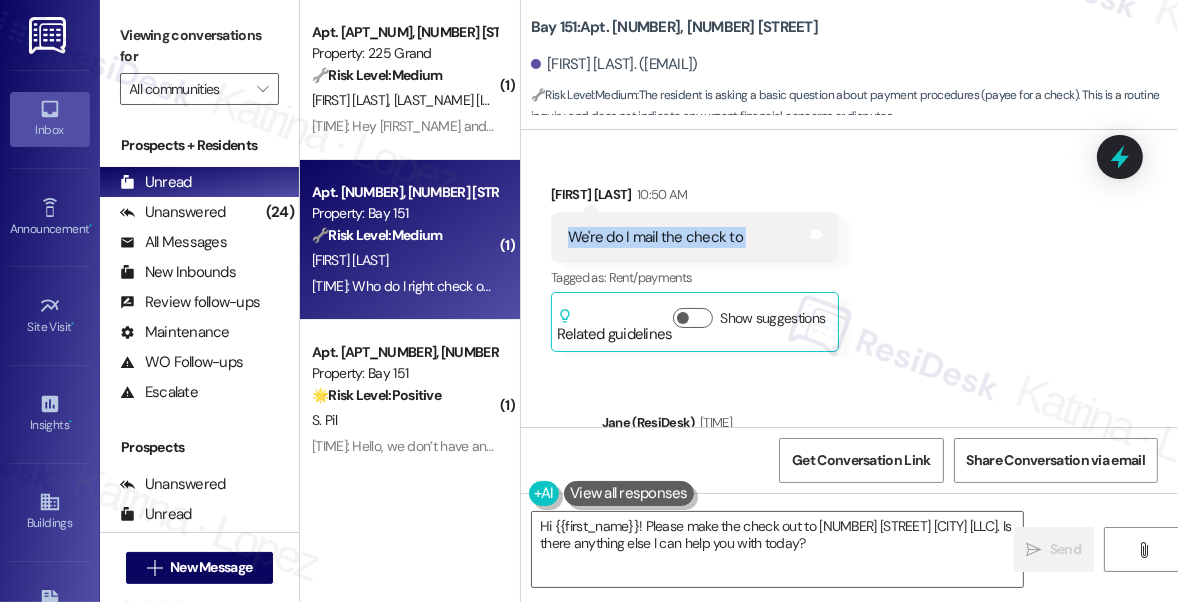 scroll, scrollTop: 36273, scrollLeft: 0, axis: vertical 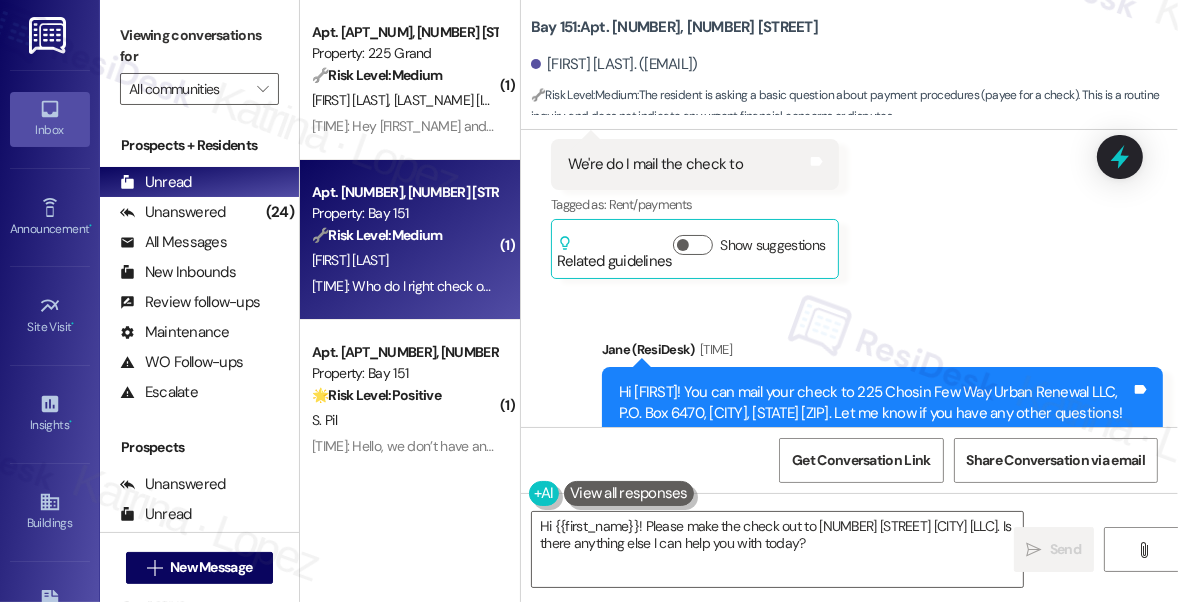 click on "Hi [FIRST]! You can mail your check to 225 Chosin Few Way Urban Renewal LLC, P.O. Box 6470, [CITY], [STATE] [ZIP]. Let me know if you have any other questions!" at bounding box center (875, 403) 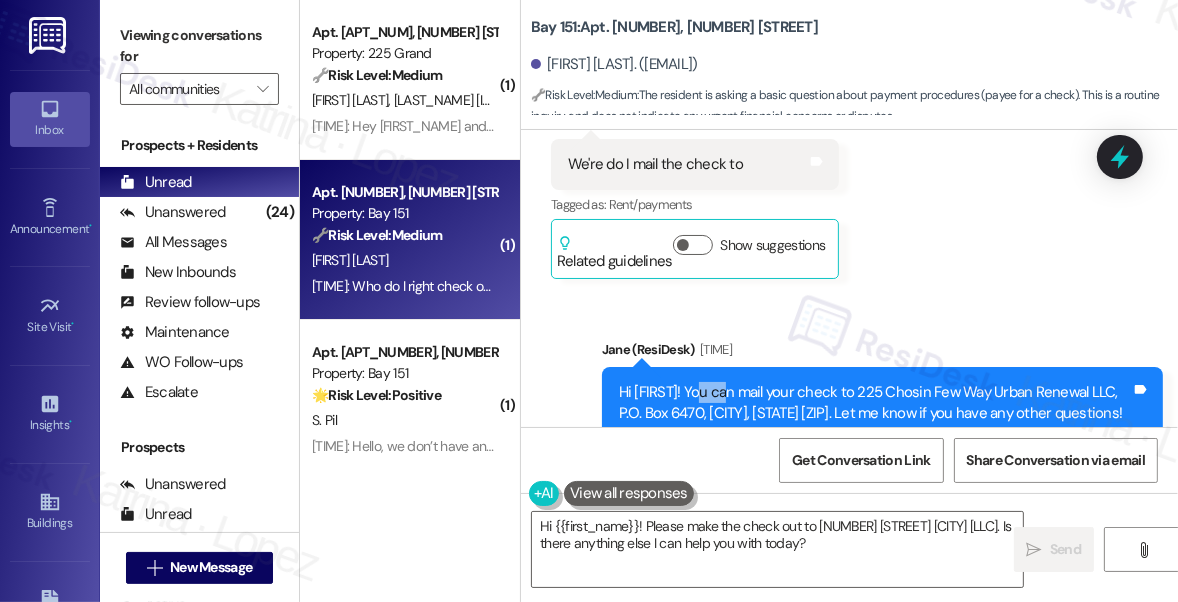 click on "Hi [FIRST]! You can mail your check to 225 Chosin Few Way Urban Renewal LLC, P.O. Box 6470, [CITY], [STATE] [ZIP]. Let me know if you have any other questions!" at bounding box center (875, 403) 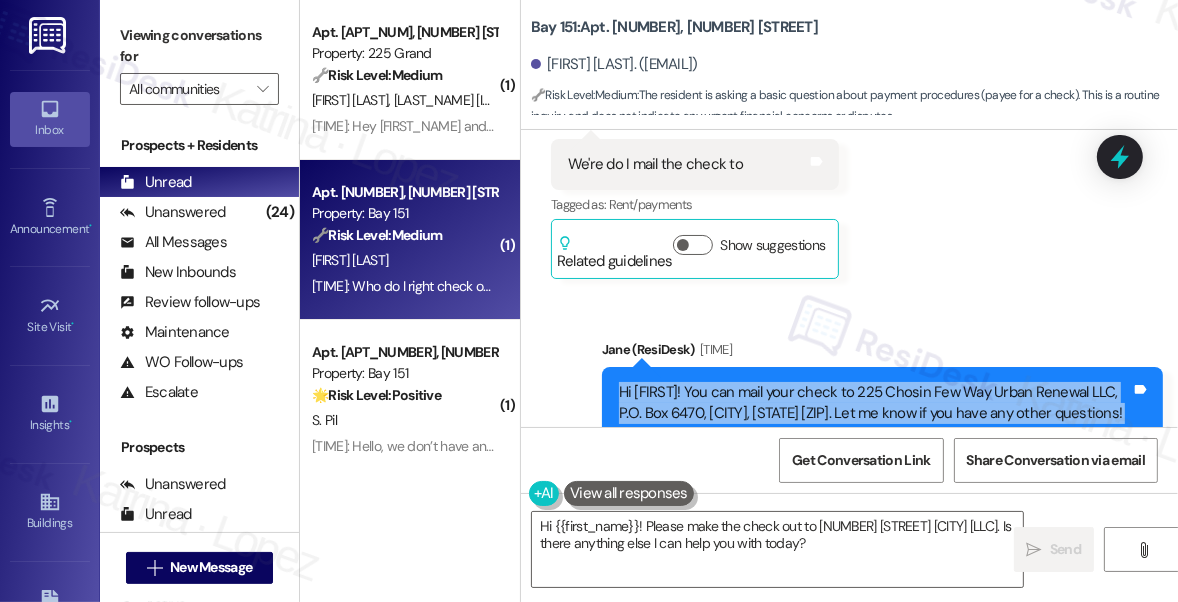 click on "Hi [FIRST]! You can mail your check to 225 Chosin Few Way Urban Renewal LLC, P.O. Box 6470, [CITY], [STATE] [ZIP]. Let me know if you have any other questions!" at bounding box center (875, 403) 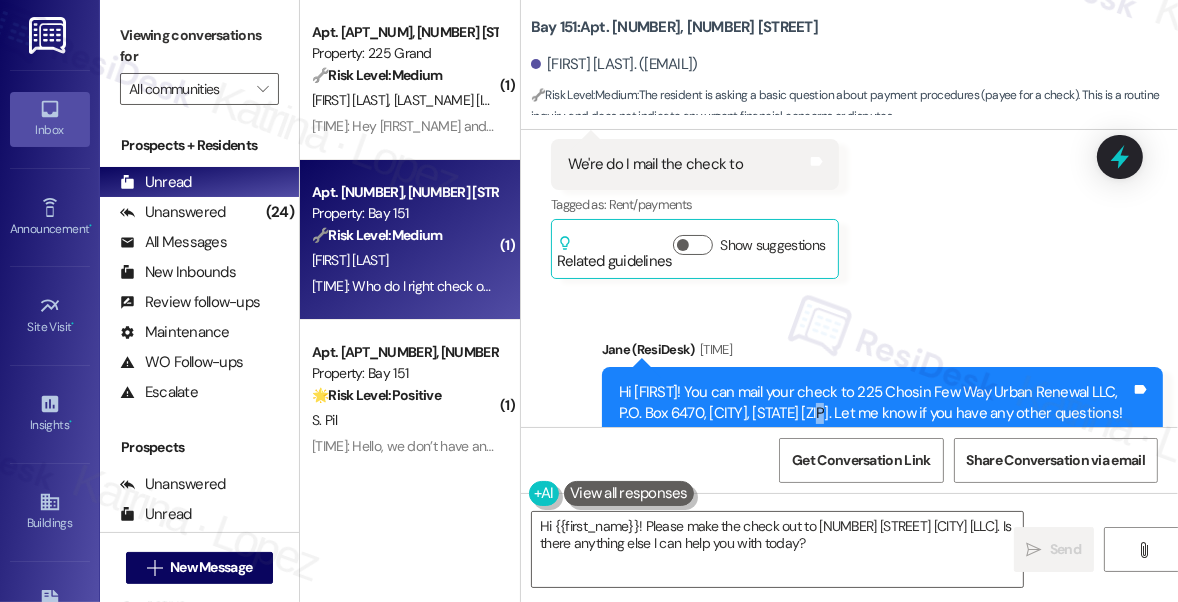 click on "Hi [FIRST]! You can mail your check to 225 Chosin Few Way Urban Renewal LLC, P.O. Box 6470, [CITY], [STATE] [ZIP]. Let me know if you have any other questions!" at bounding box center (875, 403) 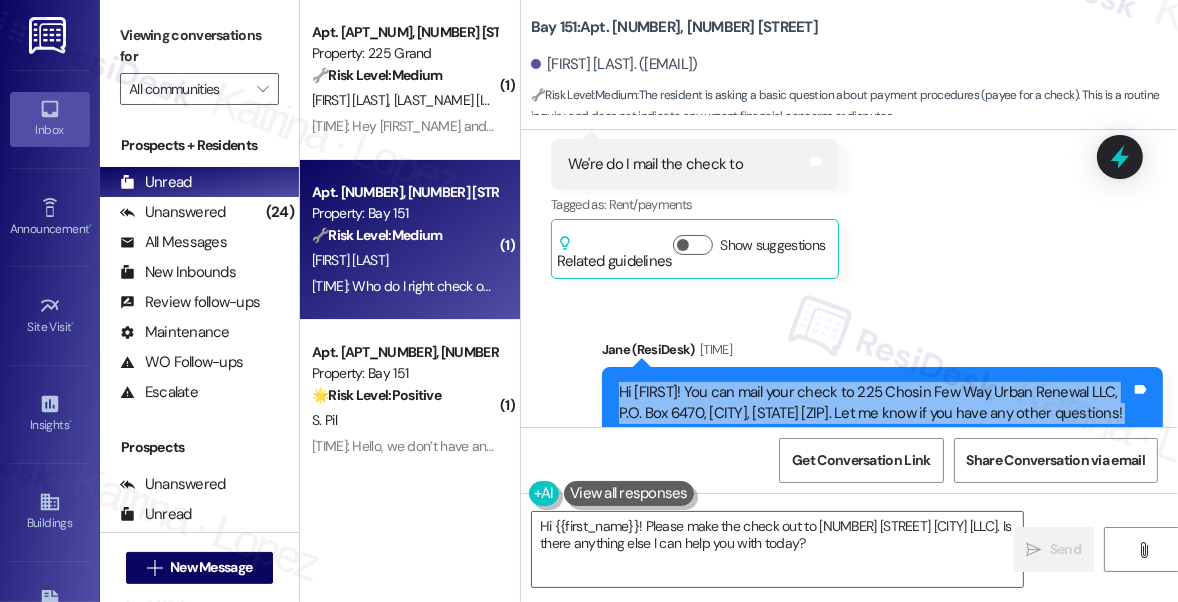click on "Hi [FIRST]! You can mail your check to 225 Chosin Few Way Urban Renewal LLC, P.O. Box 6470, [CITY], [STATE] [ZIP]. Let me know if you have any other questions!" at bounding box center [875, 403] 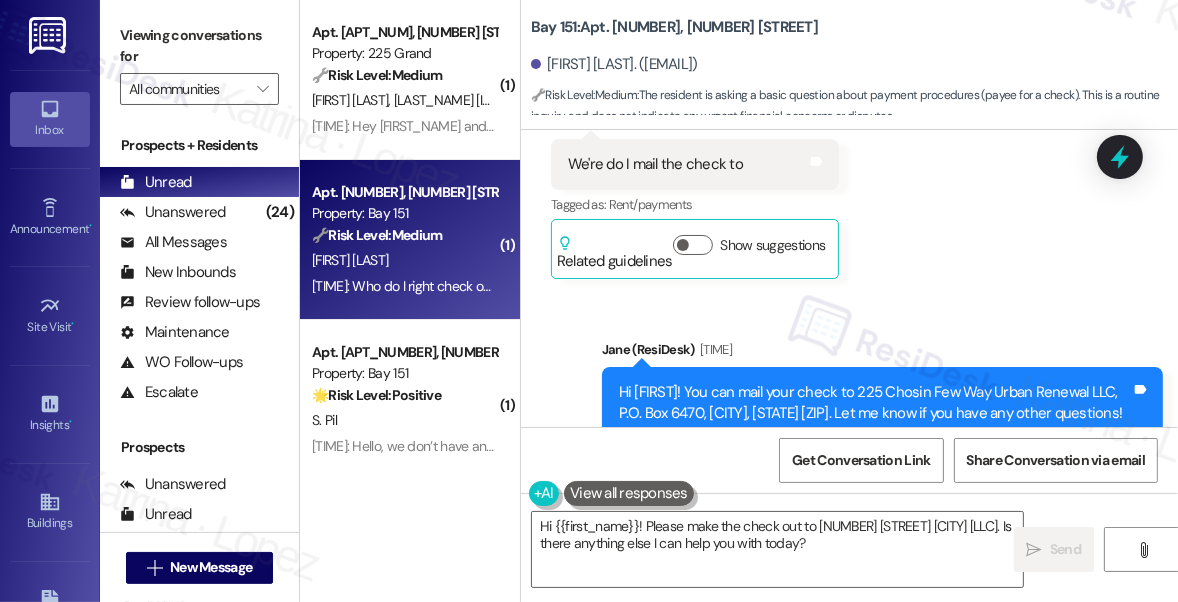 click on "Hi [FIRST]! You can mail your check to 225 Chosin Few Way Urban Renewal LLC, P.O. Box 6470, [CITY], [STATE] [ZIP]. Let me know if you have any other questions!" at bounding box center [875, 403] 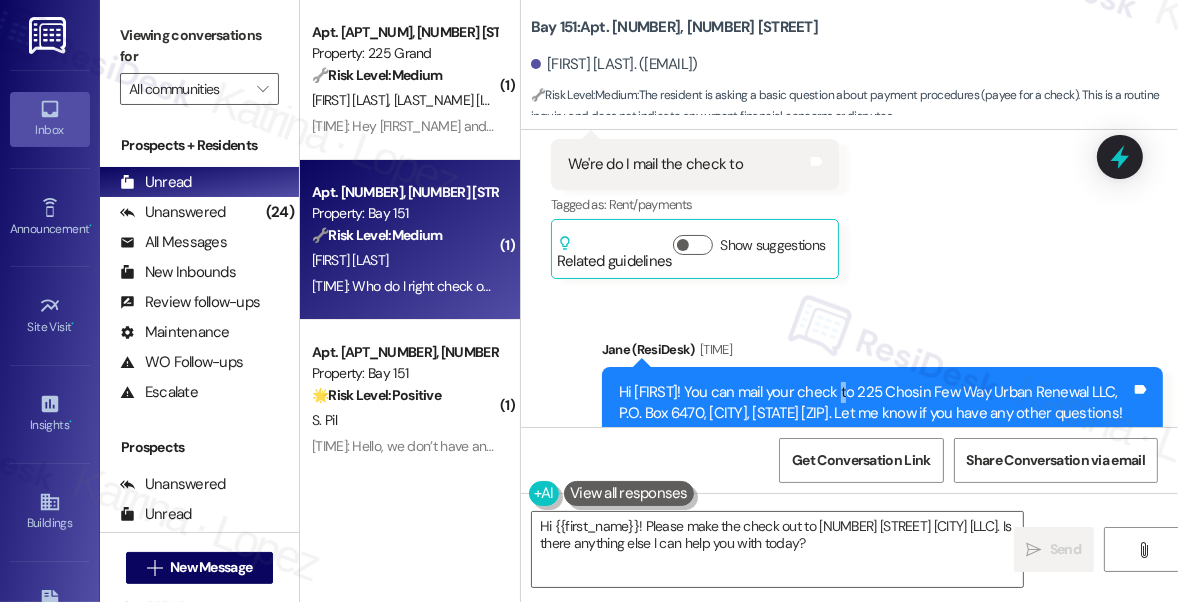 click on "Hi [FIRST]! You can mail your check to 225 Chosin Few Way Urban Renewal LLC, P.O. Box 6470, [CITY], [STATE] [ZIP]. Let me know if you have any other questions!" at bounding box center (875, 403) 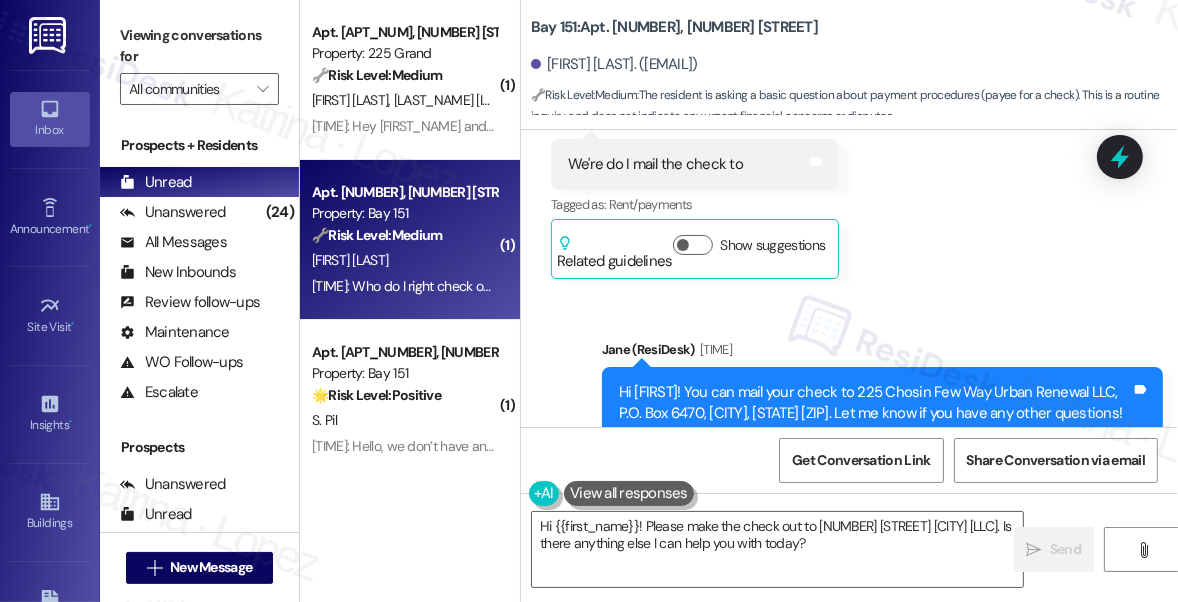click on "Hi [FIRST]! You can mail your check to 225 Chosin Few Way Urban Renewal LLC, P.O. Box 6470, [CITY], [STATE] [ZIP]. Let me know if you have any other questions!" at bounding box center [875, 403] 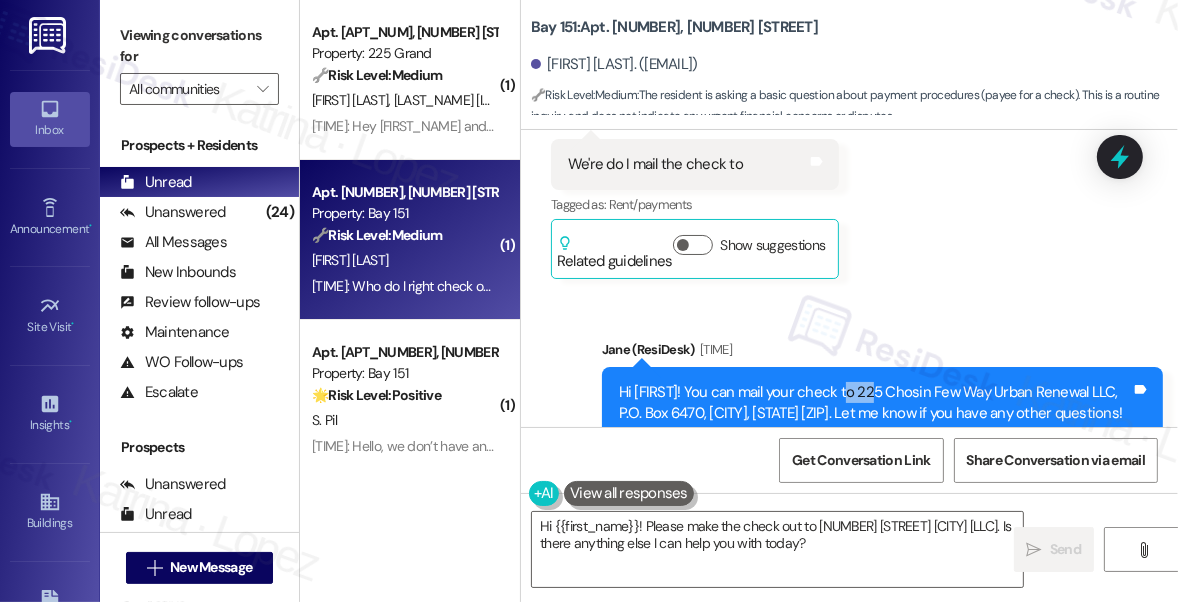 click on "Hi [FIRST]! You can mail your check to 225 Chosin Few Way Urban Renewal LLC, P.O. Box 6470, [CITY], [STATE] [ZIP]. Let me know if you have any other questions!" at bounding box center (875, 403) 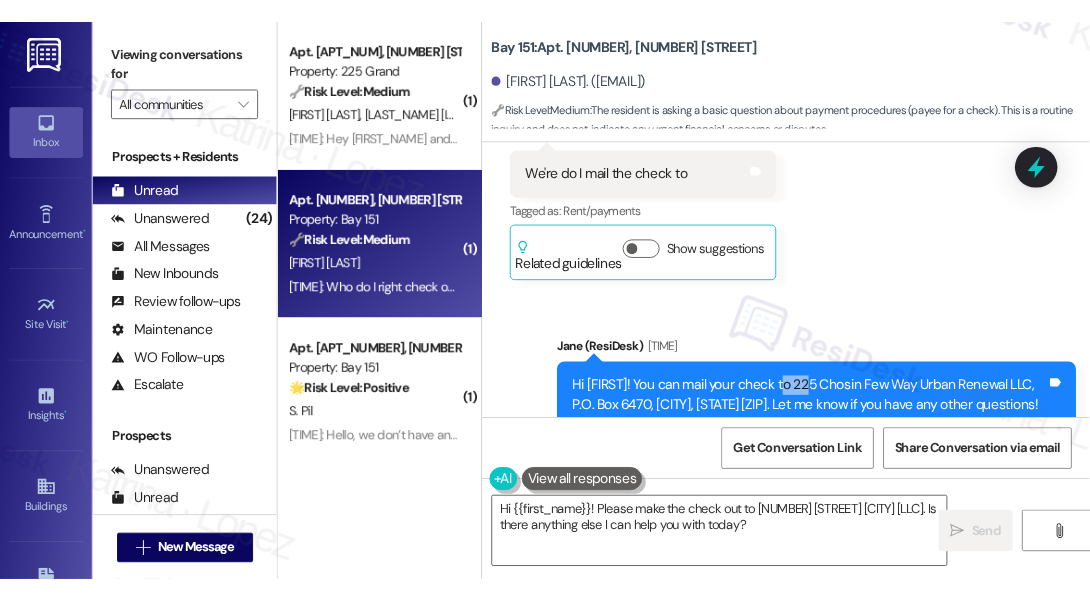 scroll, scrollTop: 36091, scrollLeft: 0, axis: vertical 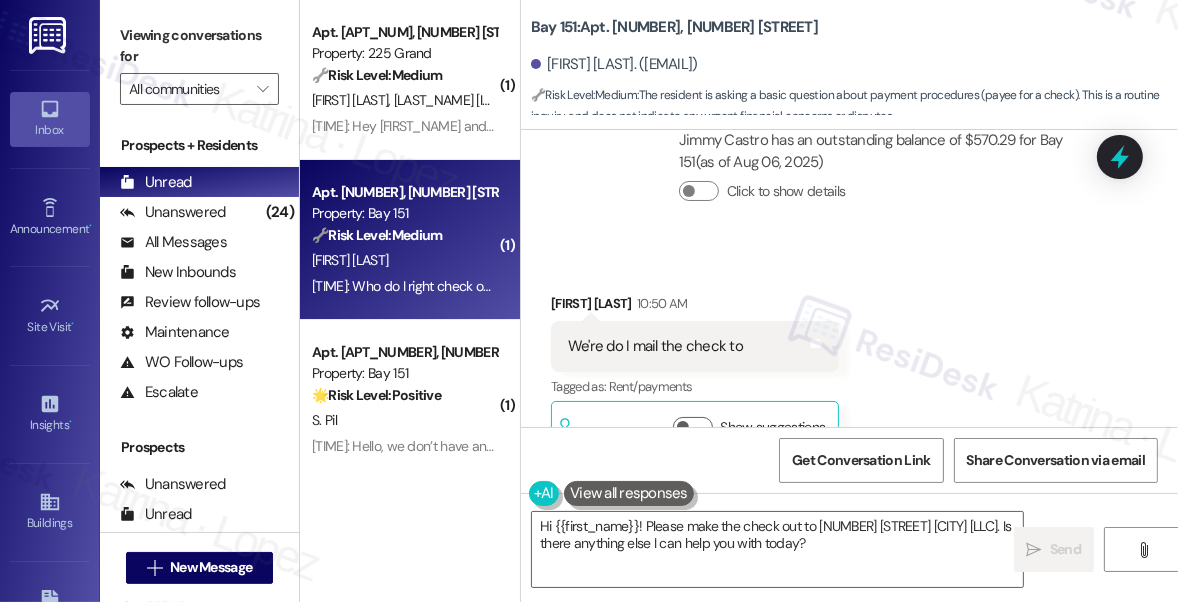 click on "We're do I mail the check to Tags and notes" at bounding box center (695, 346) 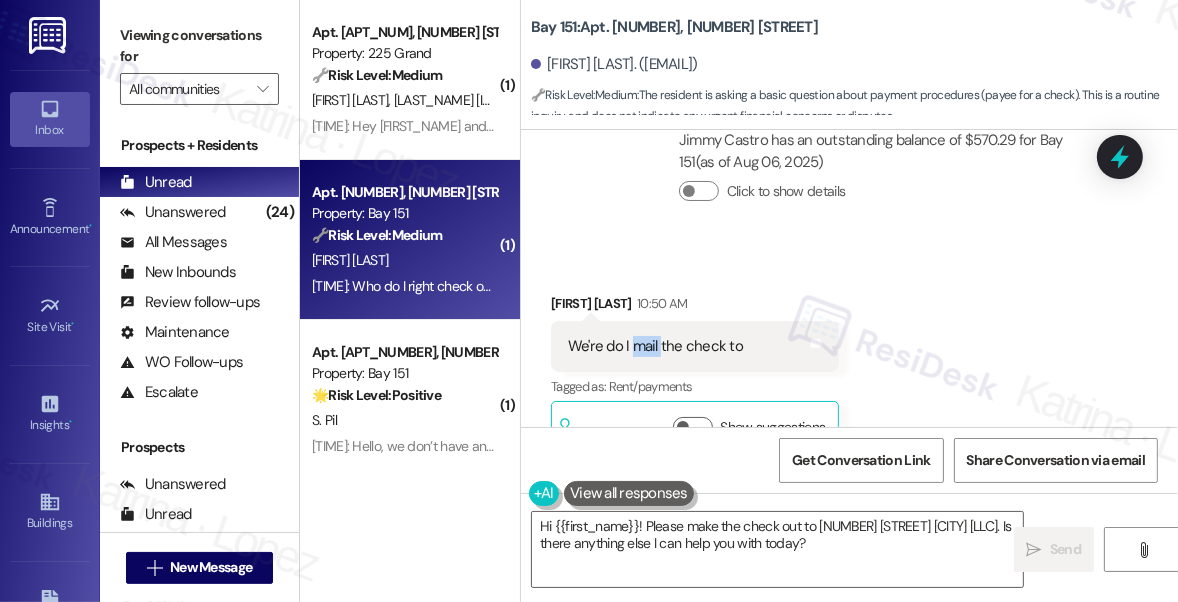 click on "We're do I mail the check to Tags and notes" at bounding box center [695, 346] 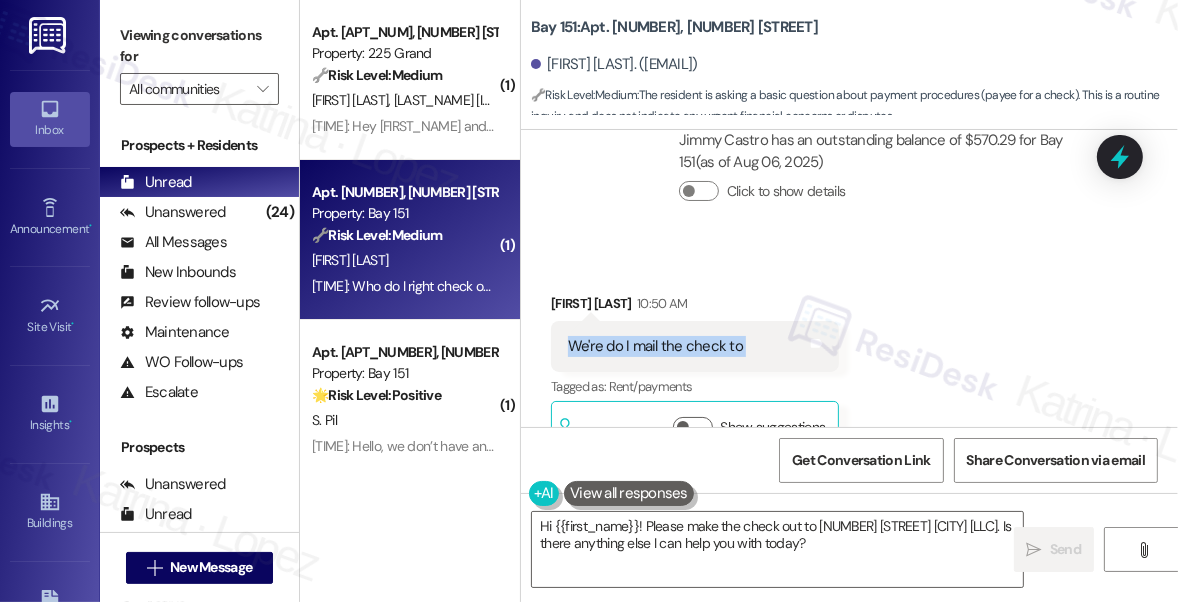 click on "We're do I mail the check to Tags and notes" at bounding box center (695, 346) 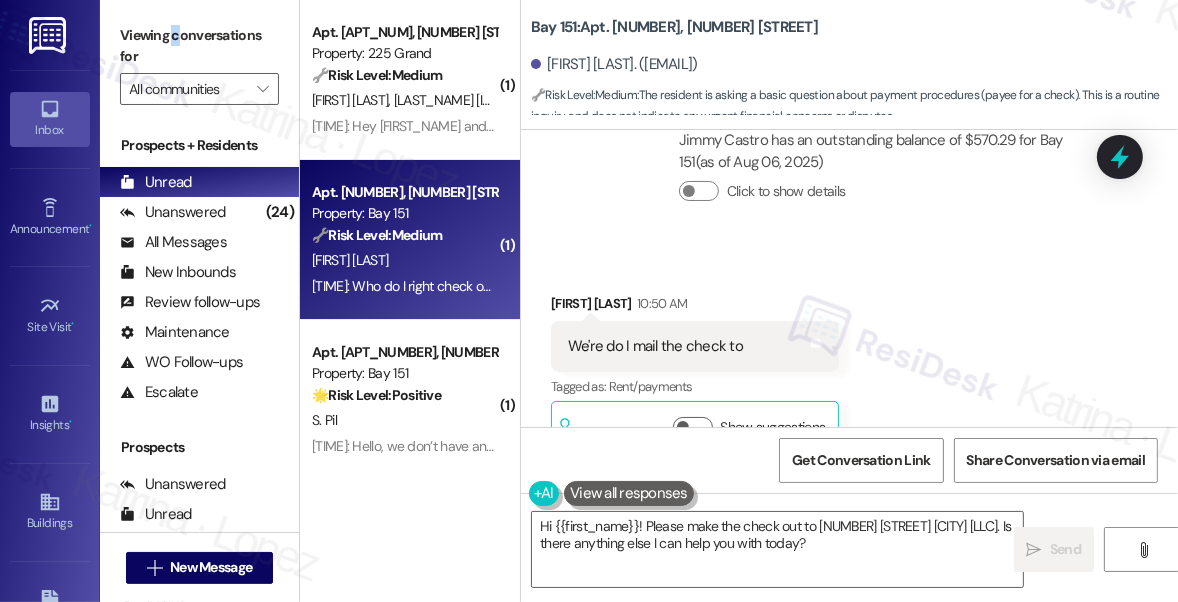 click on "Viewing conversations for" at bounding box center (199, 46) 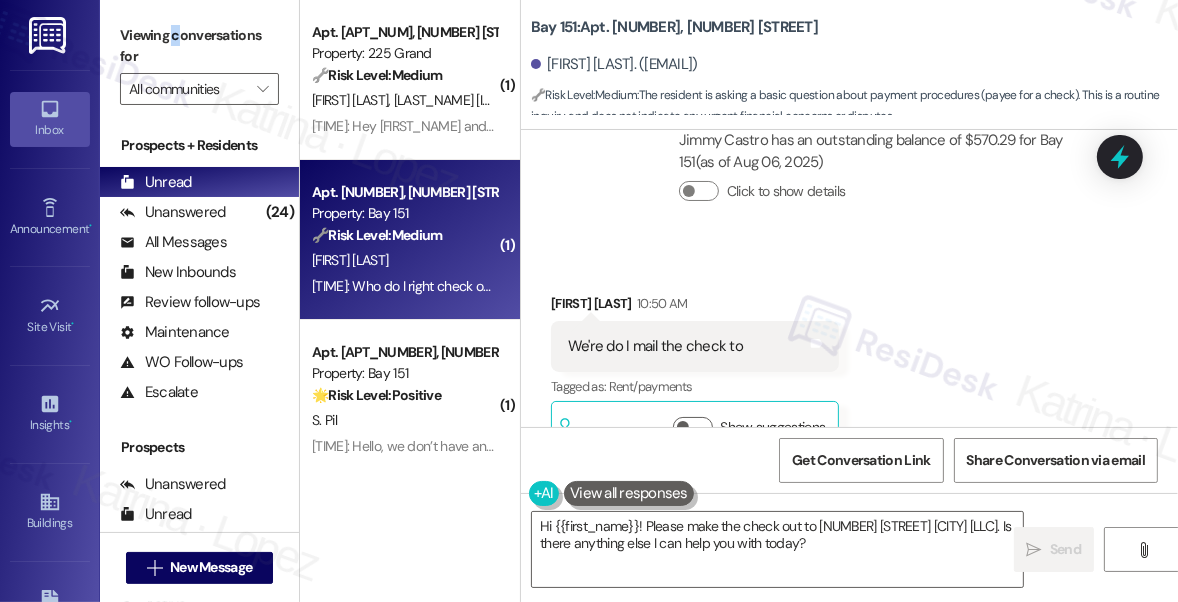 click on "Viewing conversations for All communities " at bounding box center (199, 62) 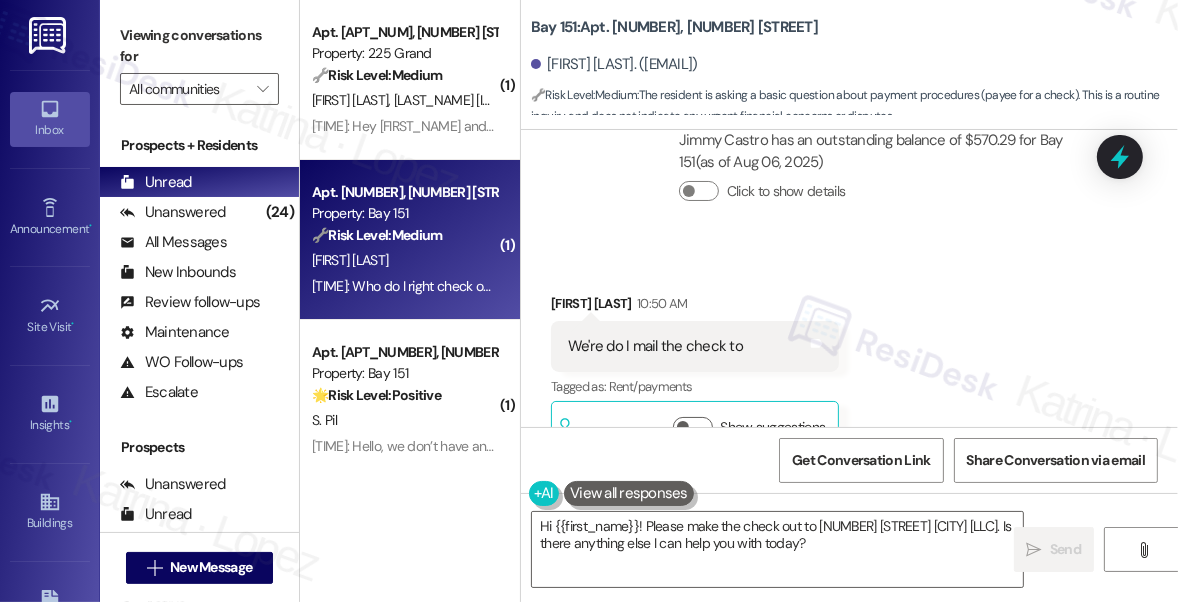 click on "Viewing conversations for All communities  Prospects + Residents Unread (0) Unread: Any message you haven't read yet will show up here Unanswered (24) Unanswered: ResiDesk identifies open questions and unanswered conversations so you can respond to them. All Messages (undefined) All Messages: This is your inbox. All of your tenant messages will show up here. New Inbounds (0) New Inbounds: If you publicly post your ResiDesk number, all new inbound messages from people who do not currently have a lease and are not currently prospects the last 45 days will surface here. Review follow-ups (undefined) Review follow-ups: ResiDesk identifies open review candidates and conversations so you can respond to them. Maintenance (undefined) Maintenance: ResiDesk identifies conversations around maintenance or work orders from the last 14 days so you can respond to them. WO Follow-ups (undefined) WO Follow-ups: ResiDesk identifies follow-ups around maintenance or work orders from the last 7 days so you can respond to them." at bounding box center [639, 301] 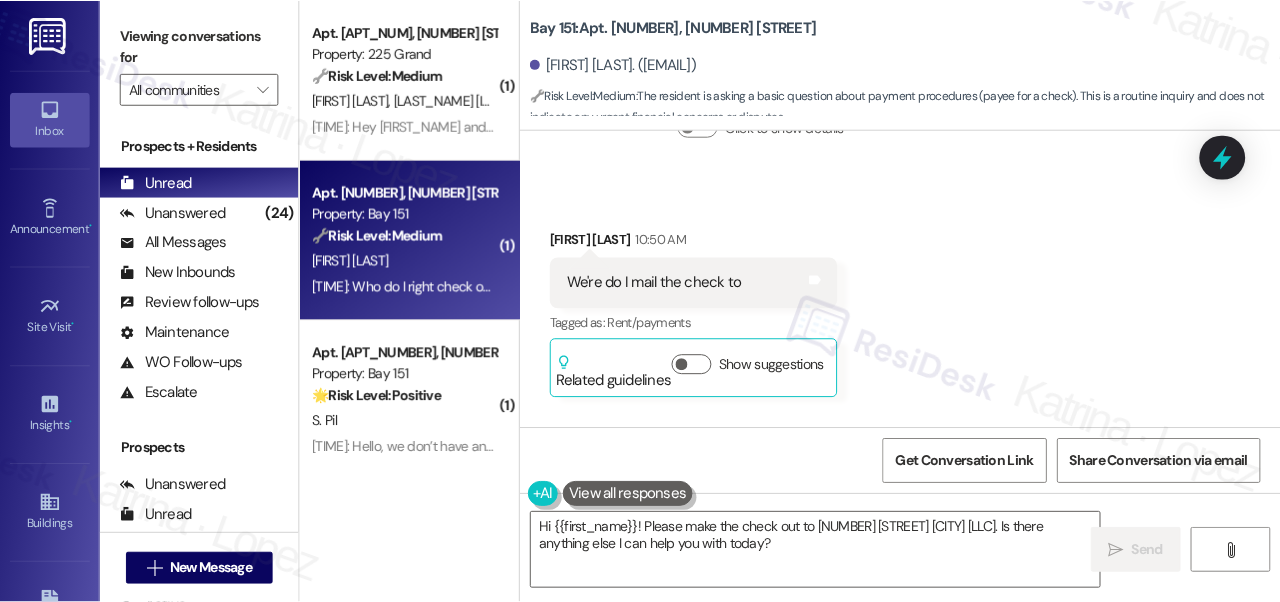 scroll, scrollTop: 34591, scrollLeft: 0, axis: vertical 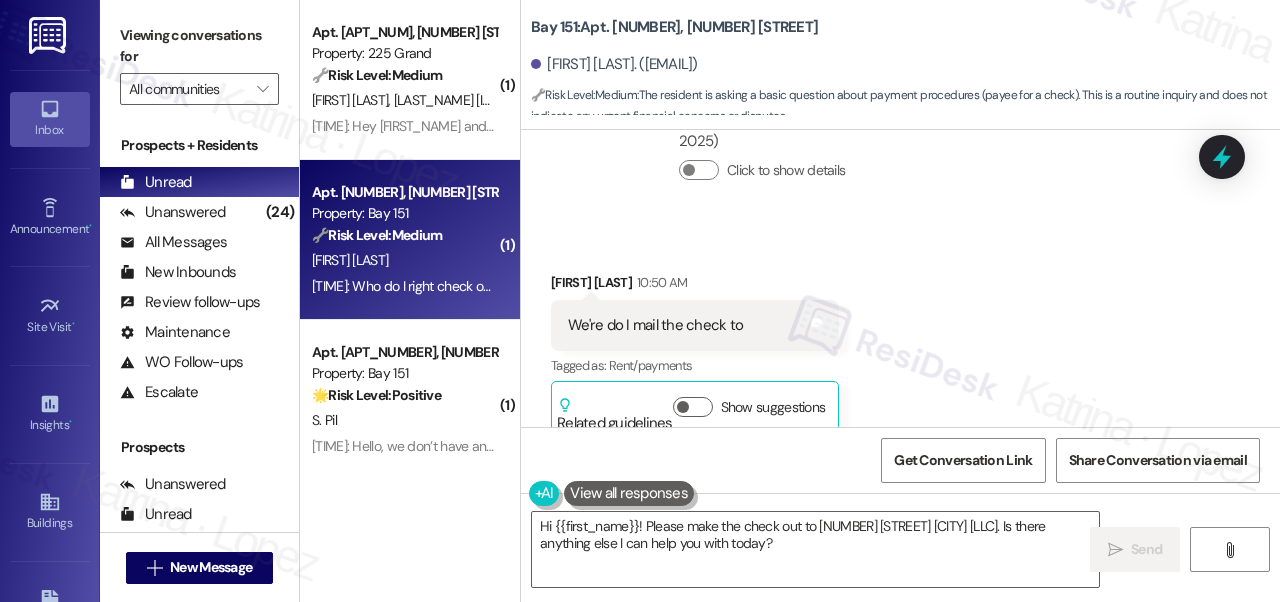 click on "Sent via SMS Jane  (ResiDesk) 11:13 AM Hi Jimmy! You can mail your check to [NUMBER] [STREET] [NAME], P.O. Box [NUMBER], Jersey City, NJ 07306-0470. Let me know if you have any other questions! Tags and notes Tagged as:   Rent/payments Click to highlight conversations about Rent/payments" at bounding box center [900, 550] 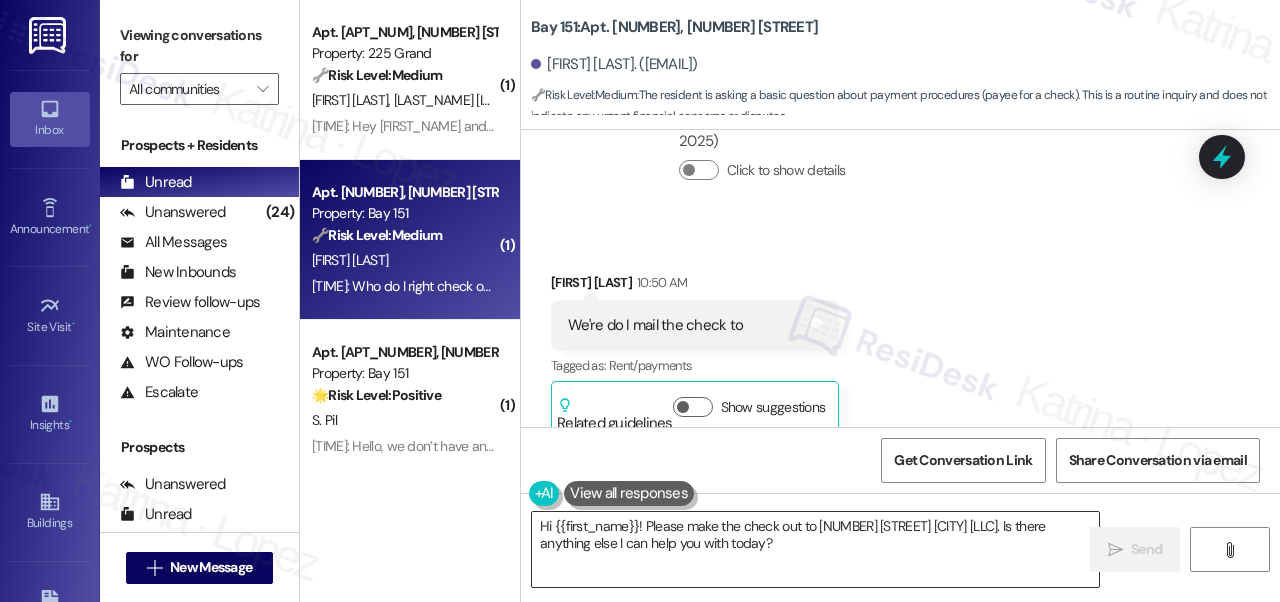 click on "Hi {{first_name}}! Please make the check out to [NUMBER] [STREET] [CITY] [LLC]. Is there anything else I can help you with today?" at bounding box center (815, 549) 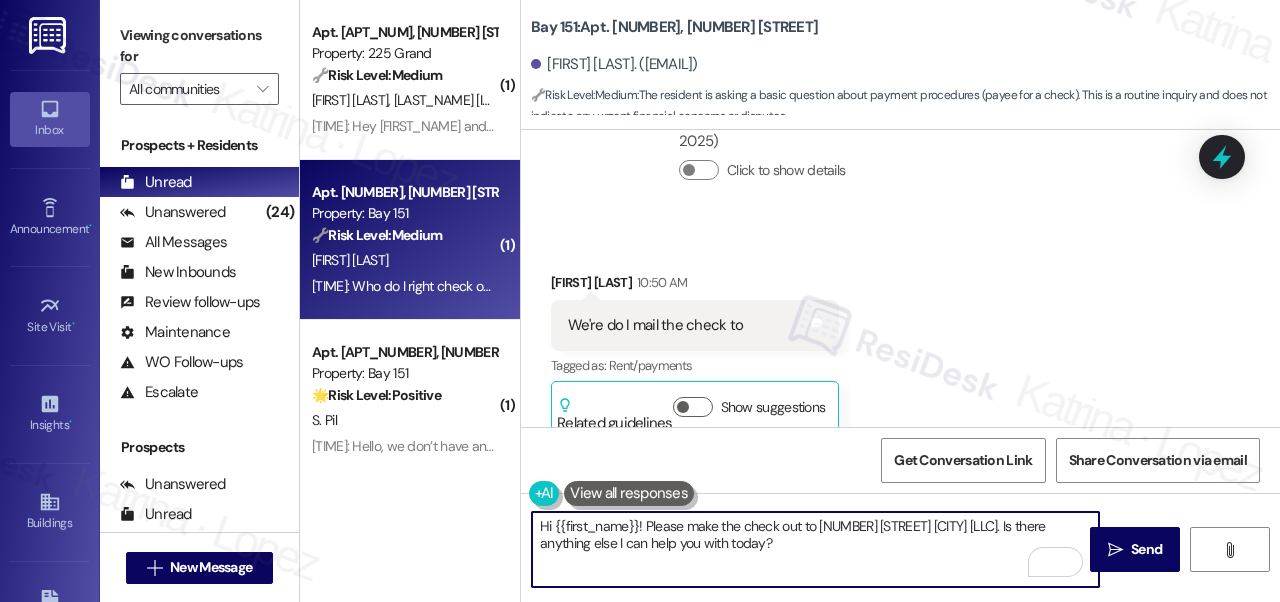 click on "Hi {{first_name}}! Please make the check out to [NUMBER] [STREET] [CITY] [LLC]. Is there anything else I can help you with today?" at bounding box center [815, 549] 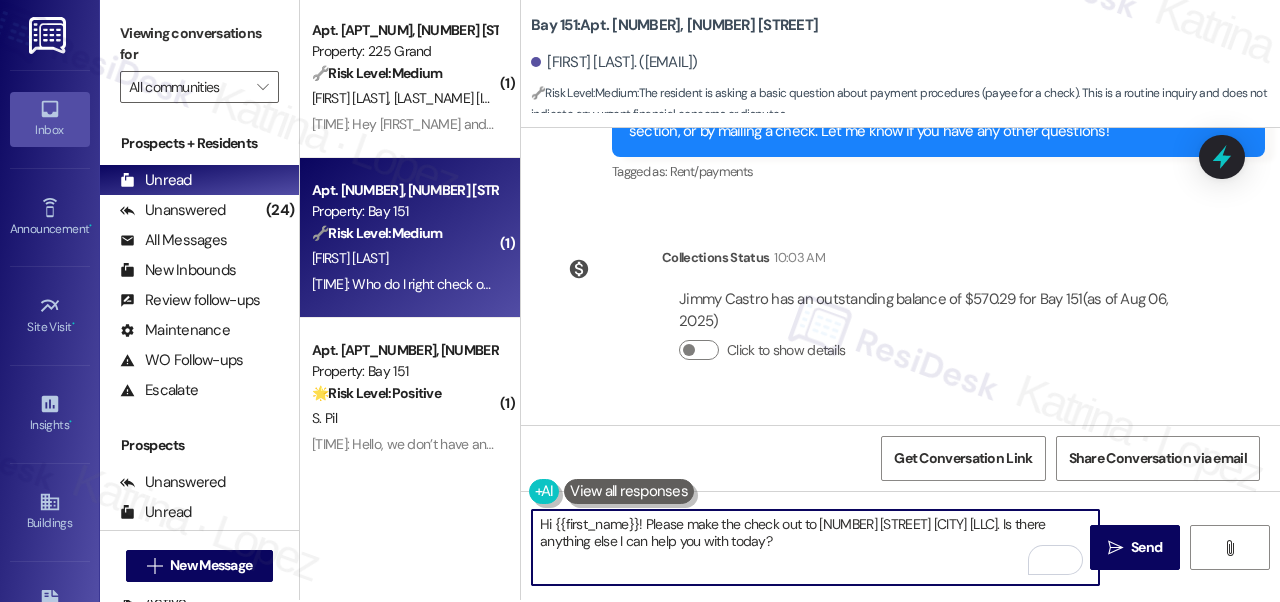 scroll, scrollTop: 4, scrollLeft: 0, axis: vertical 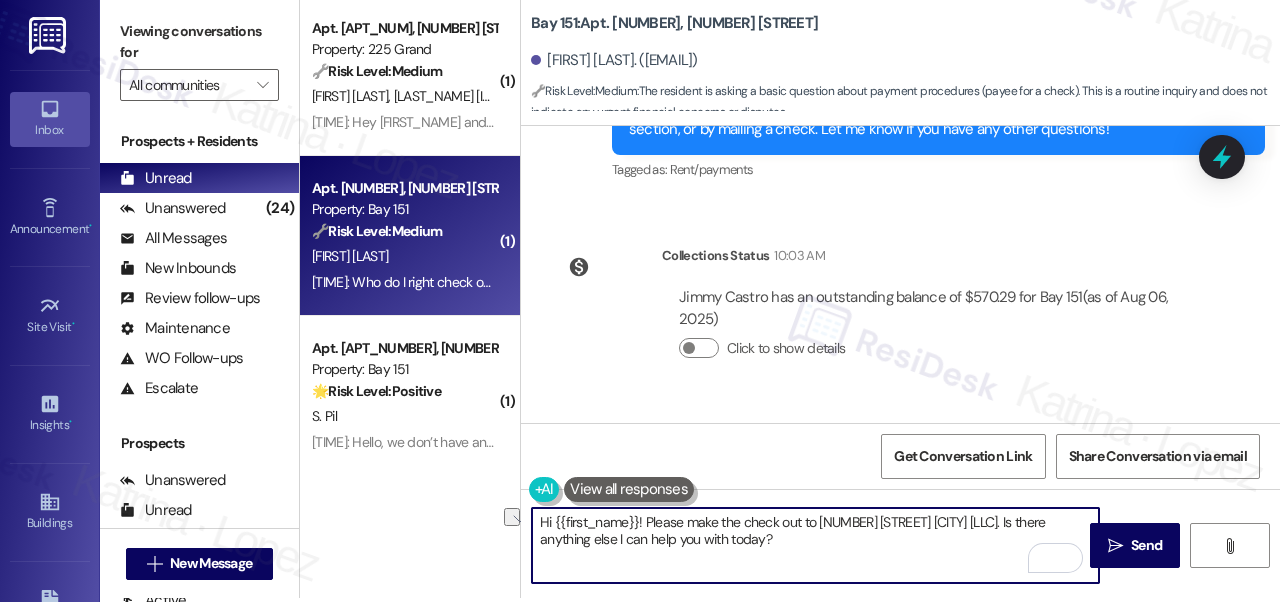 drag, startPoint x: 642, startPoint y: 523, endPoint x: 504, endPoint y: 516, distance: 138.17743 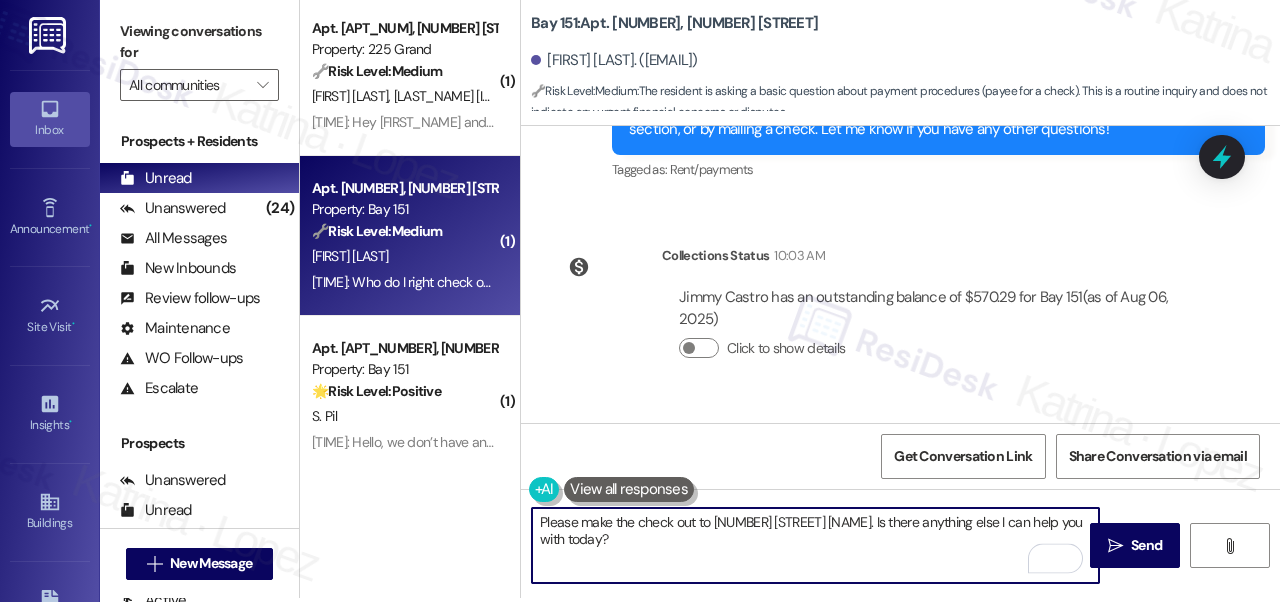 click on "Please make the check out to [NUMBER] [STREET] [NAME]. Is there anything else I can help you with today?" at bounding box center (815, 545) 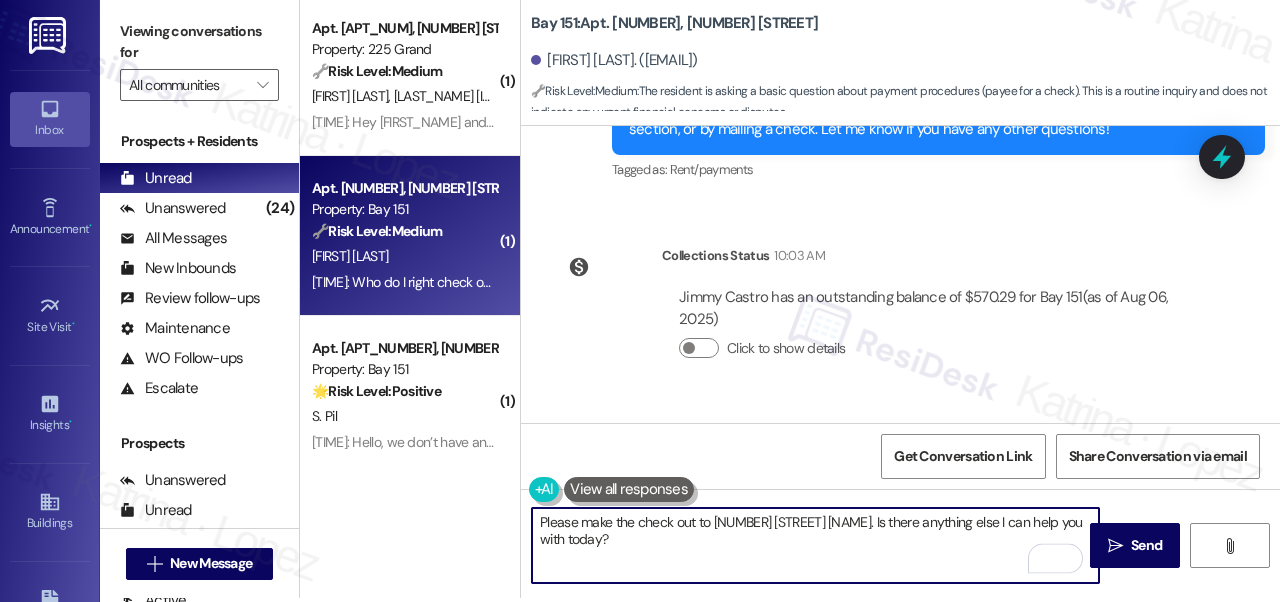 click on "Please make the check out to [NUMBER] [STREET] [NAME]. Is there anything else I can help you with today?" at bounding box center (815, 545) 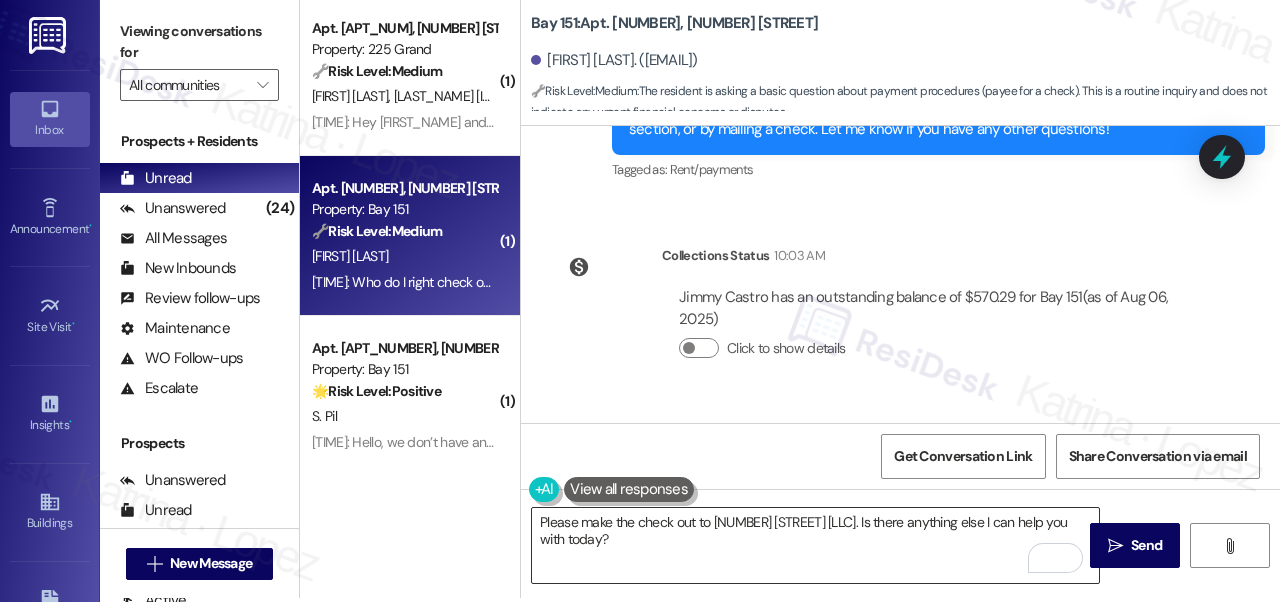 click on "Please make the check out to [NUMBER] [STREET] [LLC]. Is there anything else I can help you with today?" at bounding box center [815, 545] 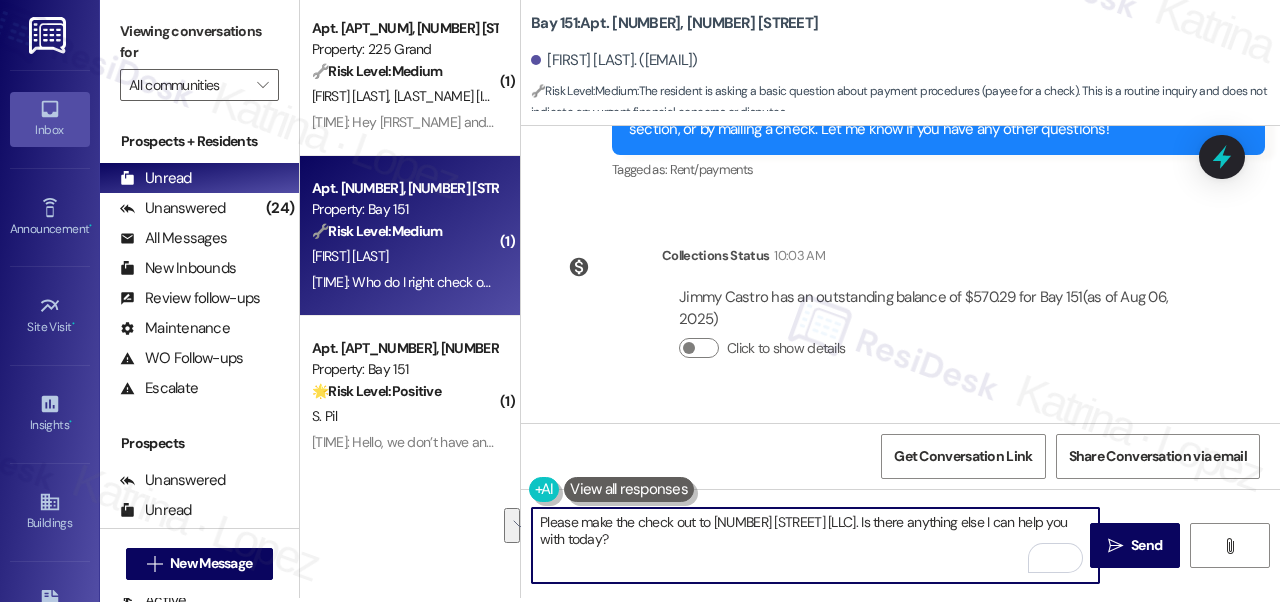 drag, startPoint x: 796, startPoint y: 556, endPoint x: 957, endPoint y: 522, distance: 164.5509 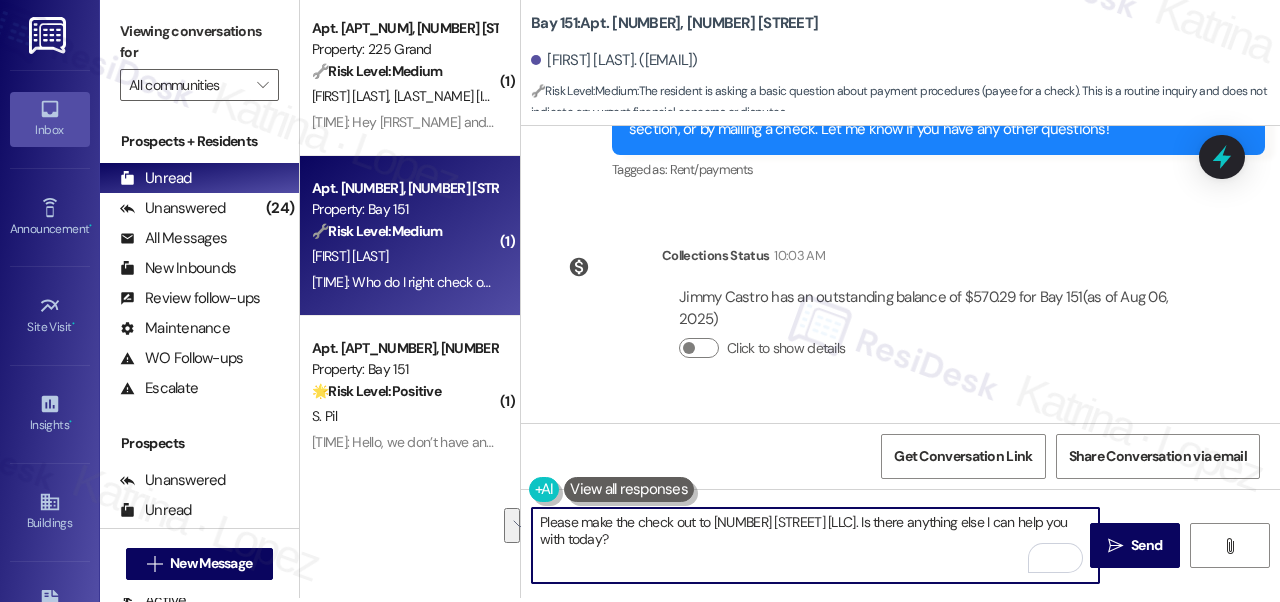 click on "Please make the check out to [NUMBER] [STREET] [LLC]. Is there anything else I can help you with today?" at bounding box center (815, 545) 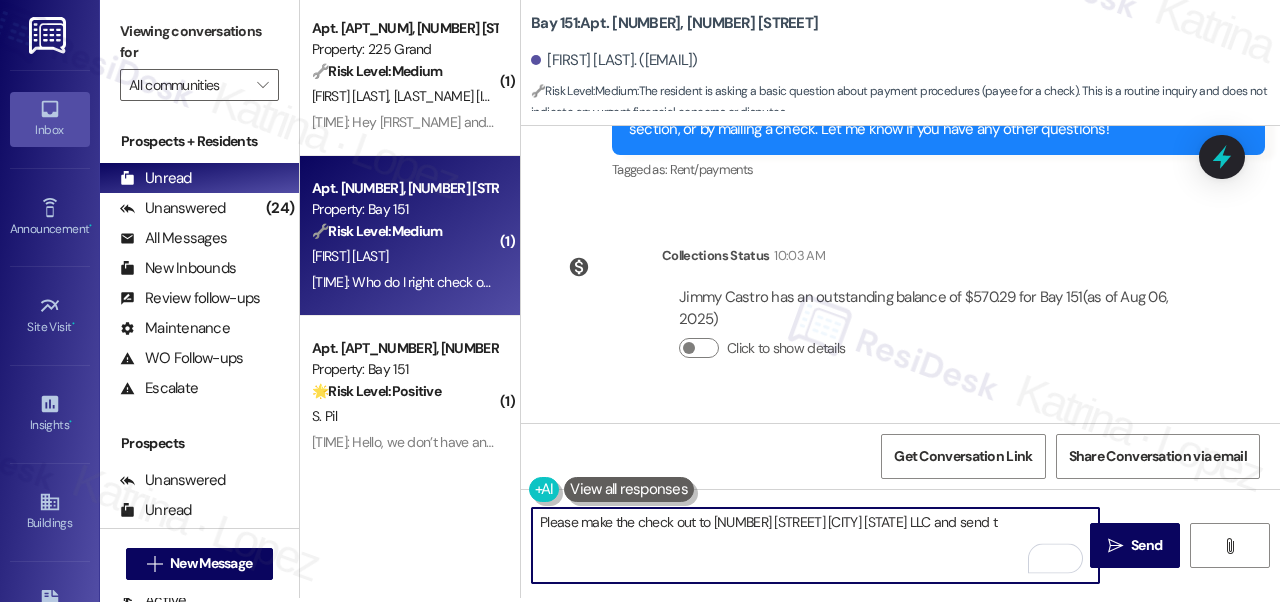 click on "Please make the check out to [NUMBER] [STREET] [CITY] [STATE] LLC and send t" at bounding box center (815, 545) 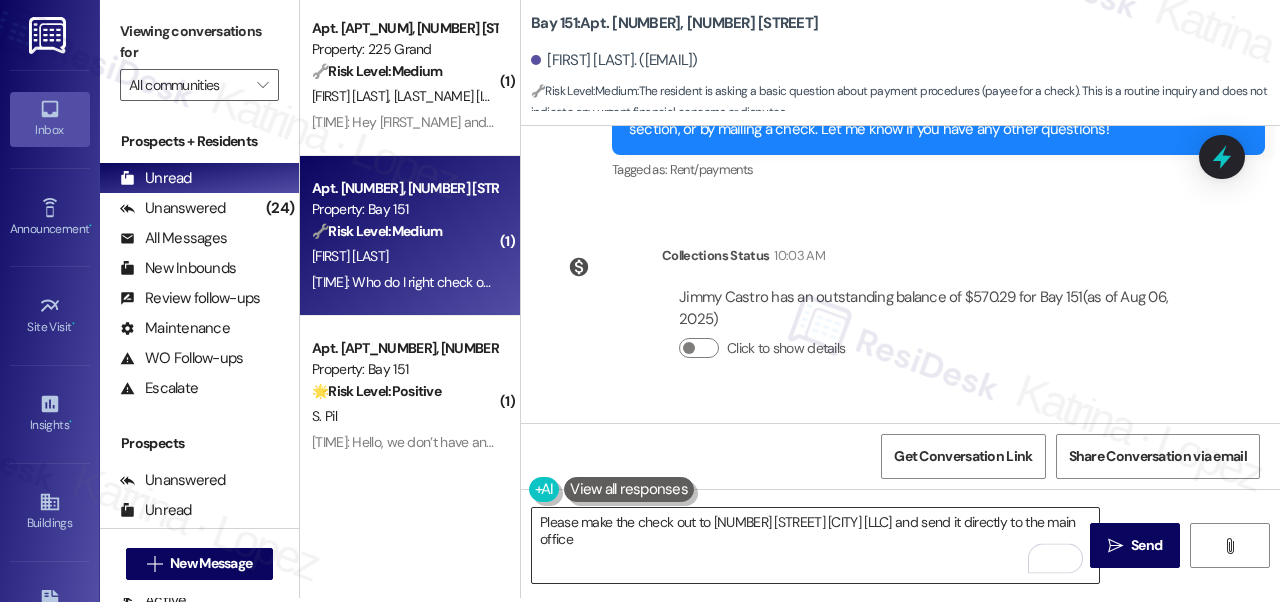 click on "Please make the check out to [NUMBER] [STREET] [CITY] [LLC] and send it directly to the main office" at bounding box center [815, 545] 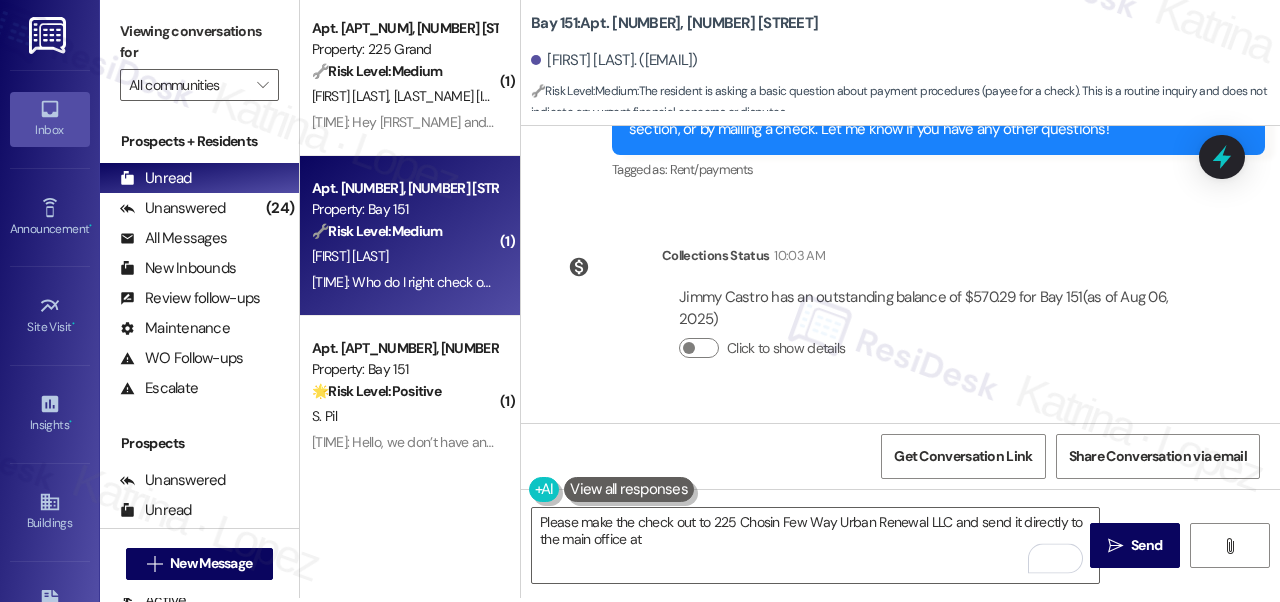 click on "Collections Status [TIME] Jimmy Castro has an outstanding balance of $570.29 for Bay 151  (as of [DATE]) Click to show details" at bounding box center (877, 317) 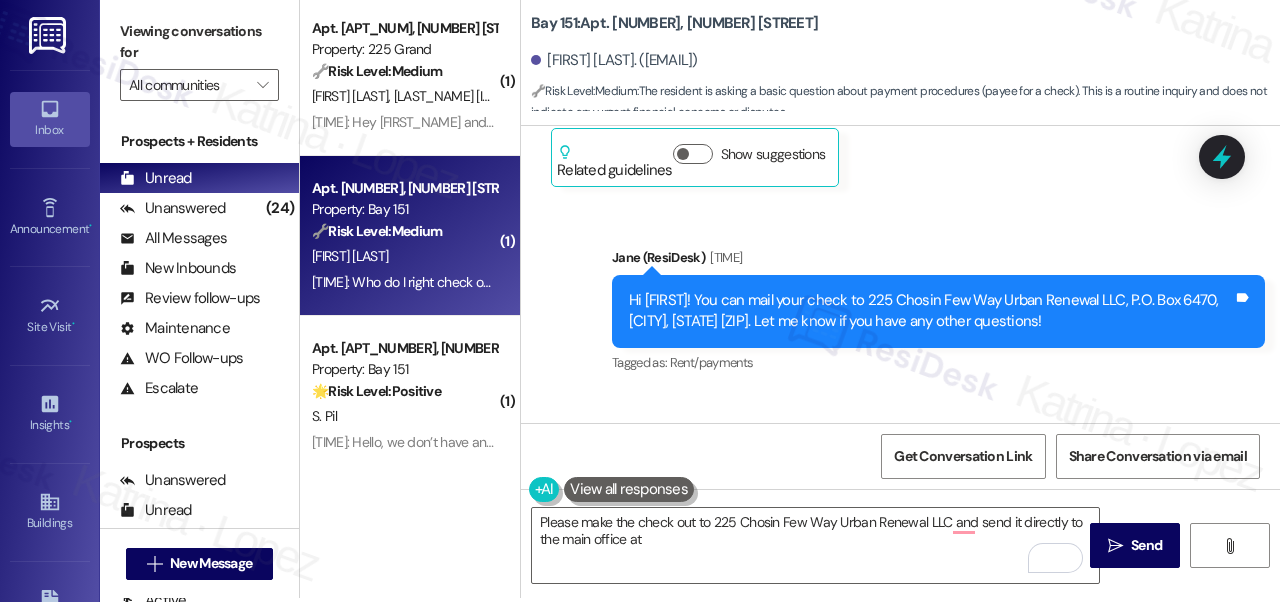 scroll, scrollTop: 34773, scrollLeft: 0, axis: vertical 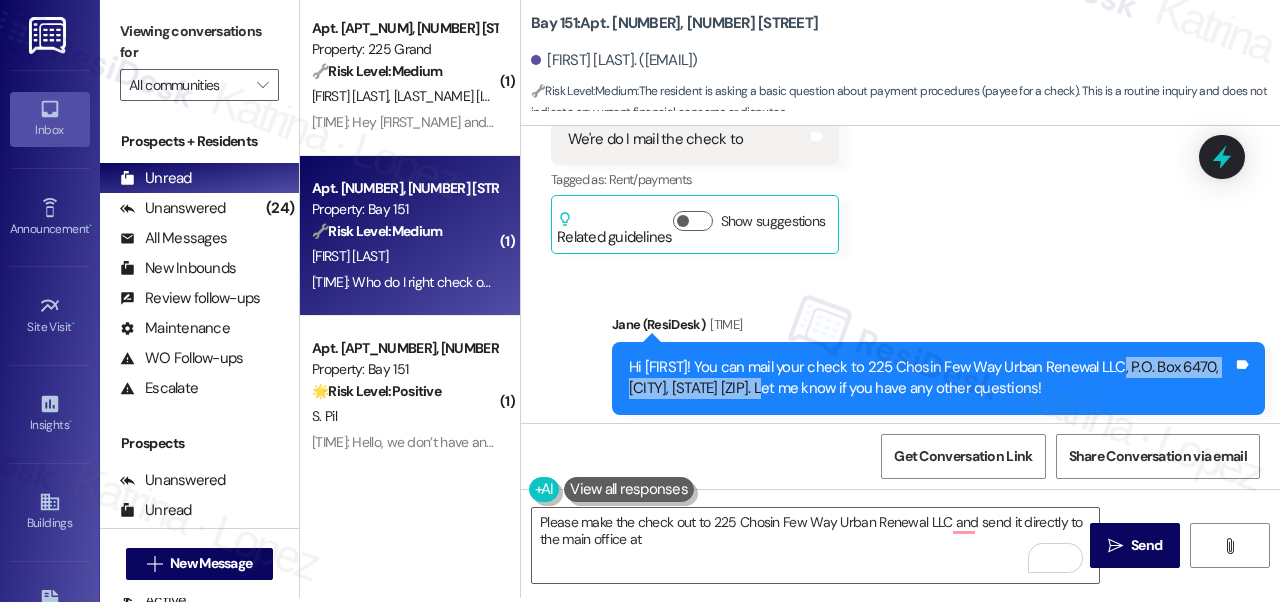 drag, startPoint x: 1119, startPoint y: 195, endPoint x: 802, endPoint y: 216, distance: 317.69482 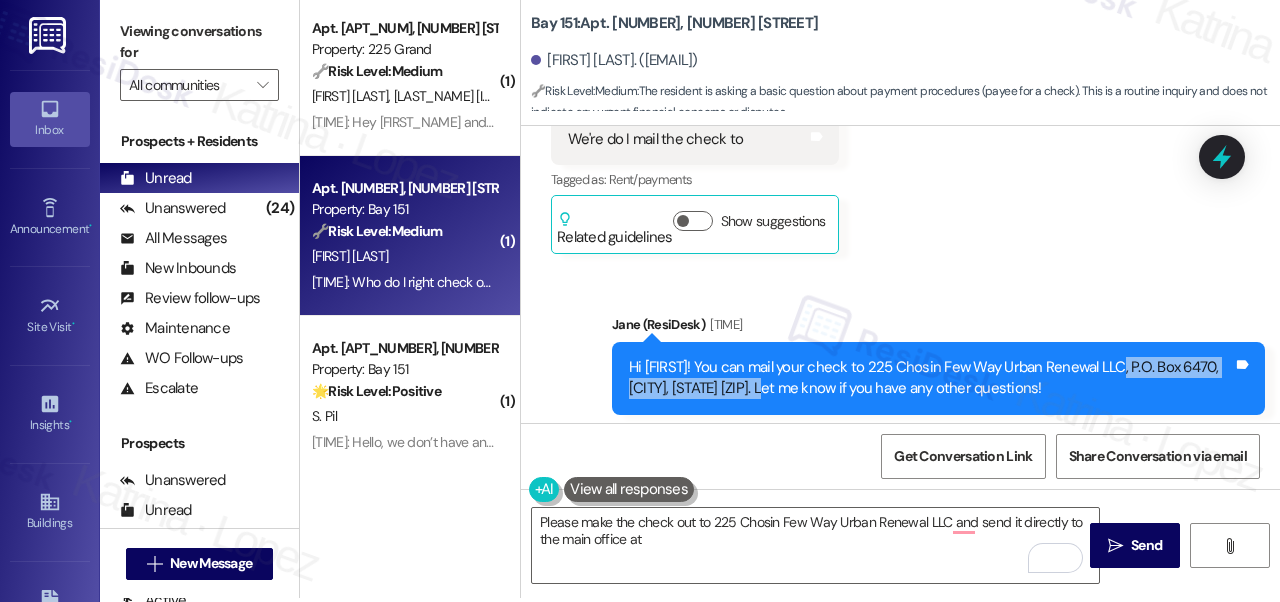 click on "Hi [FIRST]! You can mail your check to 225 Chosin Few Way Urban Renewal LLC, P.O. Box 6470, [CITY], [STATE] [ZIP]. Let me know if you have any other questions!" at bounding box center (931, 378) 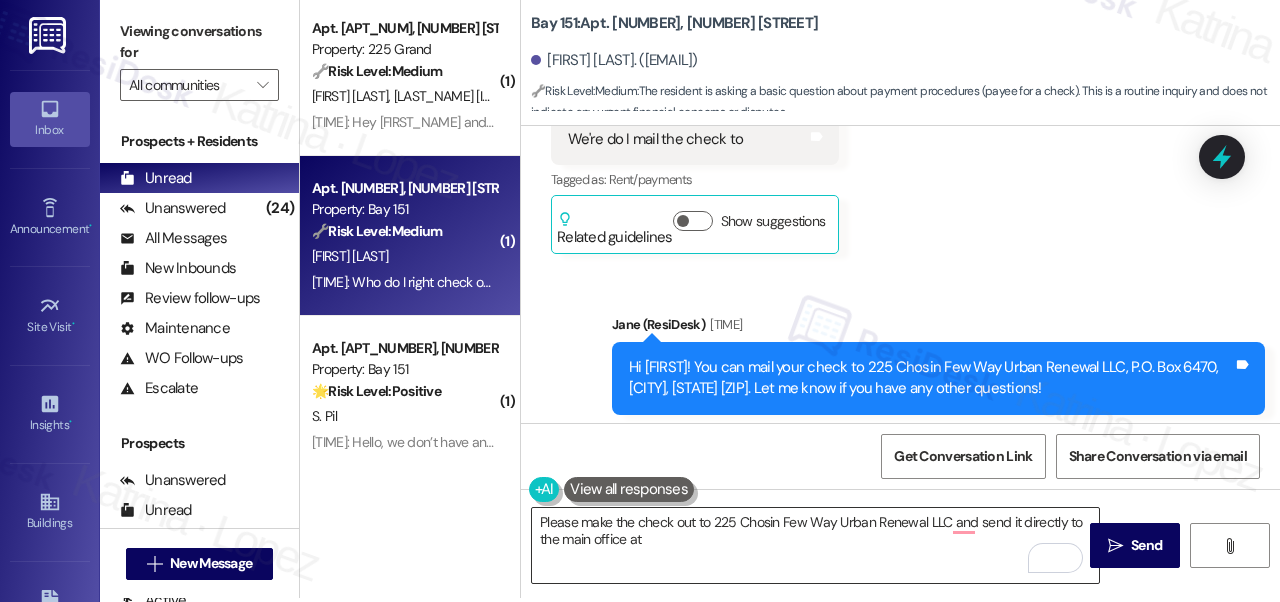 click on "Please make the check out to 225 Chosin Few Way Urban Renewal LLC and send it directly to the main office at" at bounding box center (815, 545) 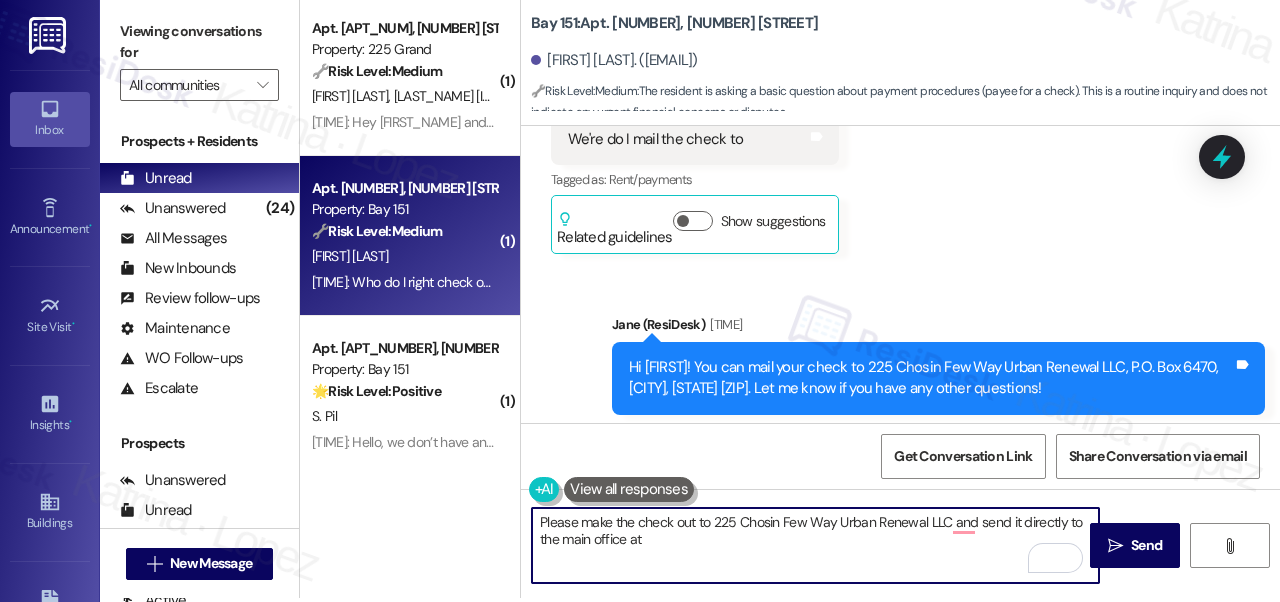 paste on "P.O. Box [NUMBER], [CITY], [STATE]-[ZIP]" 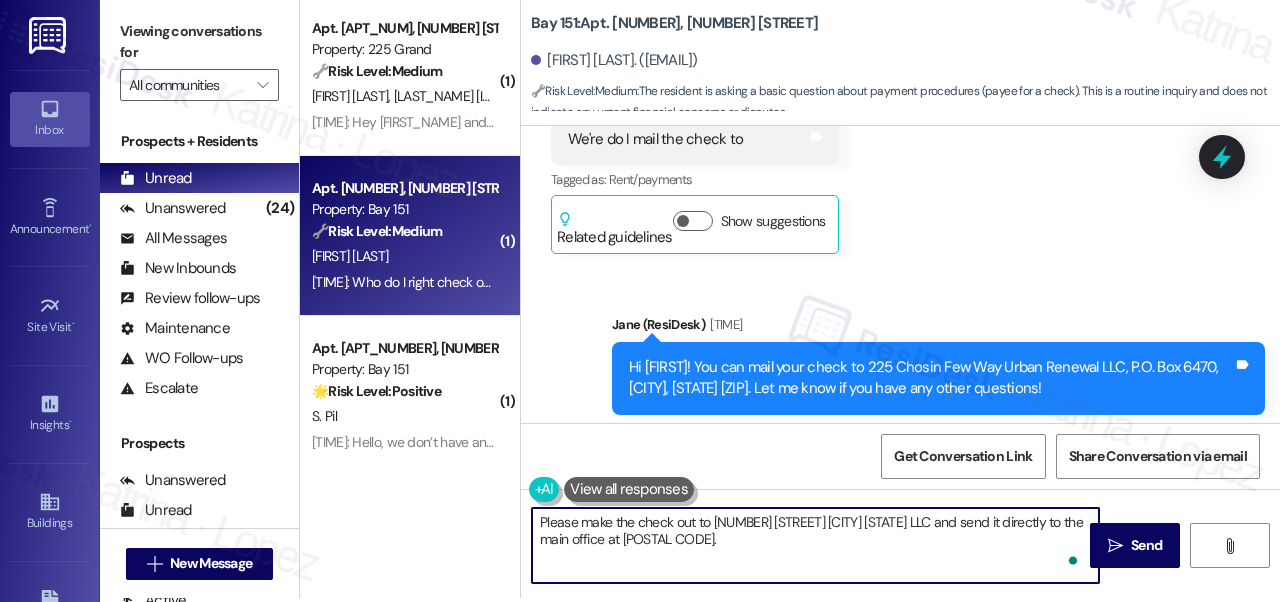 type on "Please make the check out to [NUMBER] [STREET] [CITY] [STATE] LLC and send it directly to the main office at [POSTAL CODE]." 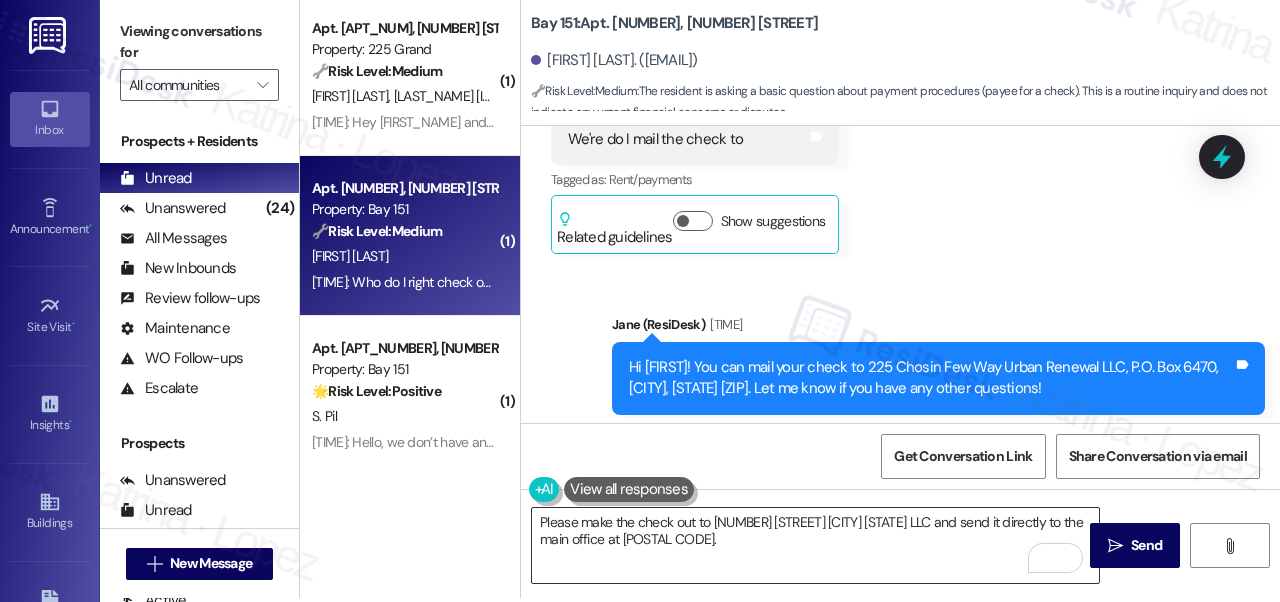 click on "Please make the check out to [NUMBER] [STREET] [CITY] [STATE] LLC and send it directly to the main office at [POSTAL CODE]." at bounding box center [815, 545] 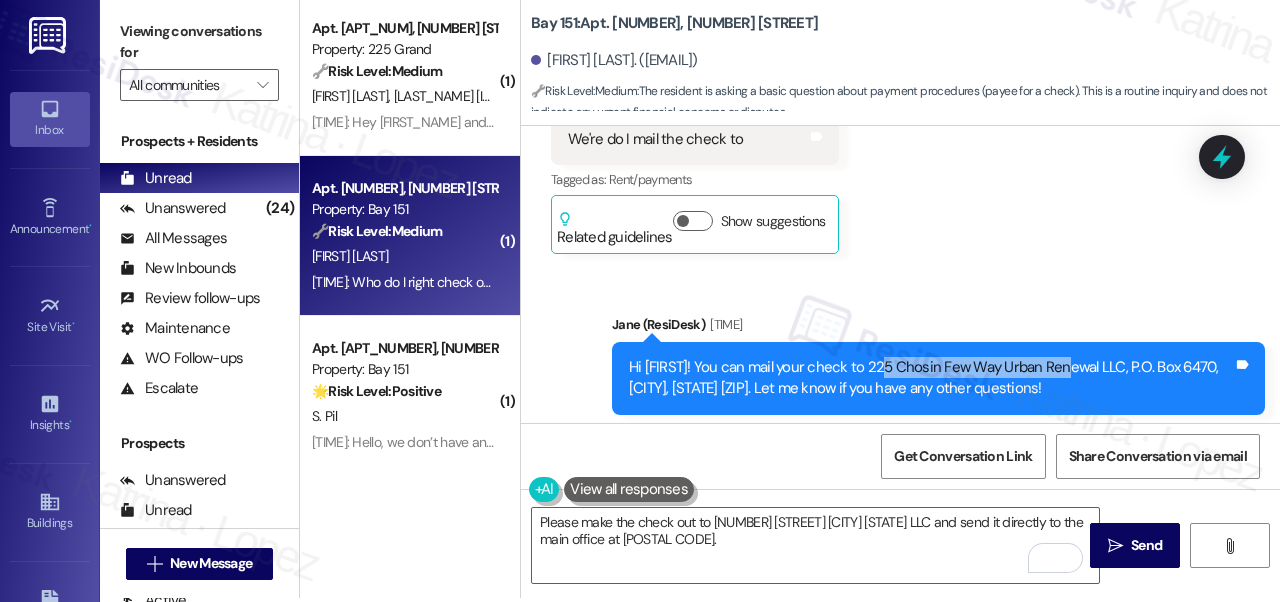 drag, startPoint x: 887, startPoint y: 200, endPoint x: 1079, endPoint y: 202, distance: 192.01042 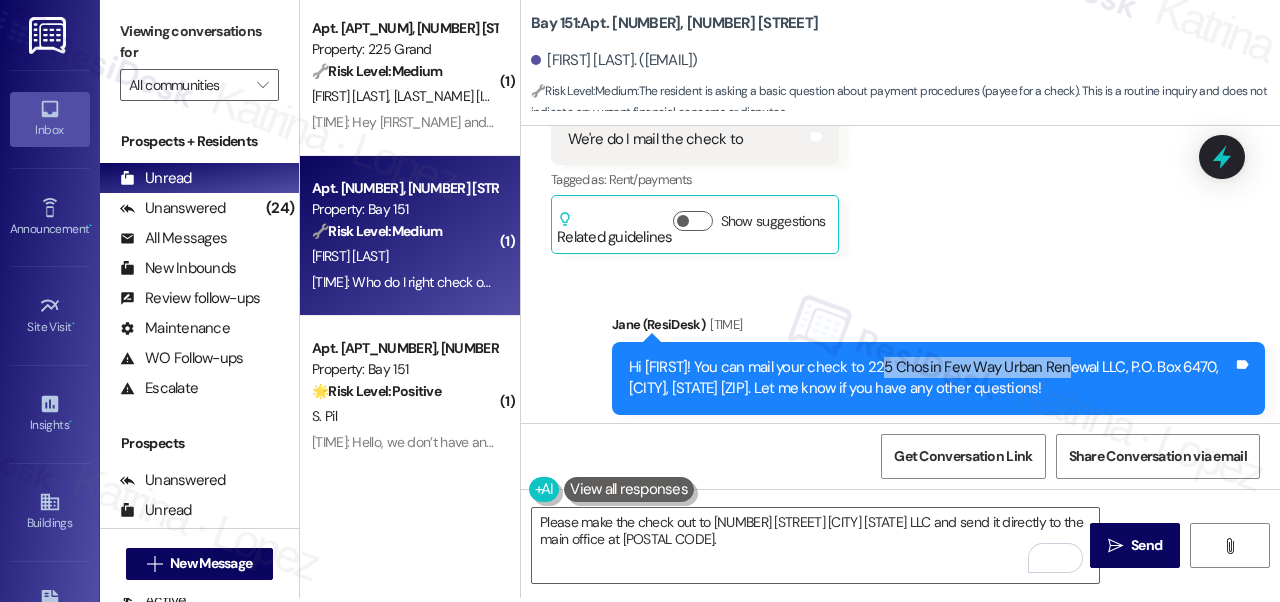 click on "Hi [FIRST]! You can mail your check to 225 Chosin Few Way Urban Renewal LLC, P.O. Box 6470, [CITY], [STATE] [ZIP]. Let me know if you have any other questions!" at bounding box center (931, 378) 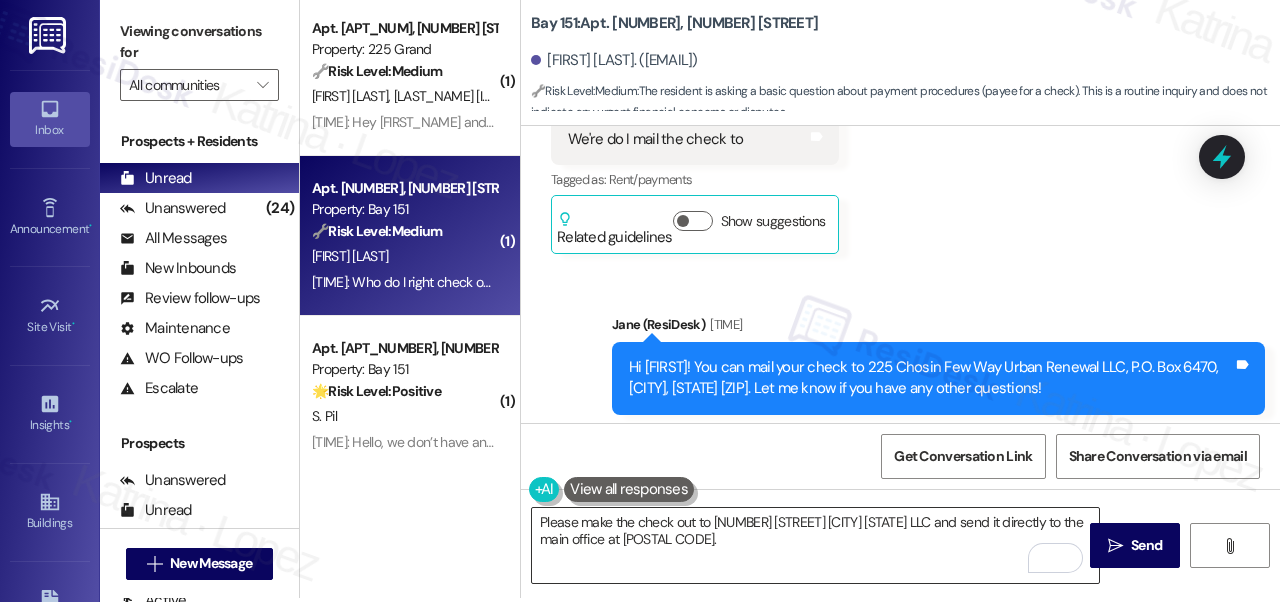 click on "Please make the check out to [NUMBER] [STREET] [CITY] [STATE] LLC and send it directly to the main office at [POSTAL CODE]." at bounding box center (815, 545) 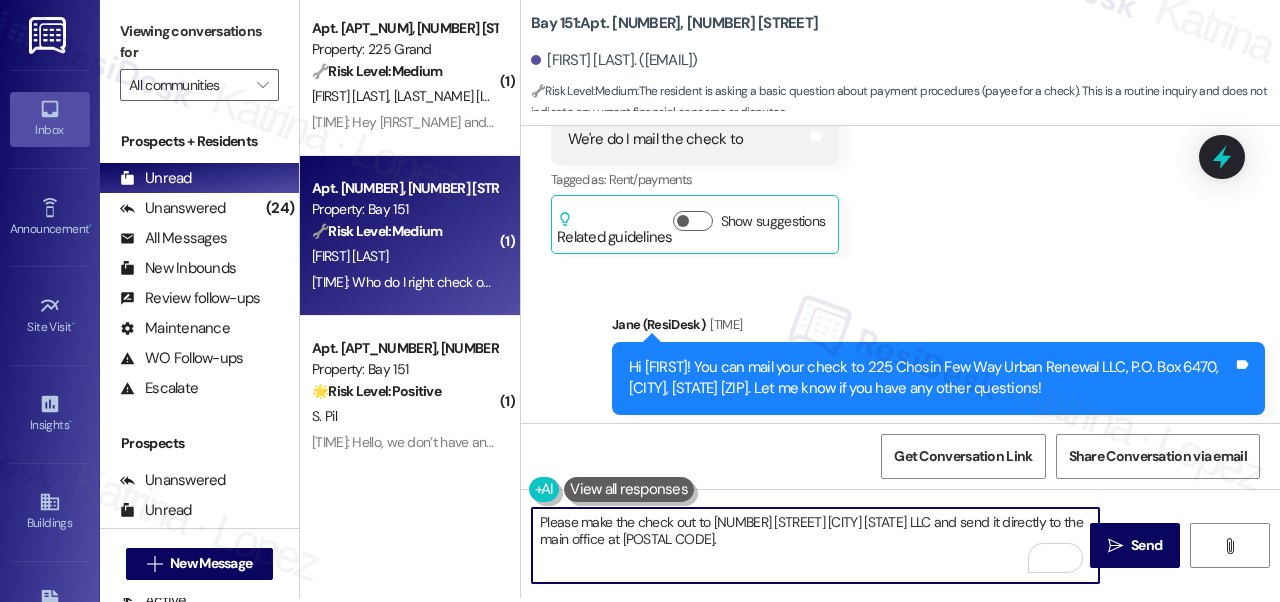 click on "Please make the check out to [NUMBER] [STREET] [CITY] [STATE] LLC and send it directly to the main office at [POSTAL CODE]." at bounding box center [815, 545] 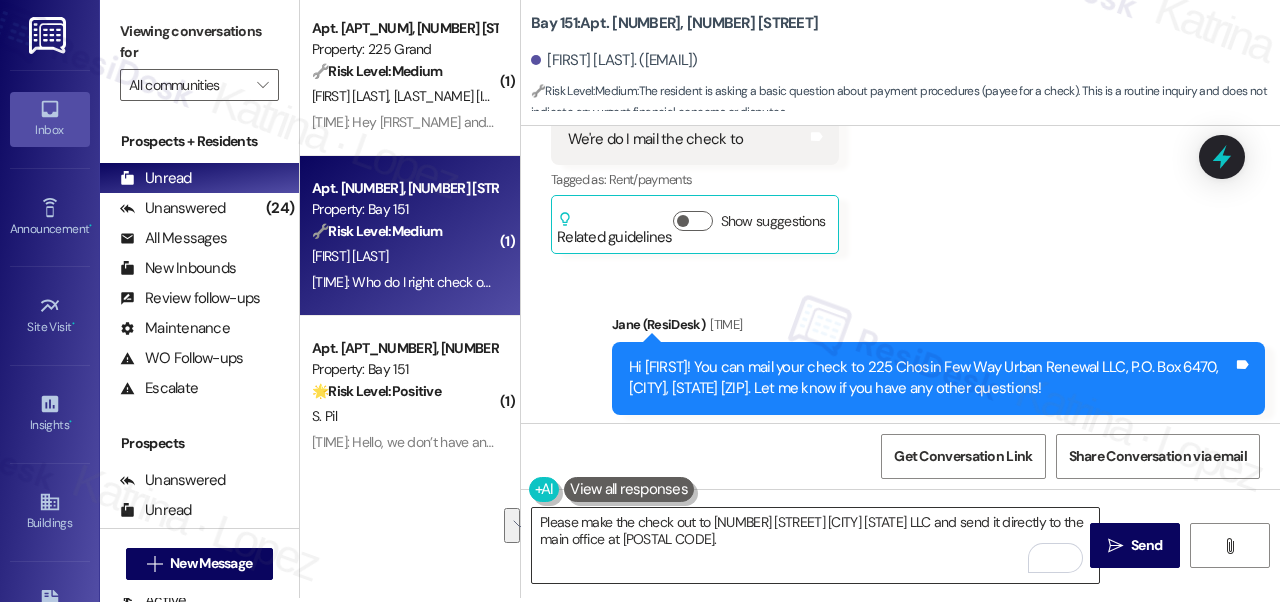 click on "Please make the check out to [NUMBER] [STREET] [CITY] [STATE] LLC and send it directly to the main office at [POSTAL CODE]." at bounding box center [815, 545] 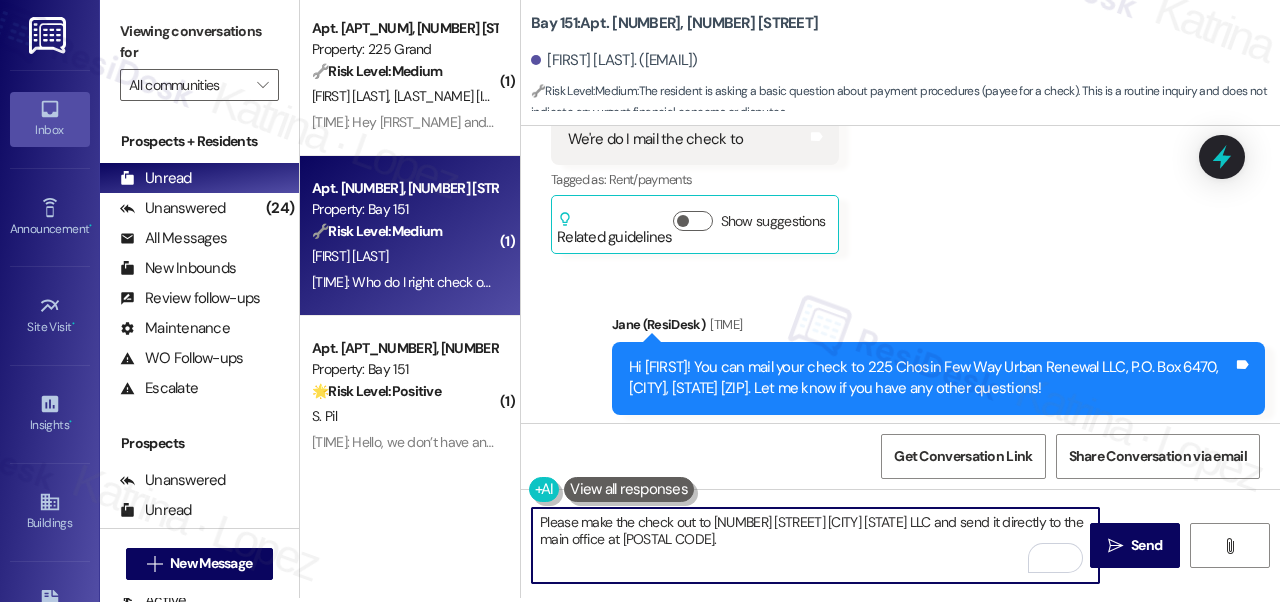 drag, startPoint x: 656, startPoint y: 538, endPoint x: 795, endPoint y: 541, distance: 139.03236 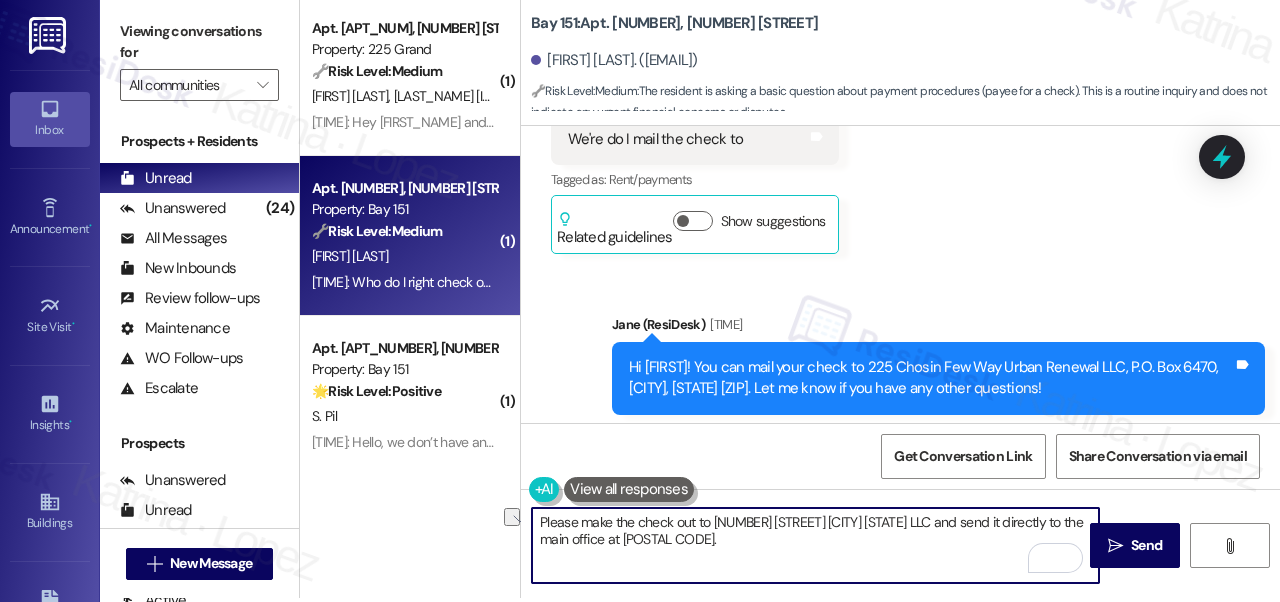 click on "Please make the check out to [NUMBER] [STREET] [CITY] [STATE] LLC and send it directly to the main office at [POSTAL CODE]." at bounding box center [815, 545] 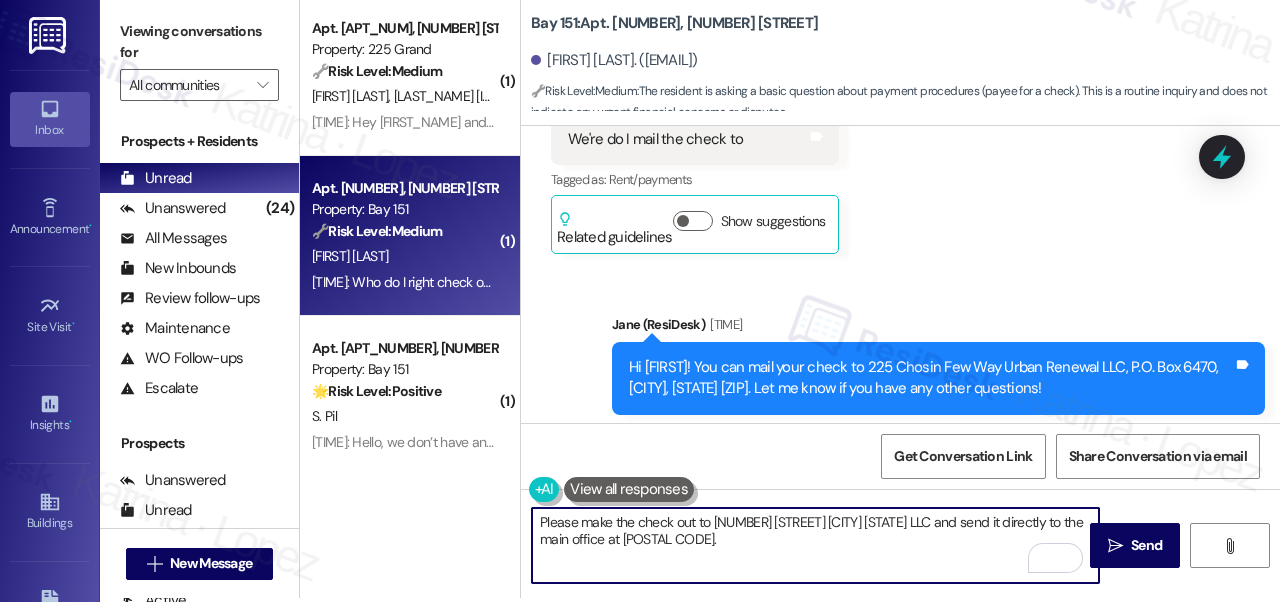 click on "Please make the check out to [NUMBER] [STREET] [CITY] [STATE] LLC and send it directly to the main office at [POSTAL CODE]." at bounding box center [815, 545] 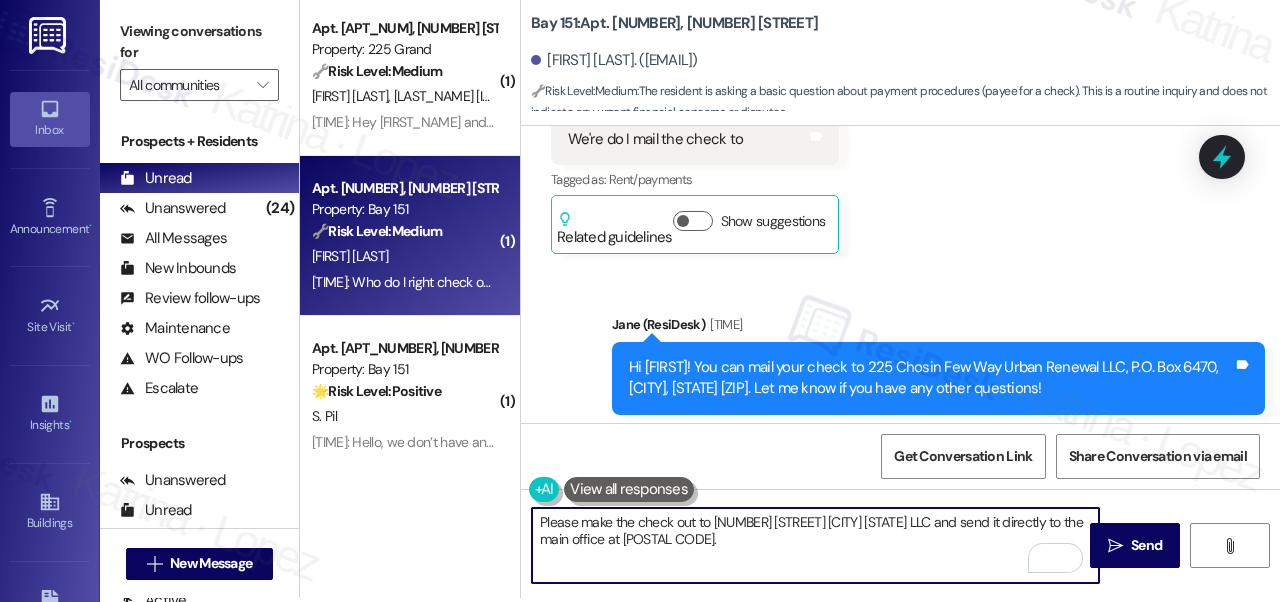 click on "Please make the check out to [NUMBER] [STREET] [CITY] [STATE] LLC and send it directly to the main office at [POSTAL CODE]." at bounding box center [815, 545] 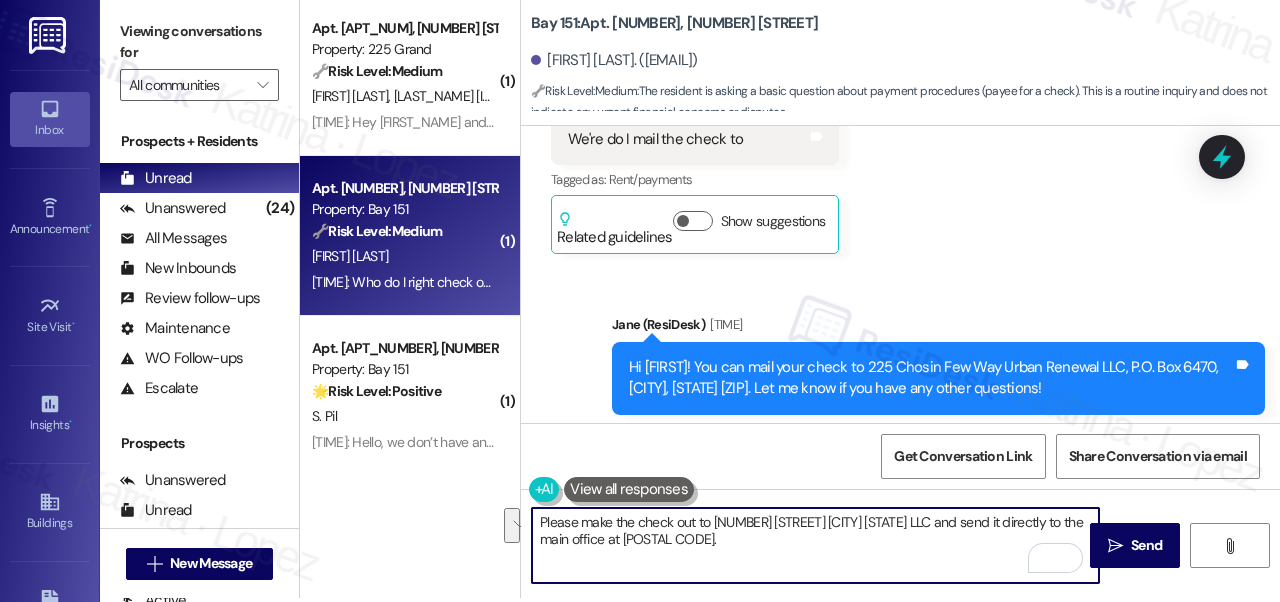 click on "Please make the check out to [NUMBER] [STREET] [CITY] [STATE] LLC and send it directly to the main office at [POSTAL CODE]." at bounding box center [815, 545] 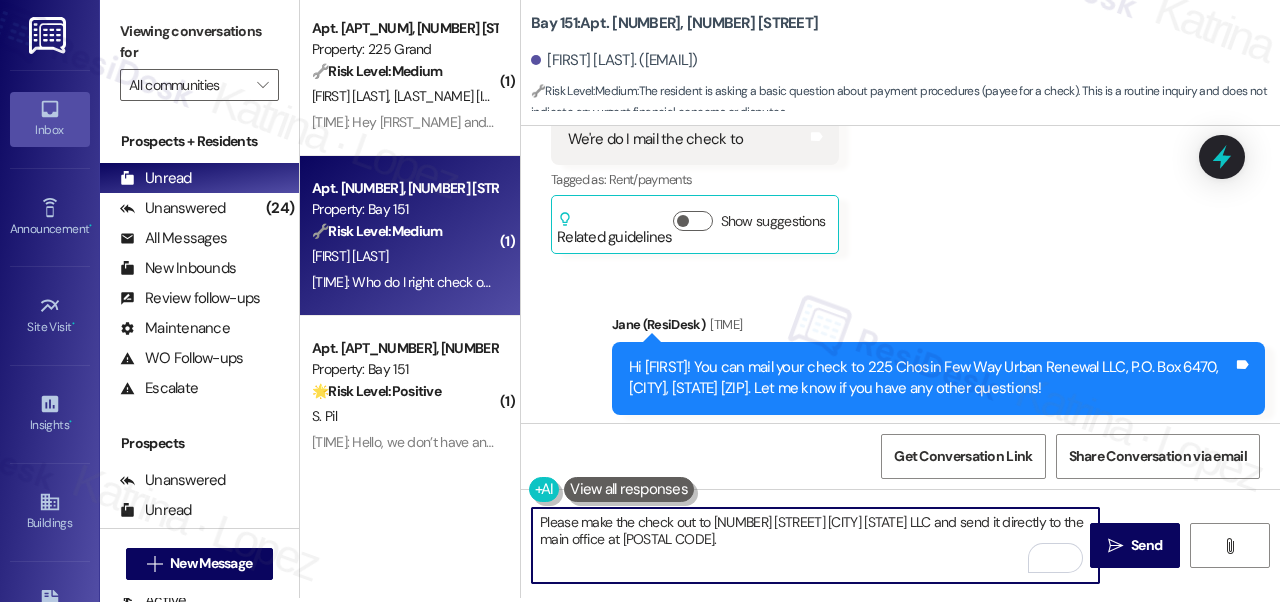 click on "Please make the check out to [NUMBER] [STREET] [CITY] [STATE] LLC and send it directly to the main office at [POSTAL CODE]." at bounding box center (815, 545) 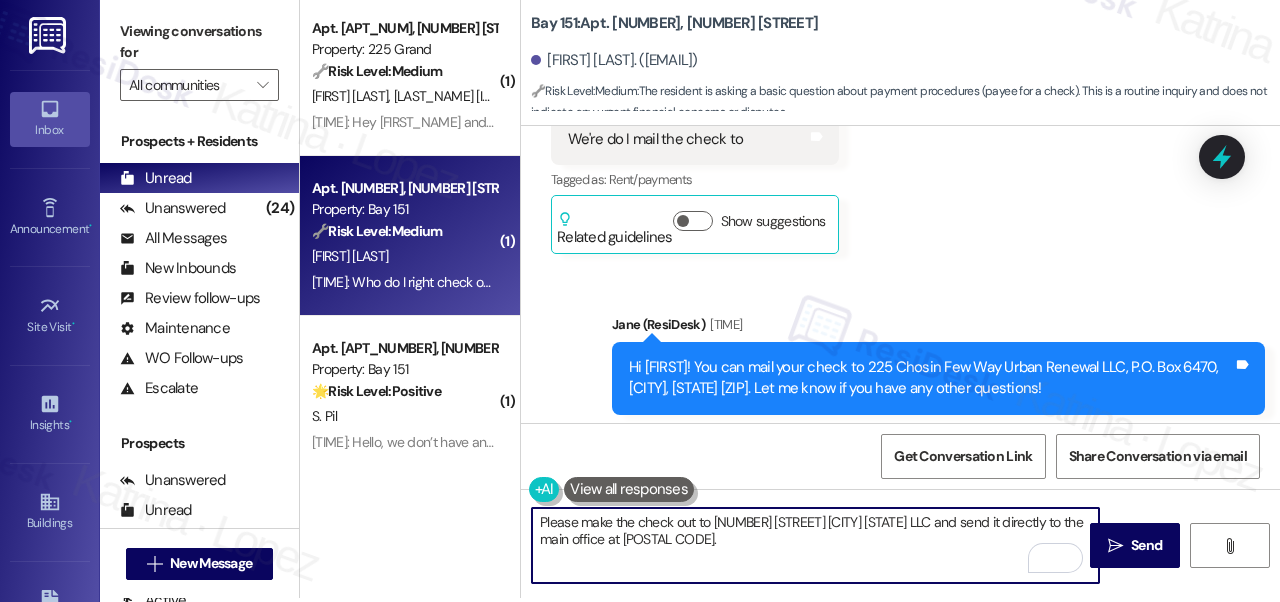click on "Please make the check out to [NUMBER] [STREET] [CITY] [STATE] LLC and send it directly to the main office at [POSTAL CODE]." at bounding box center (815, 545) 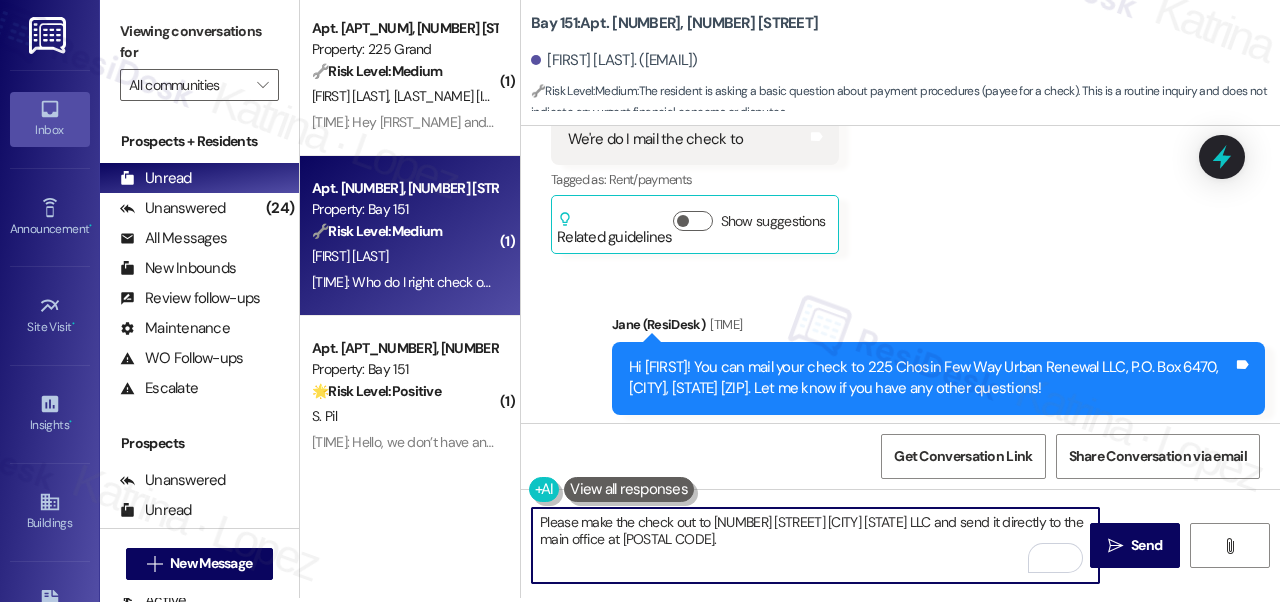 click on "Please make the check out to [NUMBER] [STREET] [CITY] [STATE] LLC and send it directly to the main office at [POSTAL CODE]." at bounding box center [815, 545] 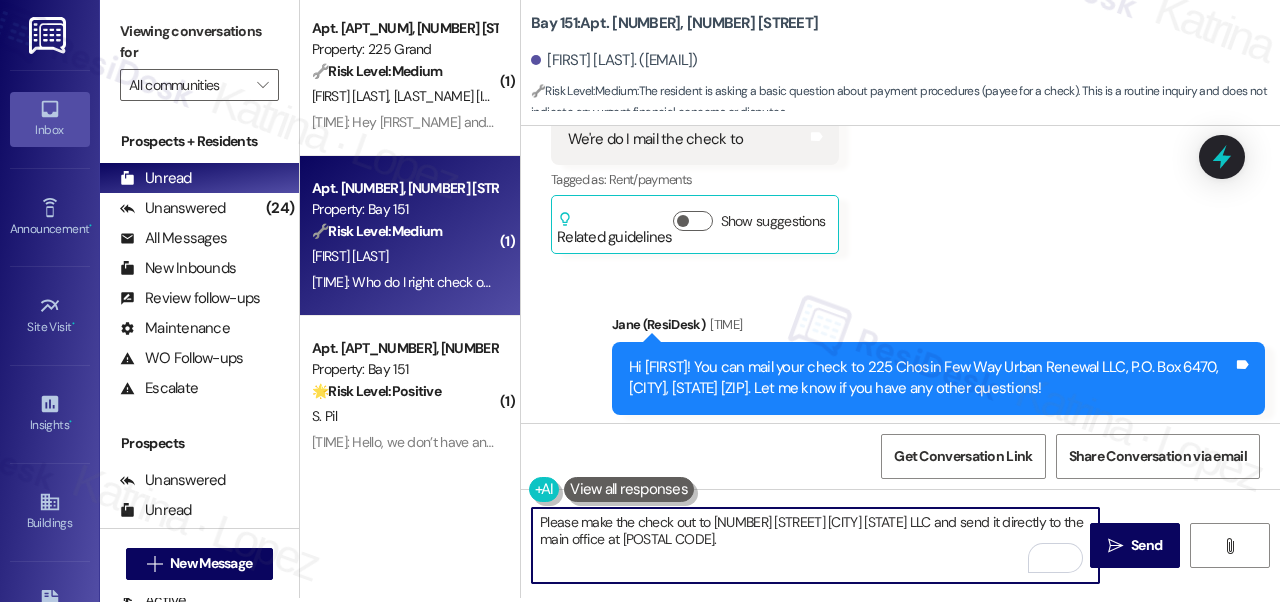 click on "Please make the check out to [NUMBER] [STREET] [CITY] [STATE] LLC and send it directly to the main office at [POSTAL CODE]." at bounding box center (815, 545) 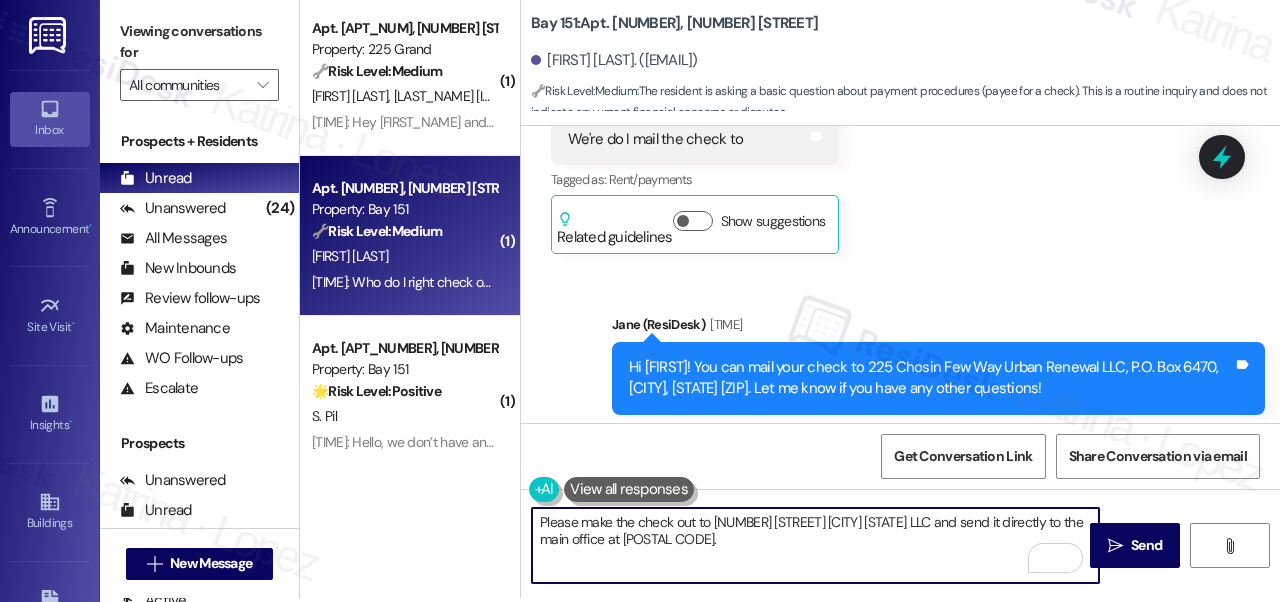 click on "Please make the check out to [NUMBER] [STREET] [CITY] [STATE] LLC and send it directly to the main office at [POSTAL CODE]." at bounding box center [815, 545] 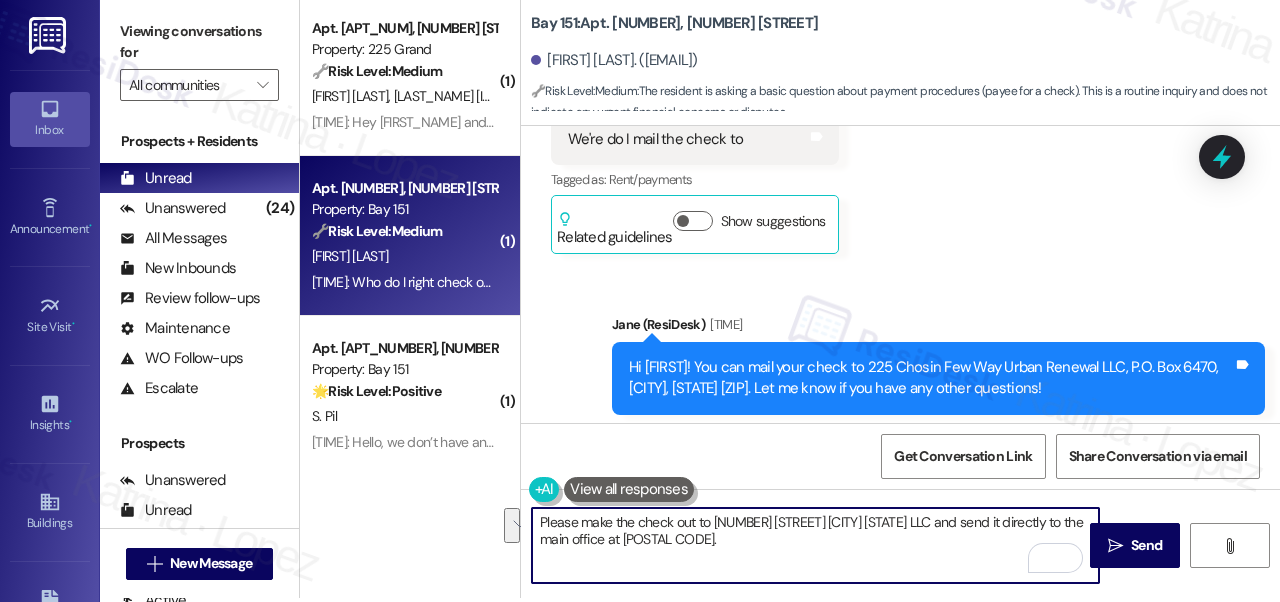 click on "Please make the check out to [NUMBER] [STREET] [CITY] [STATE] LLC and send it directly to the main office at [POSTAL CODE]." at bounding box center (815, 545) 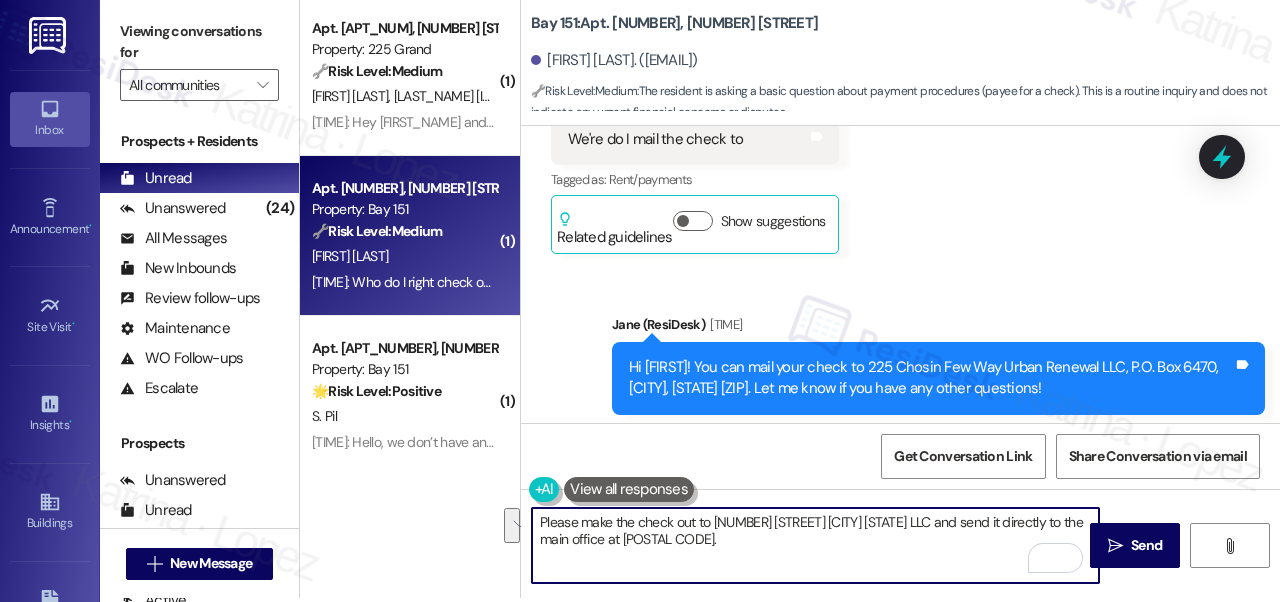 click on "Please make the check out to [NUMBER] [STREET] [CITY] [STATE] LLC and send it directly to the main office at [POSTAL CODE]." at bounding box center [815, 545] 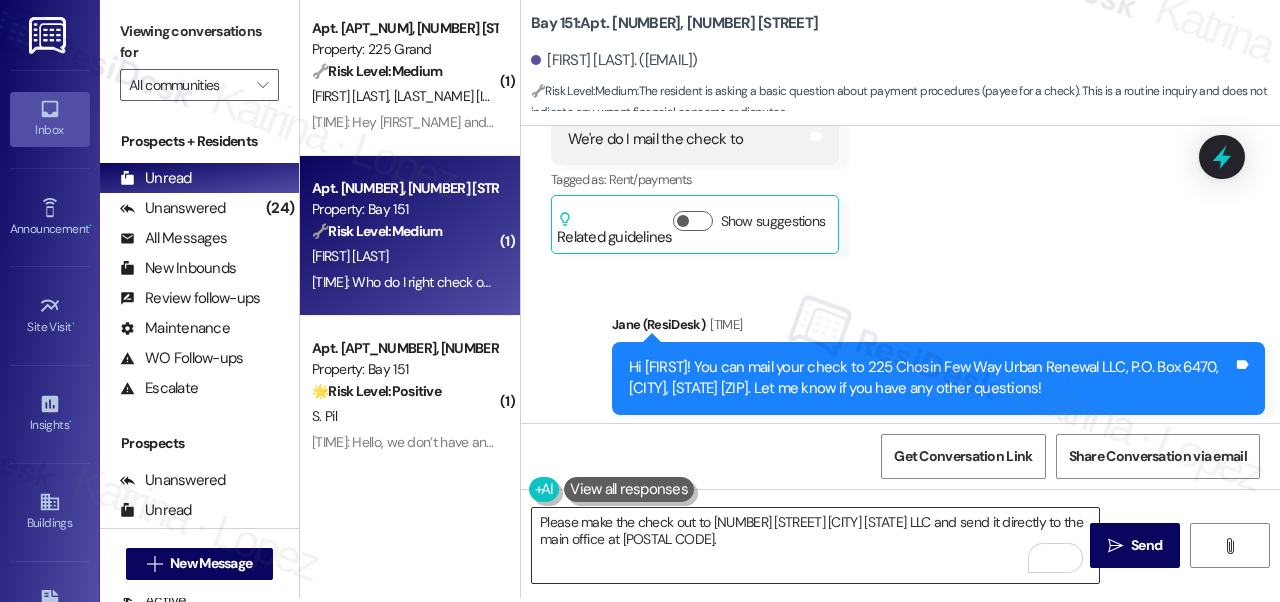 drag, startPoint x: 1130, startPoint y: 540, endPoint x: 867, endPoint y: 527, distance: 263.3211 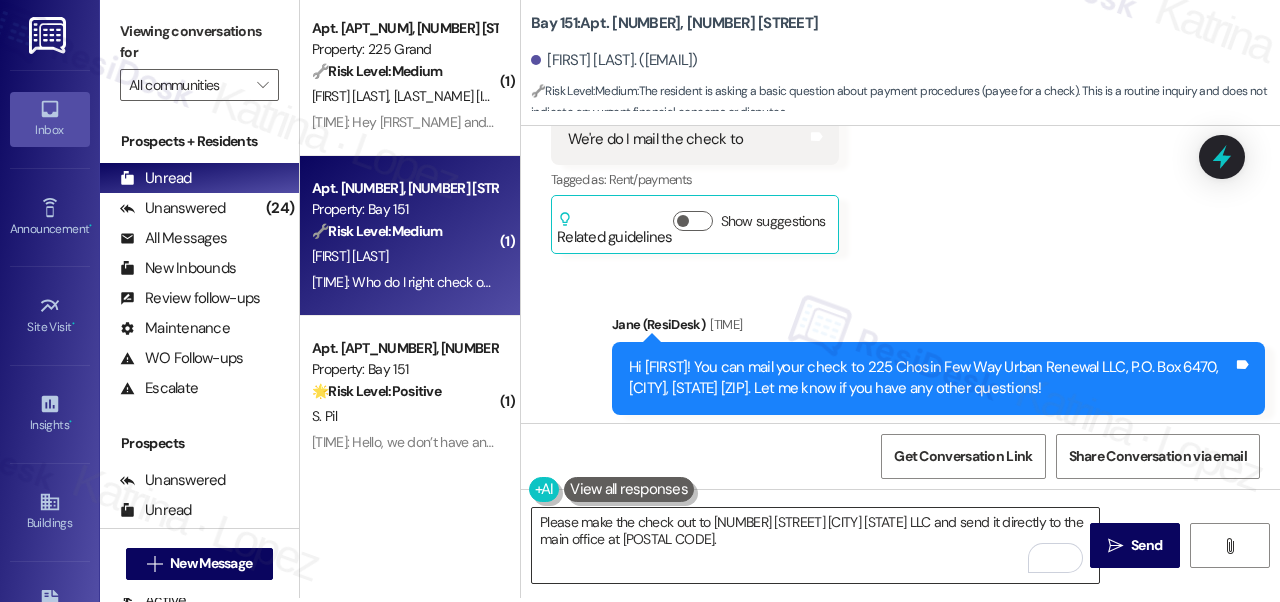 click on "Please make the check out to [NUMBER] [STREET] [LLC] and send it directly to the main office at P.O. Box [NUMBER], [CITY], [STATE]-[ZIP].   Send " at bounding box center [900, 564] 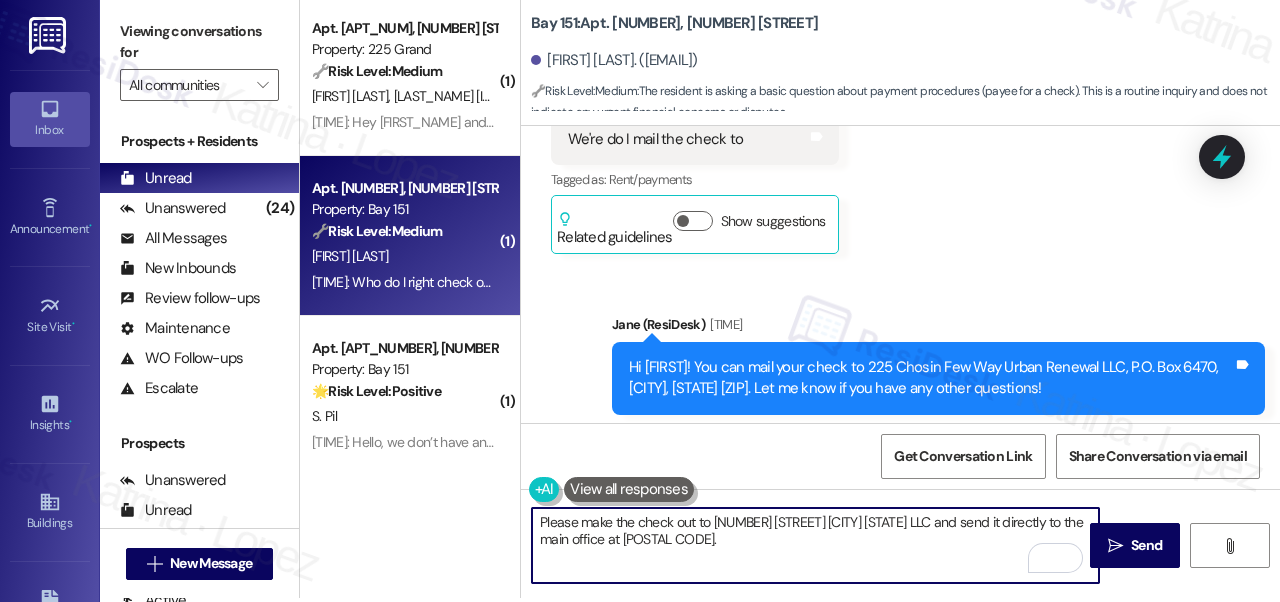 click on "Please make the check out to [NUMBER] [STREET] [CITY] [STATE] LLC and send it directly to the main office at [POSTAL CODE]." at bounding box center [815, 545] 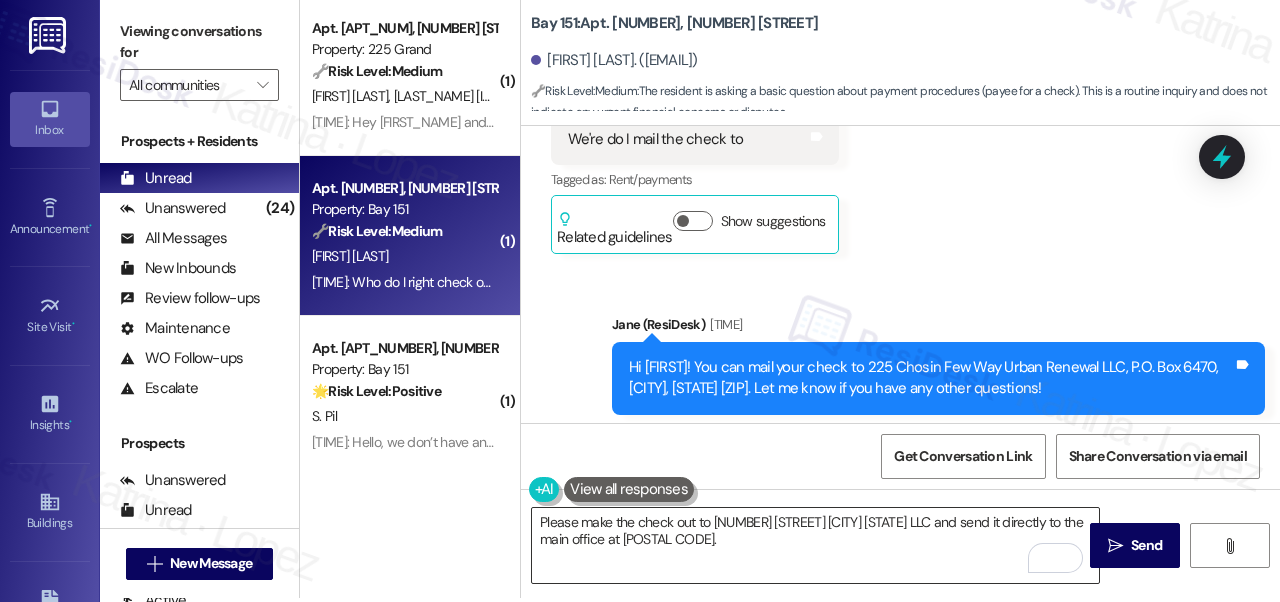 click on "Please make the check out to [NUMBER] [STREET] [CITY] [STATE] LLC and send it directly to the main office at [POSTAL CODE]." at bounding box center (815, 545) 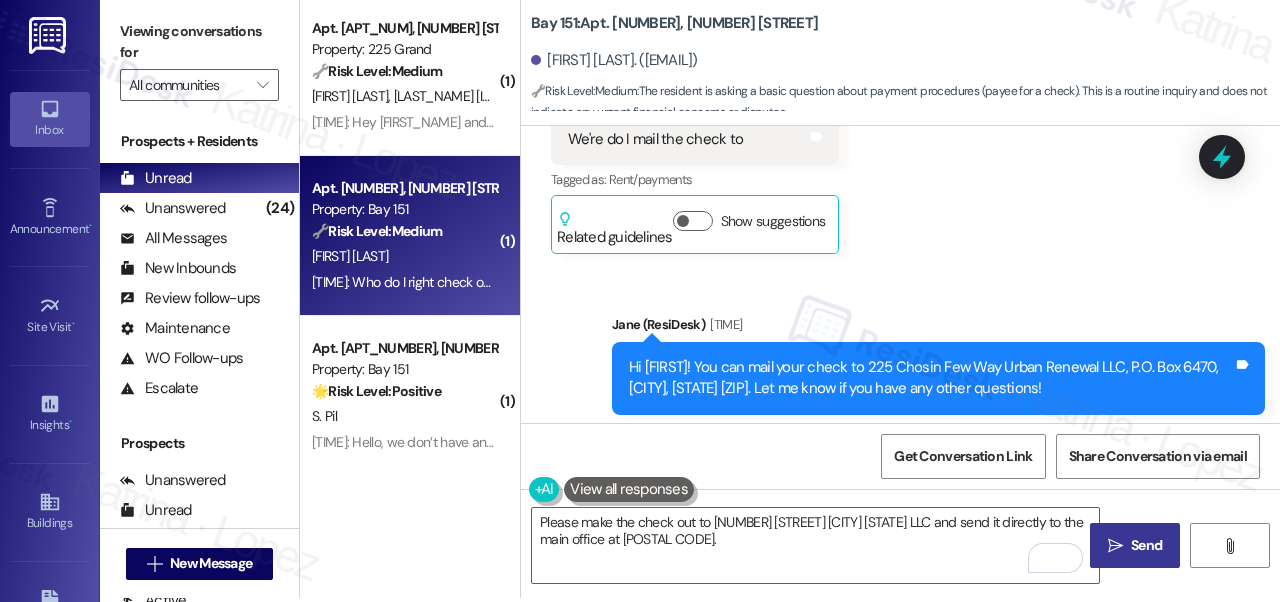 click on "Send" at bounding box center [1146, 545] 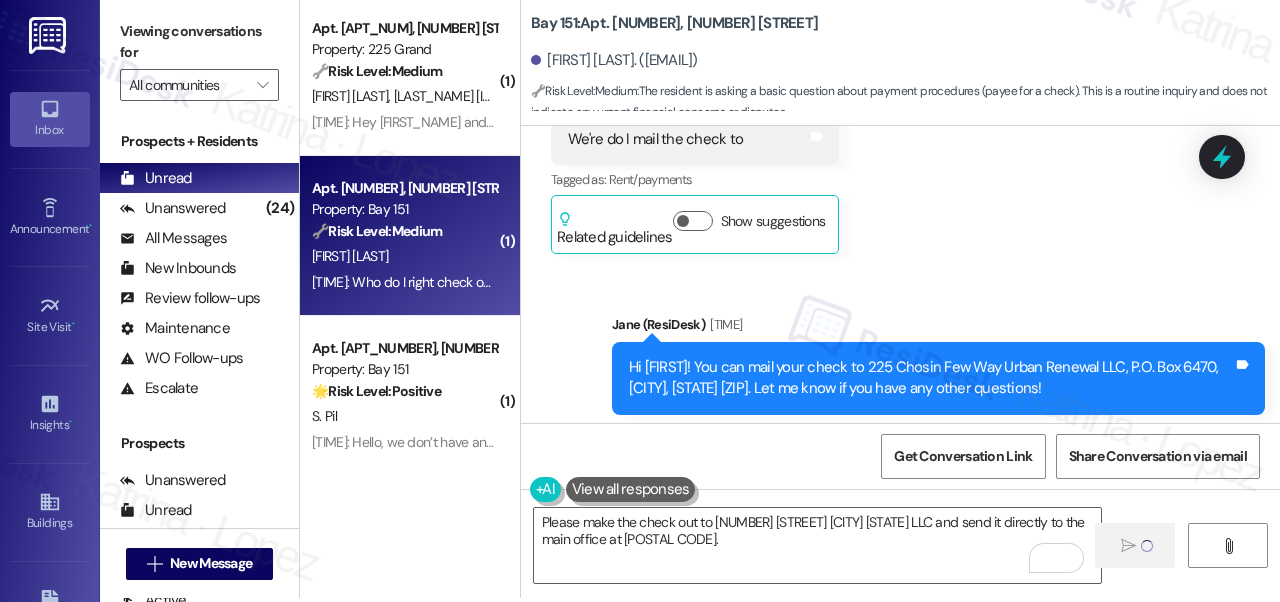 type 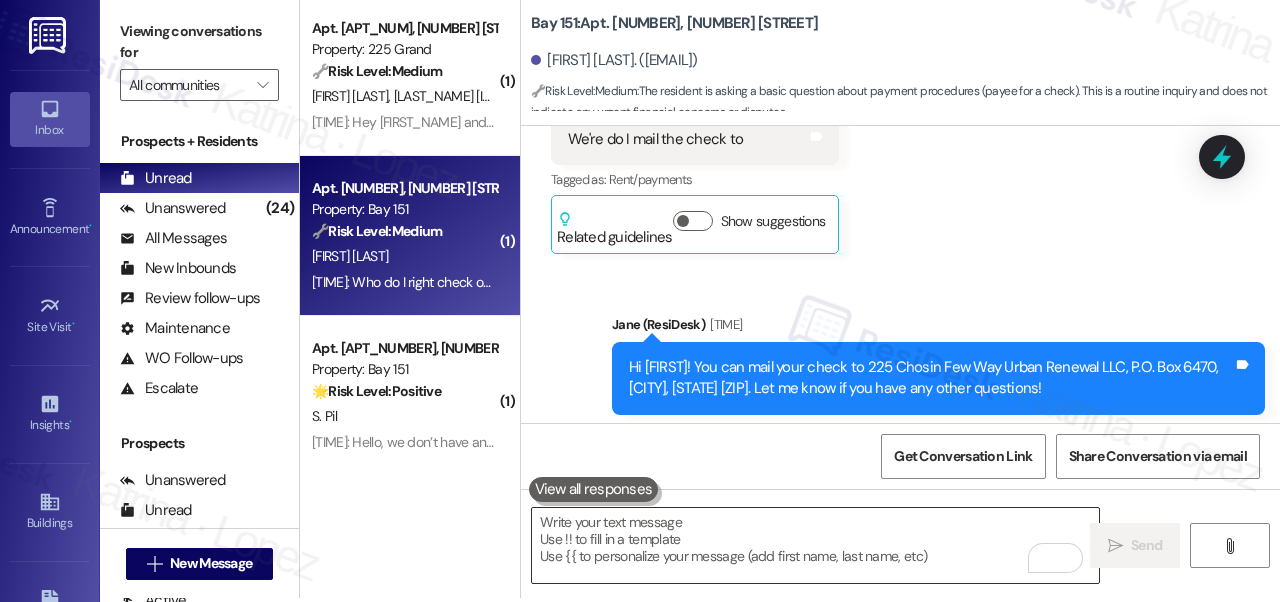 click at bounding box center (815, 545) 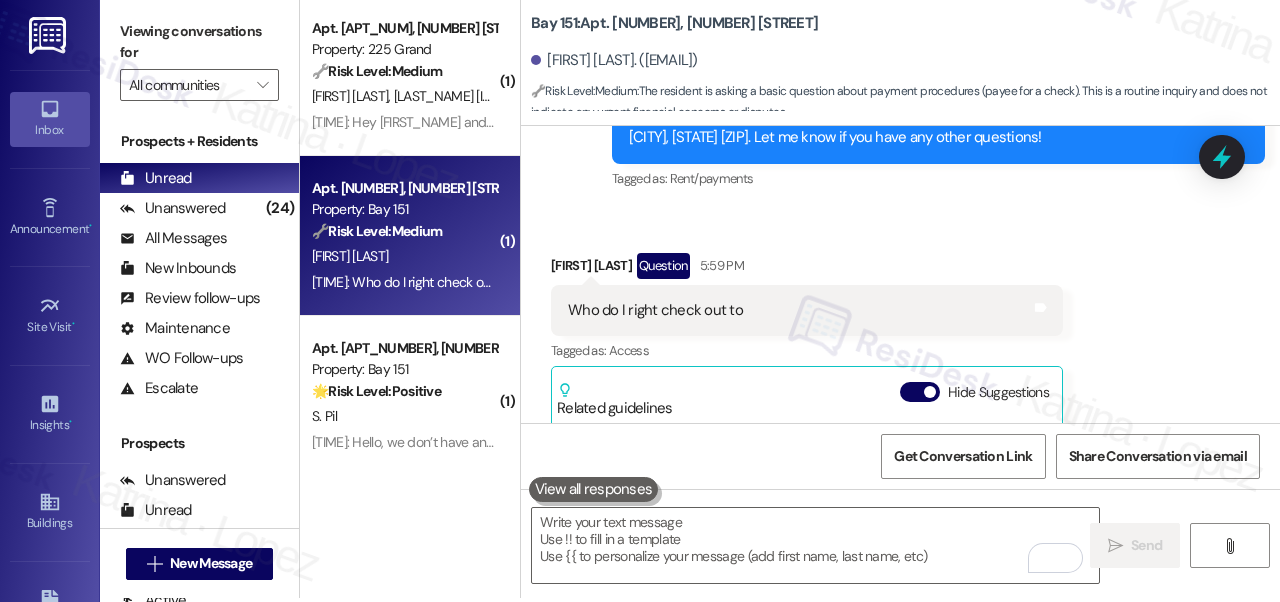 scroll, scrollTop: 35276, scrollLeft: 0, axis: vertical 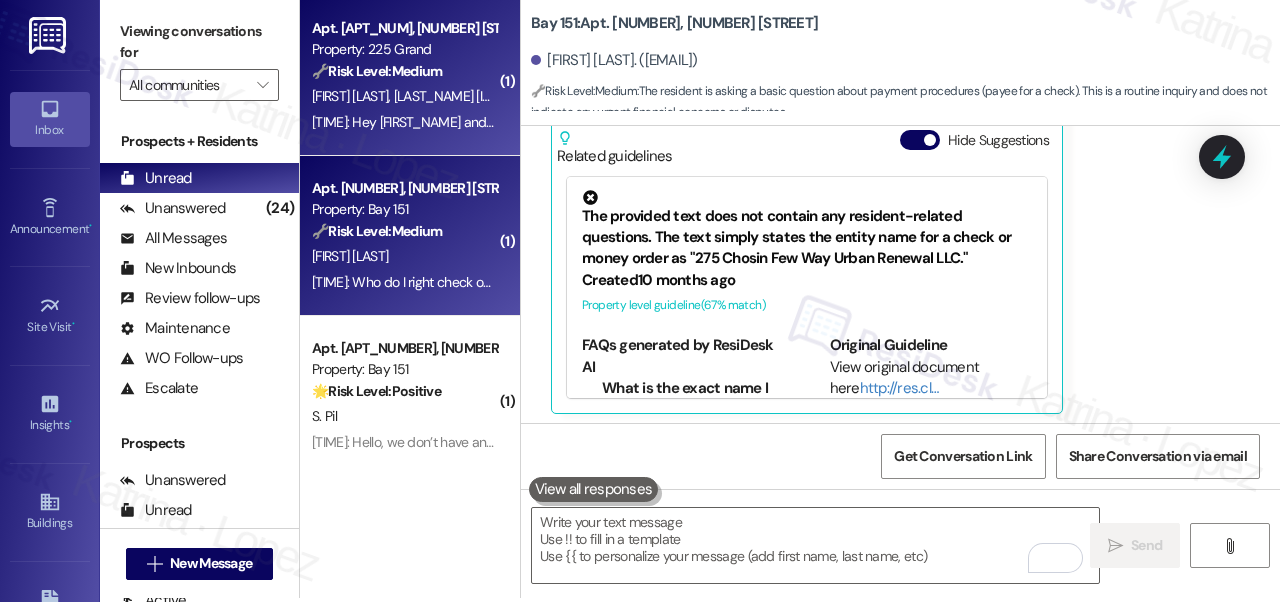 click on "7:50 PM: Hey Yesha and Arpan, we appreciate your text! We'll be back at 11AM to help you out. If it's urgent, dial our emergency number. Take care! 7:50 PM: Hey Yesha and Arpan, we appreciate your text! We'll be back at 11AM to help you out. If it's urgent, dial our emergency number. Take care!" at bounding box center (404, 122) 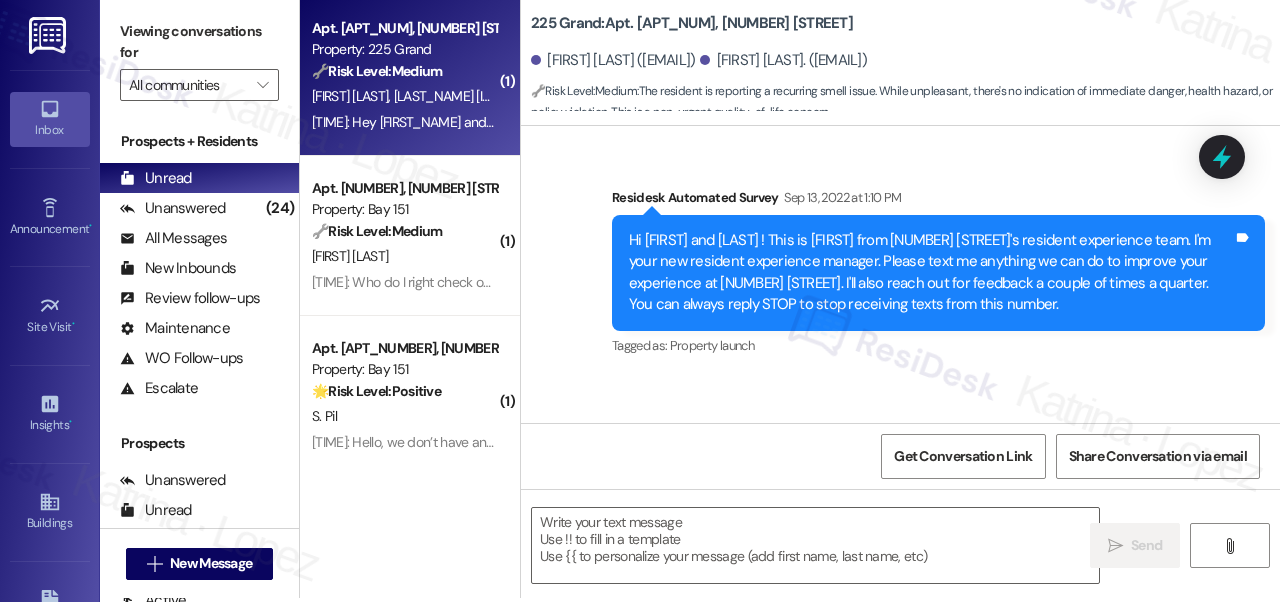scroll, scrollTop: 2186, scrollLeft: 0, axis: vertical 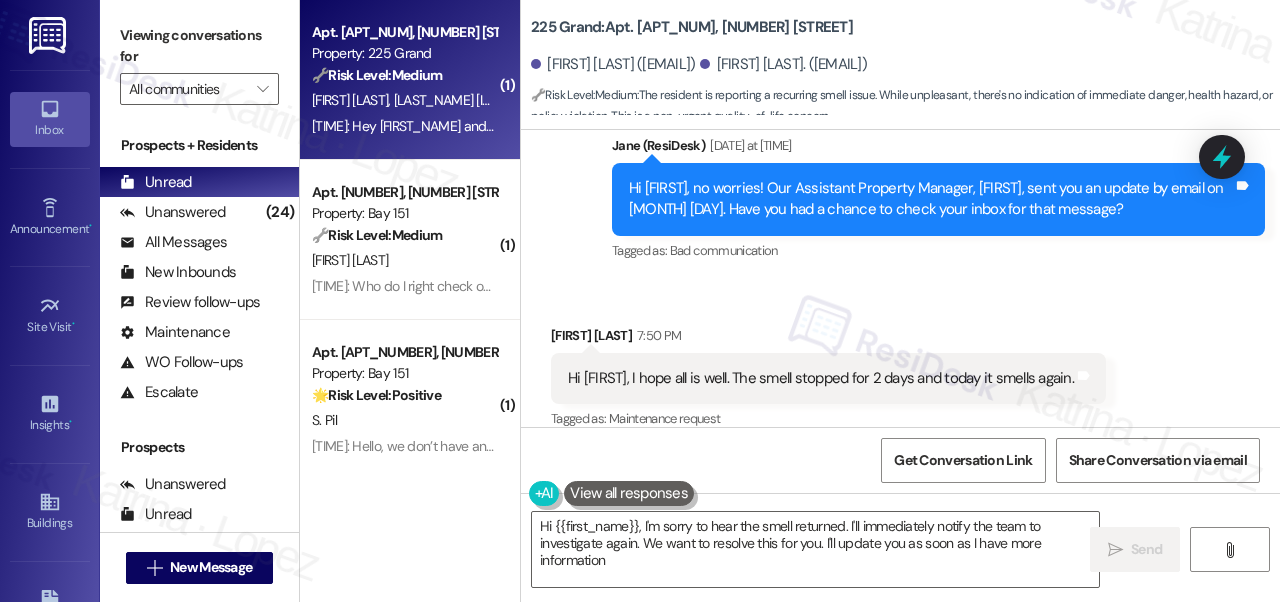 type on "Hi {{first_name}}, I'm sorry to hear the smell returned. I'll immediately notify the team to investigate again. We want to resolve this for you. I'll update you as soon as I have more information." 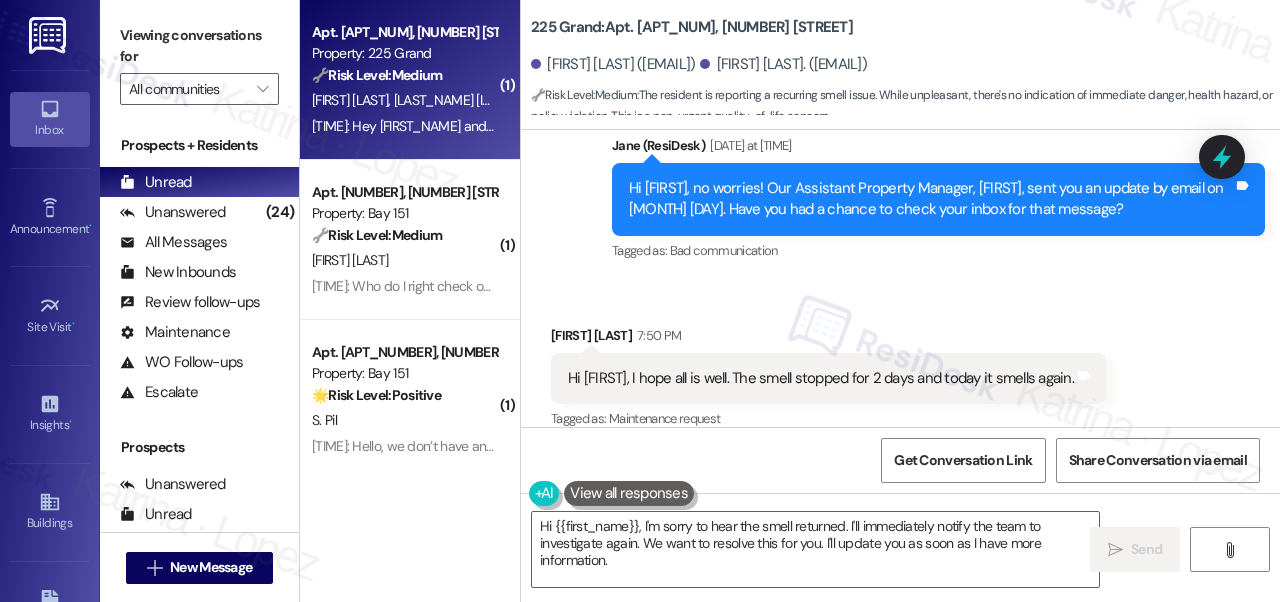 click on "Hi [FIRST], I hope all is well. The smell stopped for 2 days and today it smells again." at bounding box center [821, 378] 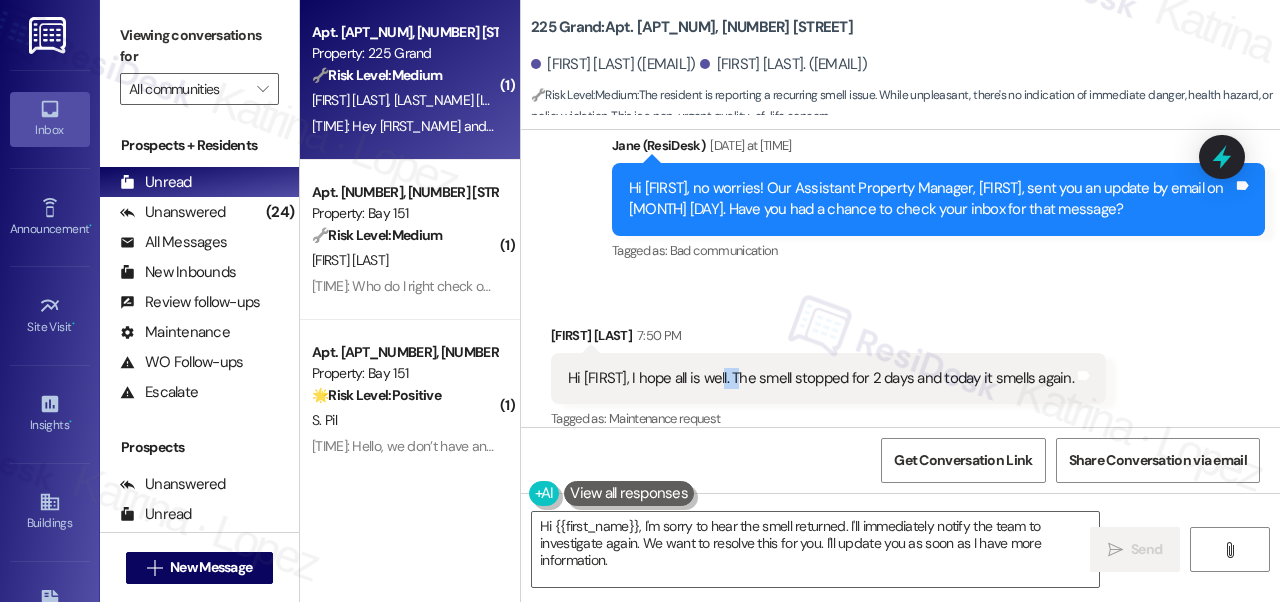click on "Hi [FIRST], I hope all is well. The smell stopped for 2 days and today it smells again." at bounding box center (821, 378) 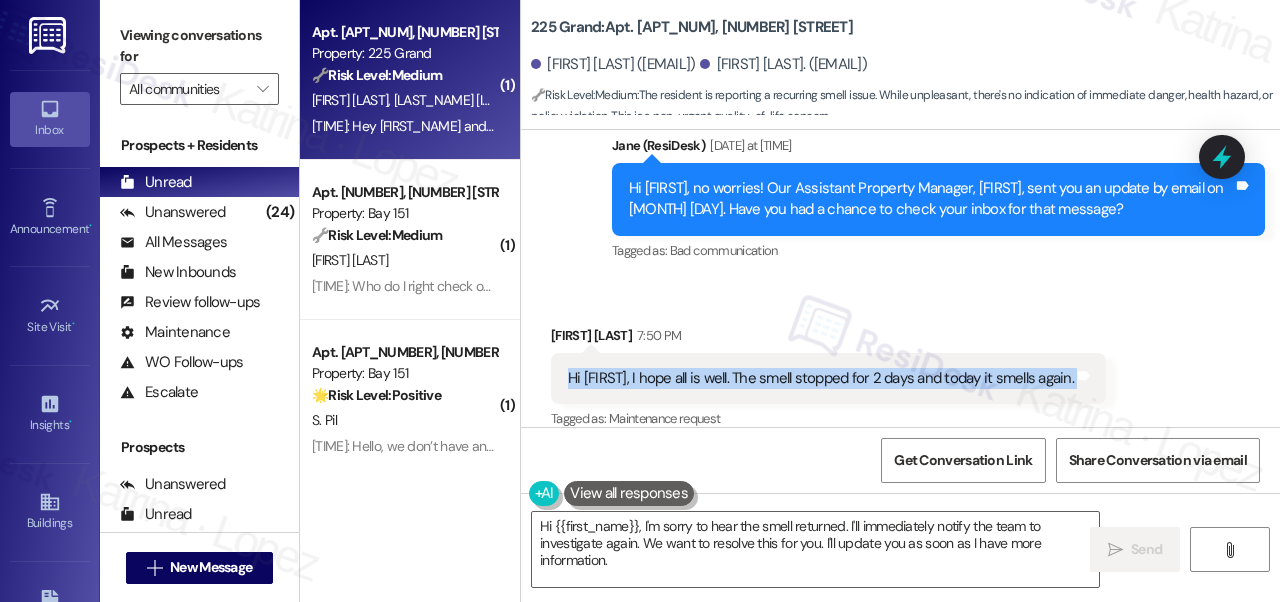 click on "Hi [FIRST], I hope all is well. The smell stopped for 2 days and today it smells again." at bounding box center [821, 378] 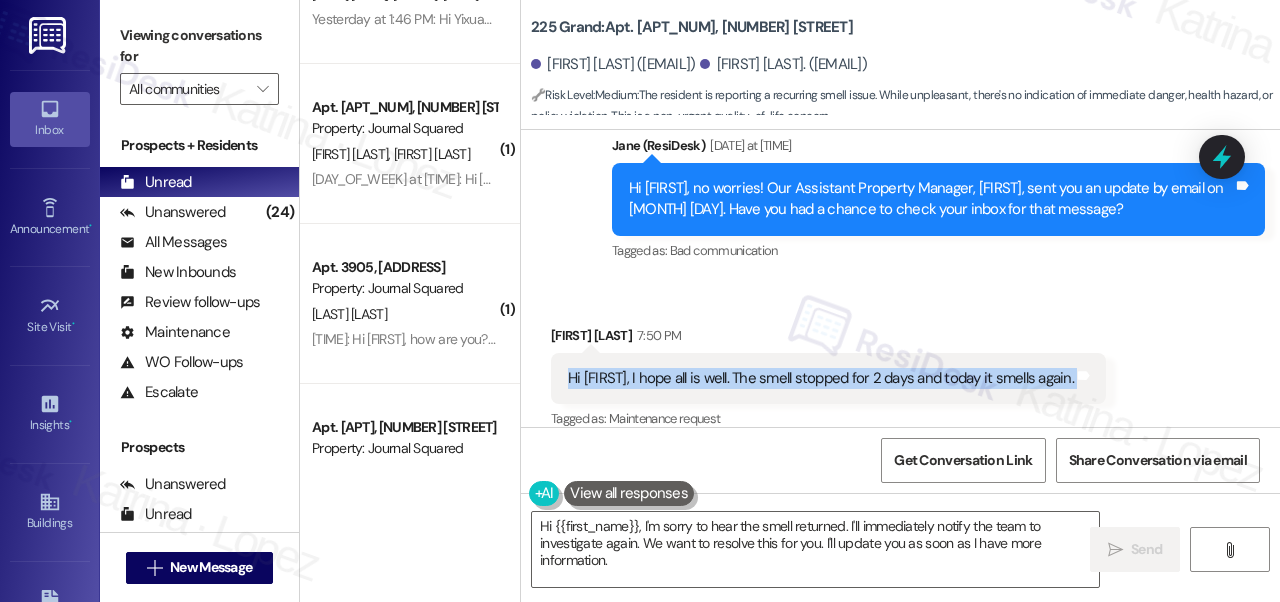 scroll, scrollTop: 1363, scrollLeft: 0, axis: vertical 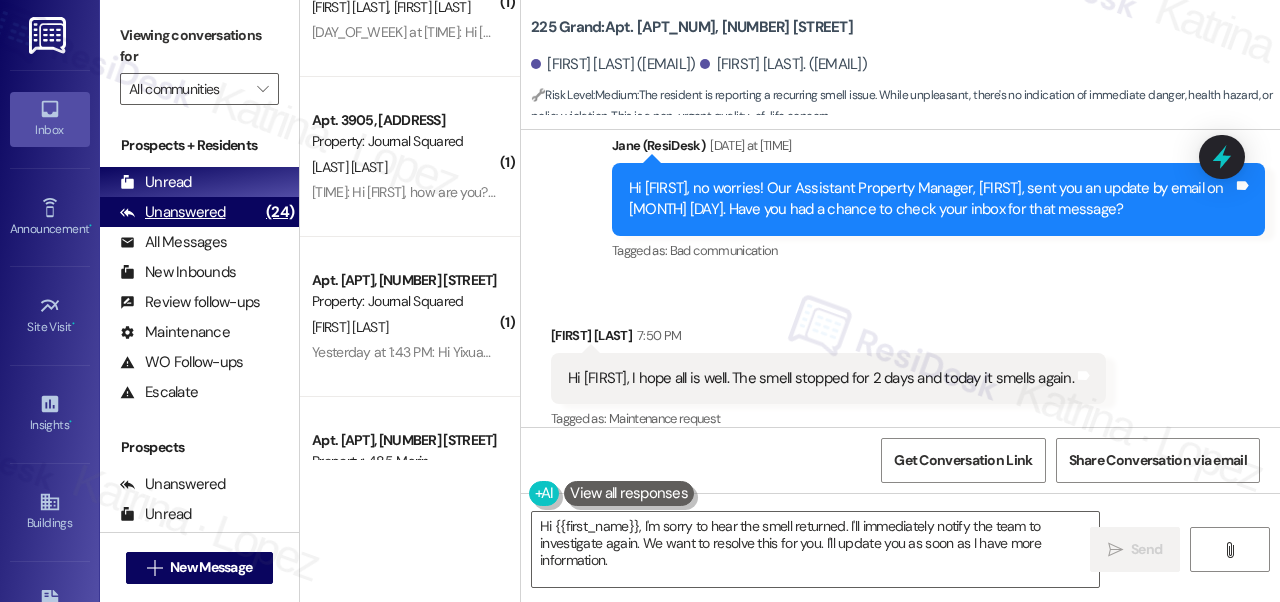 click on "(24)" at bounding box center (280, 212) 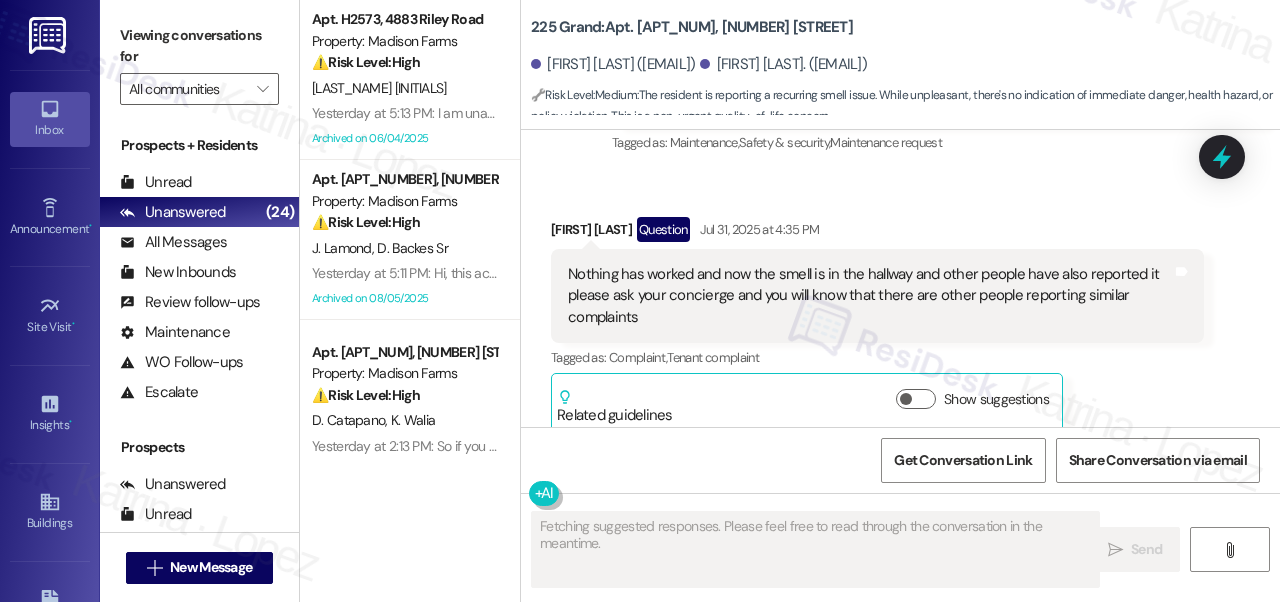 scroll, scrollTop: 18712, scrollLeft: 0, axis: vertical 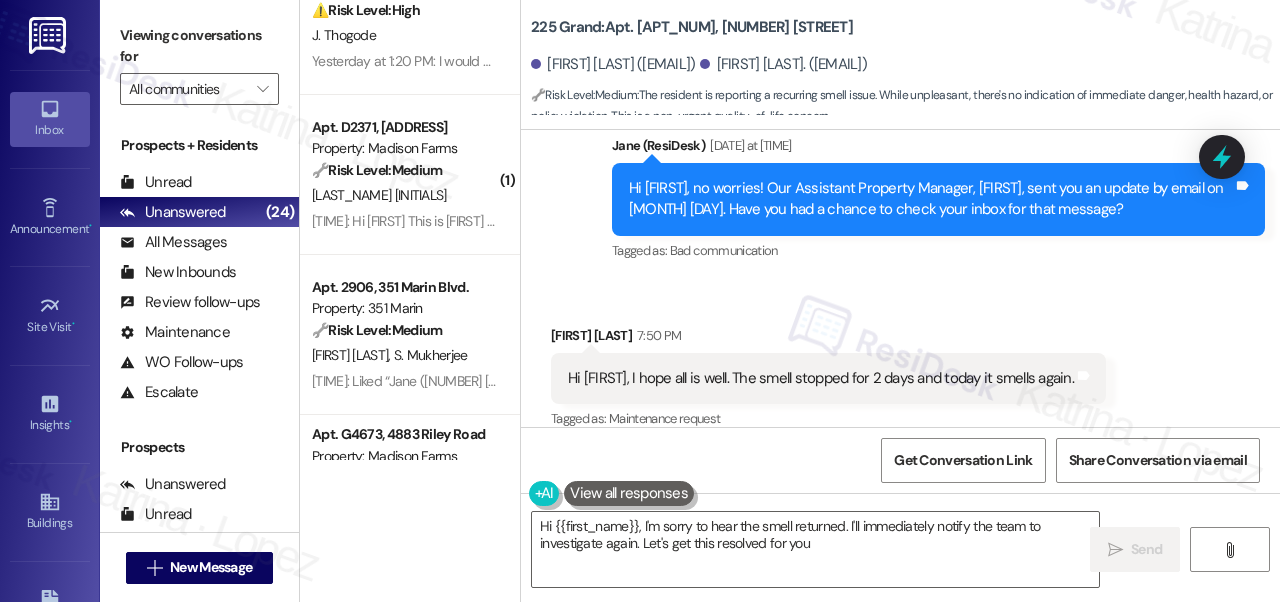type on "Hi {{first_name}}, I'm sorry to hear the smell returned. I'll immediately notify the team to investigate again. Let's get this resolved for you!" 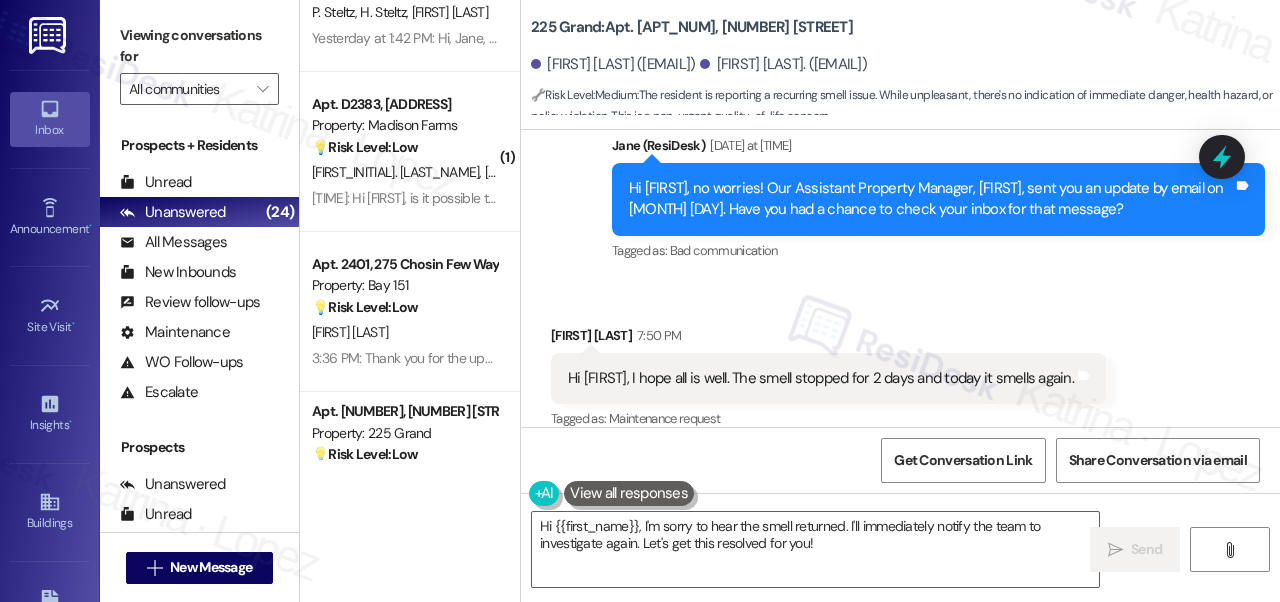 scroll, scrollTop: 1545, scrollLeft: 0, axis: vertical 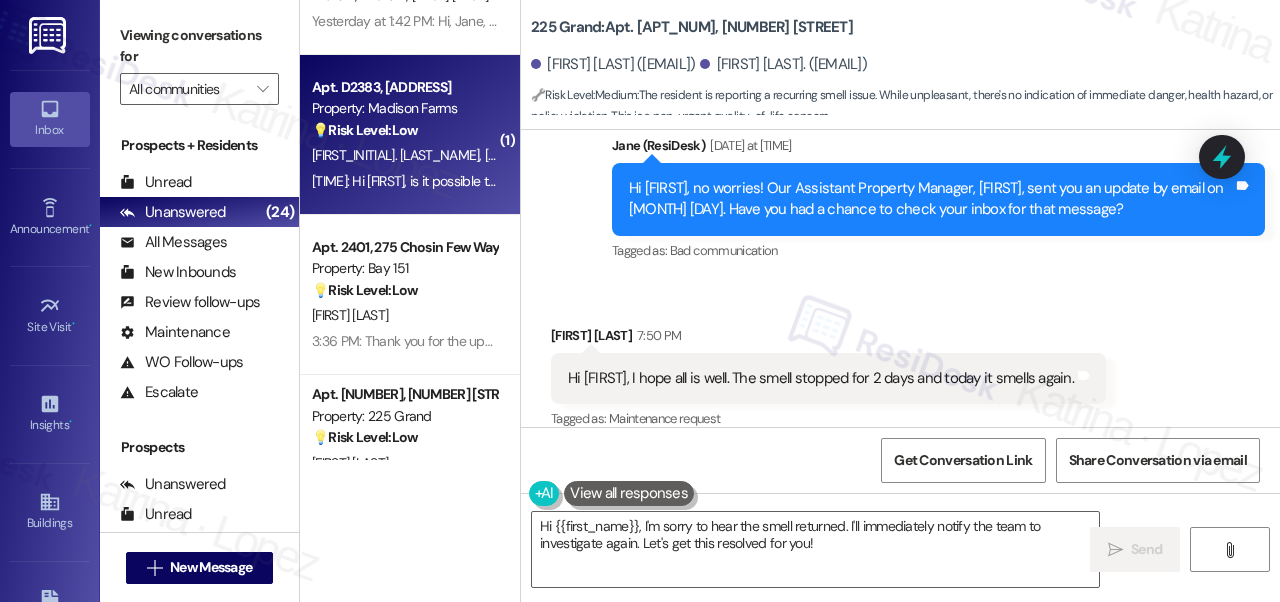 click on "[TIME]: Hi [FIRST], is it possible to schedule an appointment with maintenance to get a new outer rubber liner for our washing machine? [TIME]: Hi [FIRST], is it possible to schedule an appointment with maintenance to get a new outer rubber liner for our washing machine?" at bounding box center [700, 181] 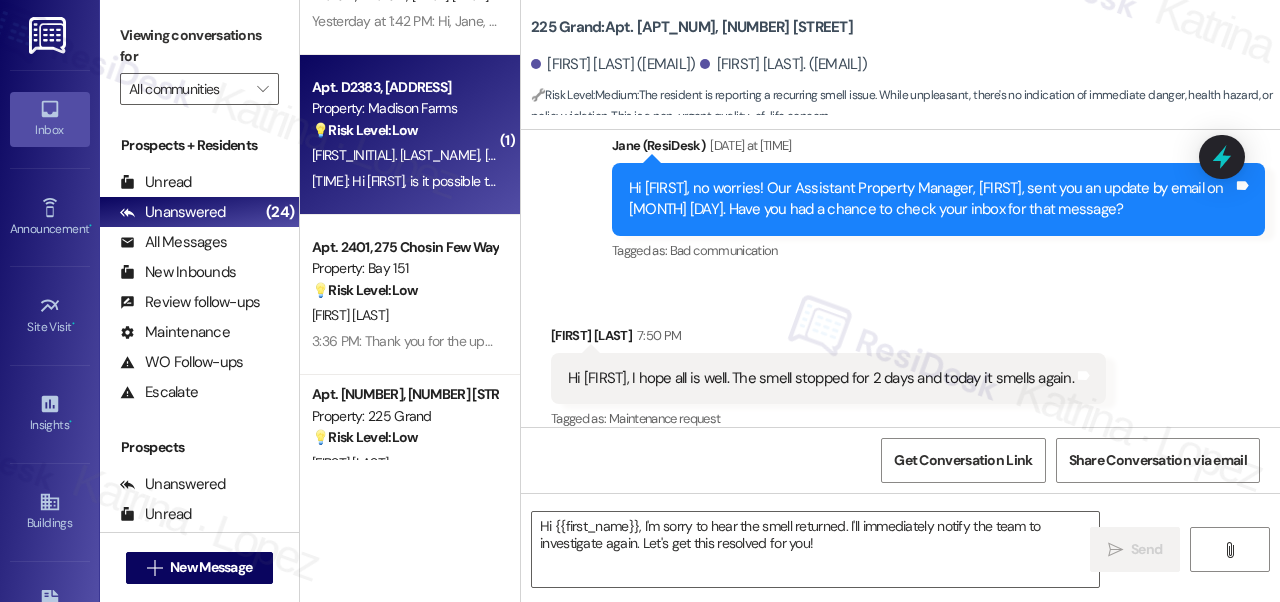 type on "Fetching suggested responses. Please feel free to read through the conversation in the meantime." 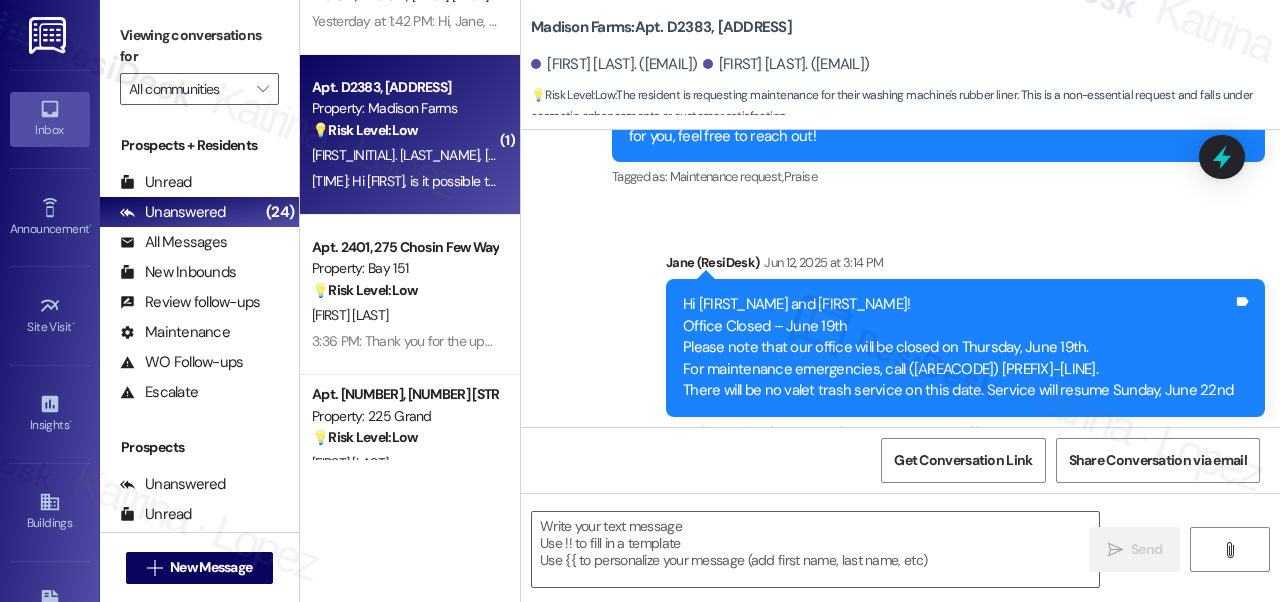 type on "Fetching suggested responses. Please feel free to read through the conversation in the meantime." 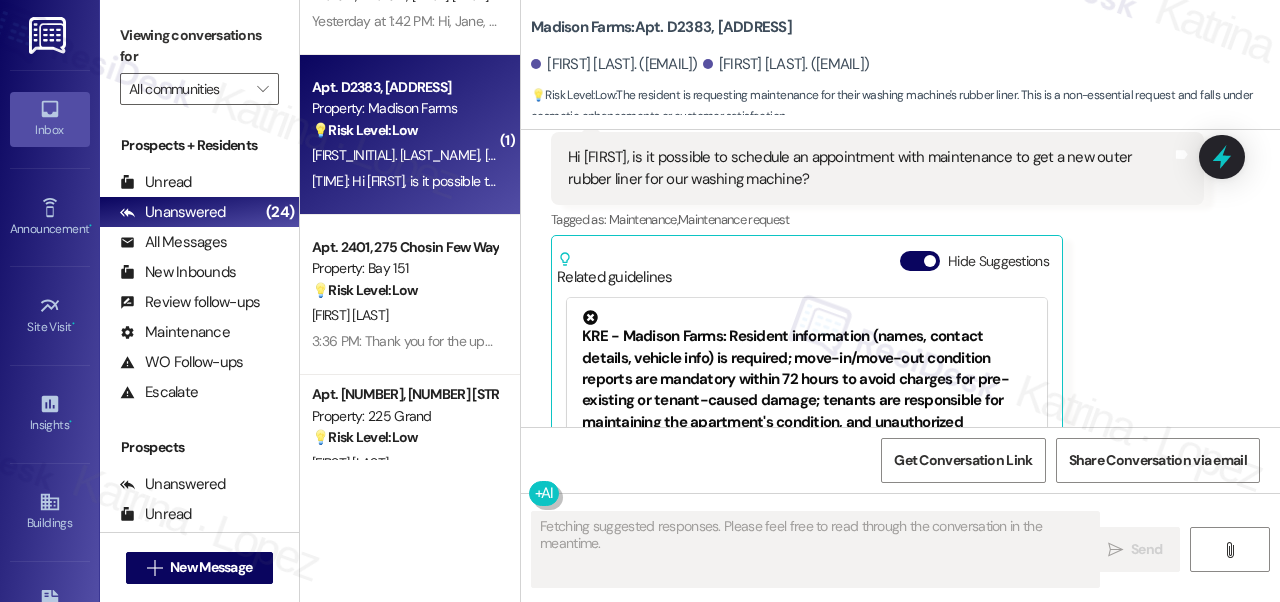 scroll, scrollTop: 2157, scrollLeft: 0, axis: vertical 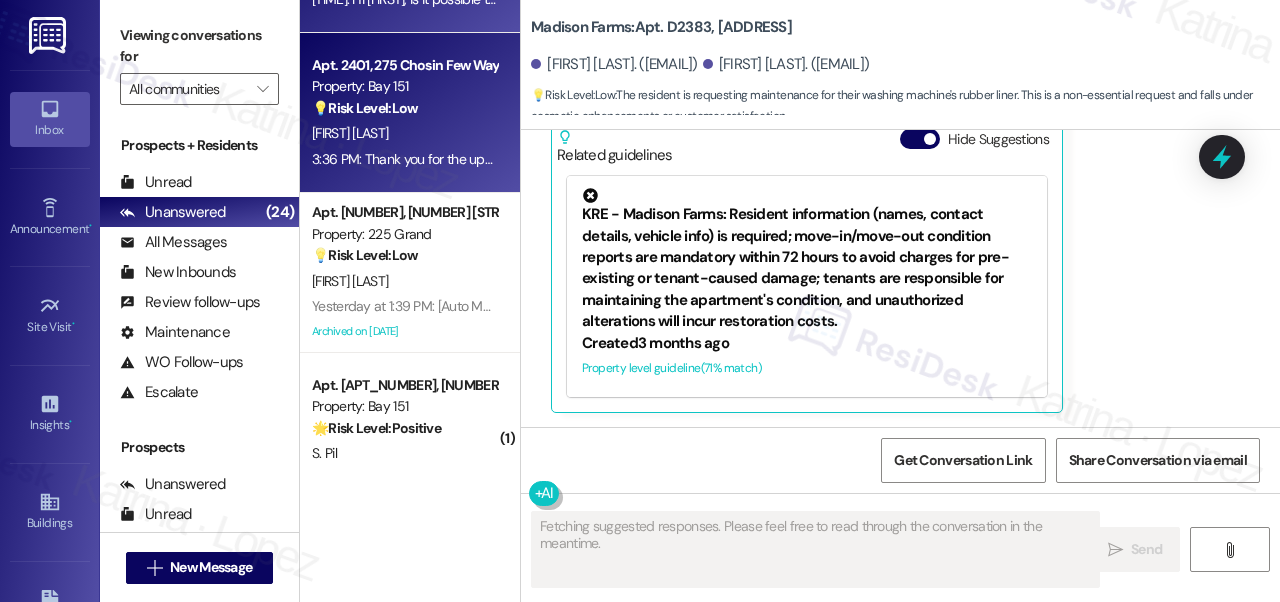 click on "[FIRST] [LAST]" at bounding box center (404, 133) 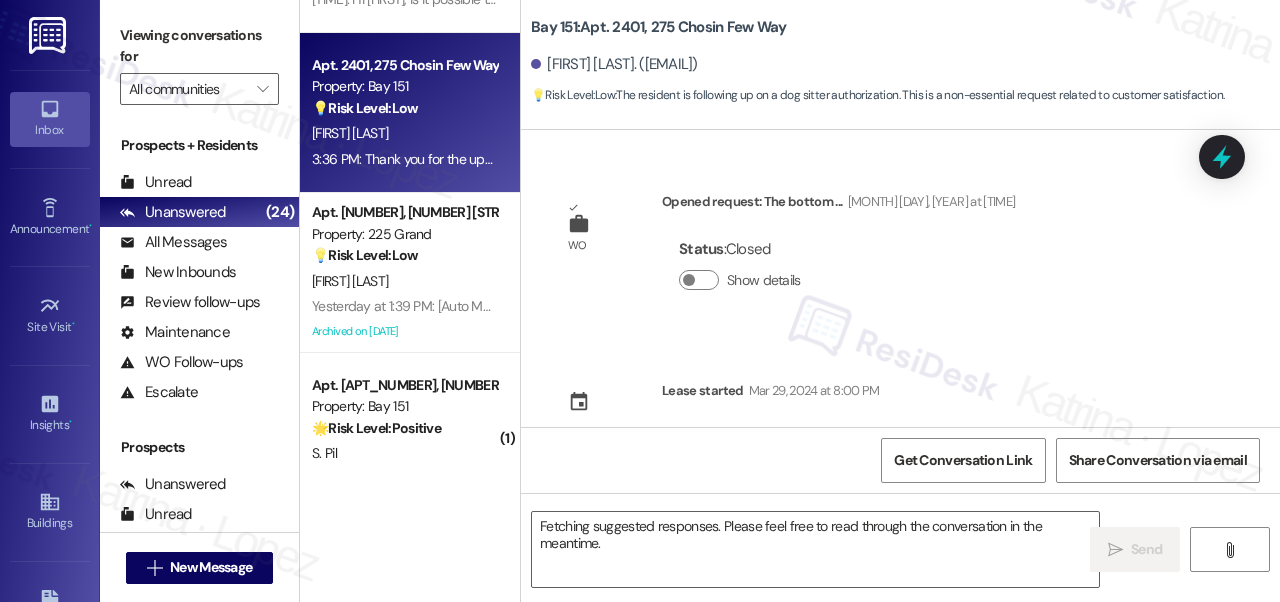 scroll, scrollTop: 59431, scrollLeft: 0, axis: vertical 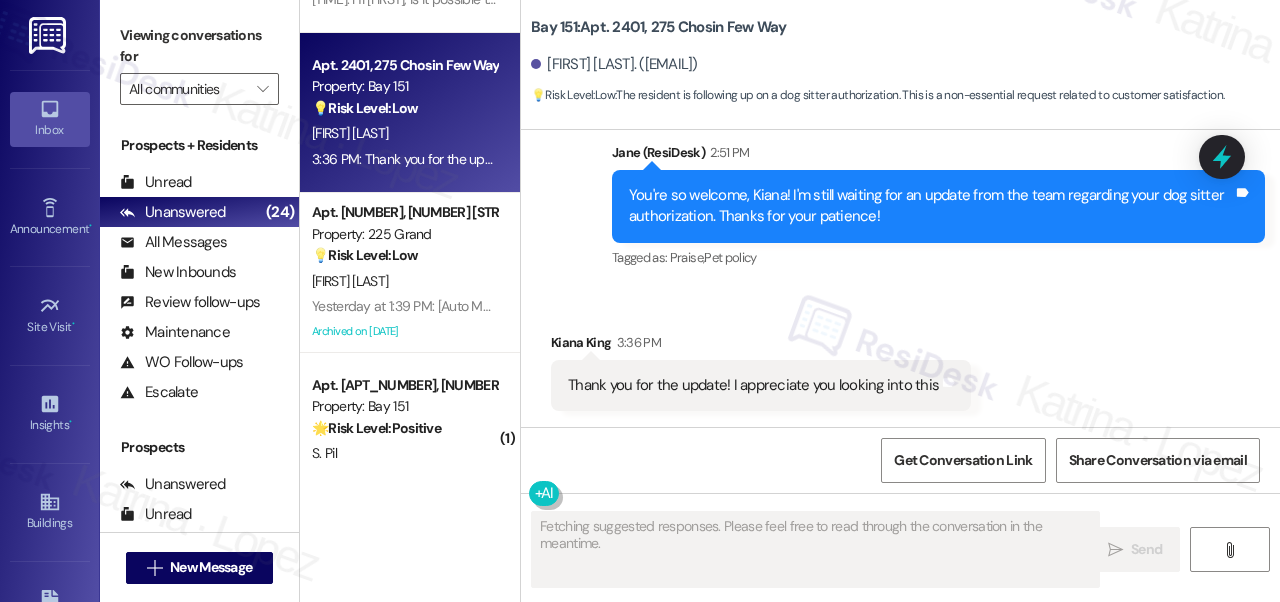 click on "Thank you for the update! I appreciate you looking into this" at bounding box center [753, 385] 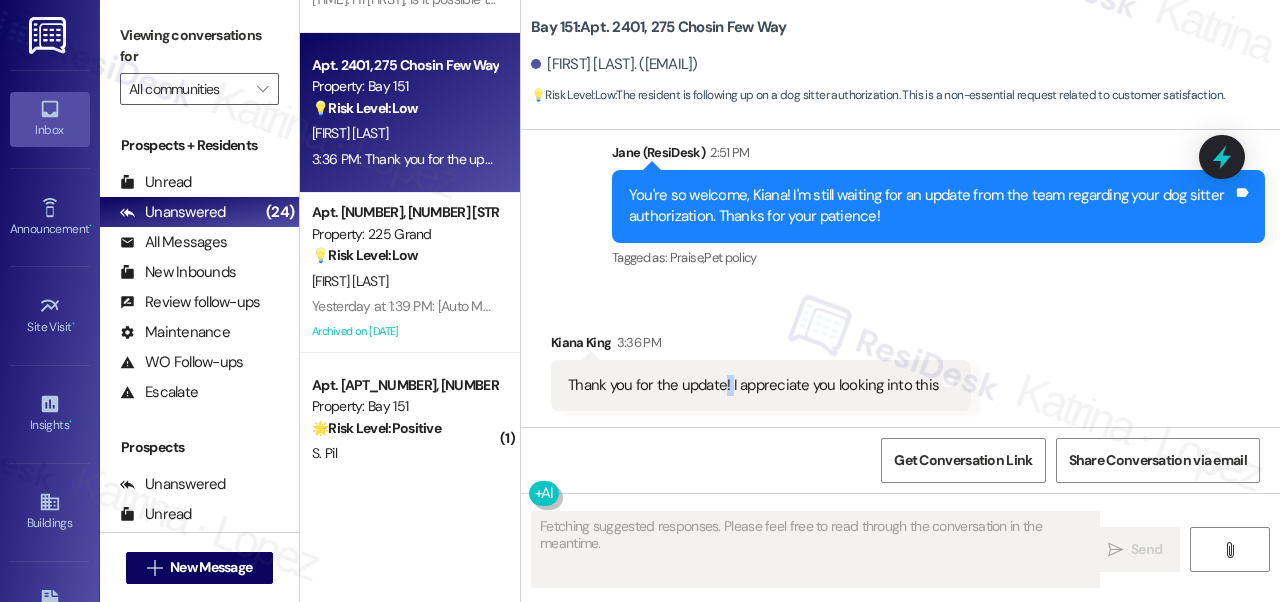 click on "Thank you for the update! I appreciate you looking into this" at bounding box center (753, 385) 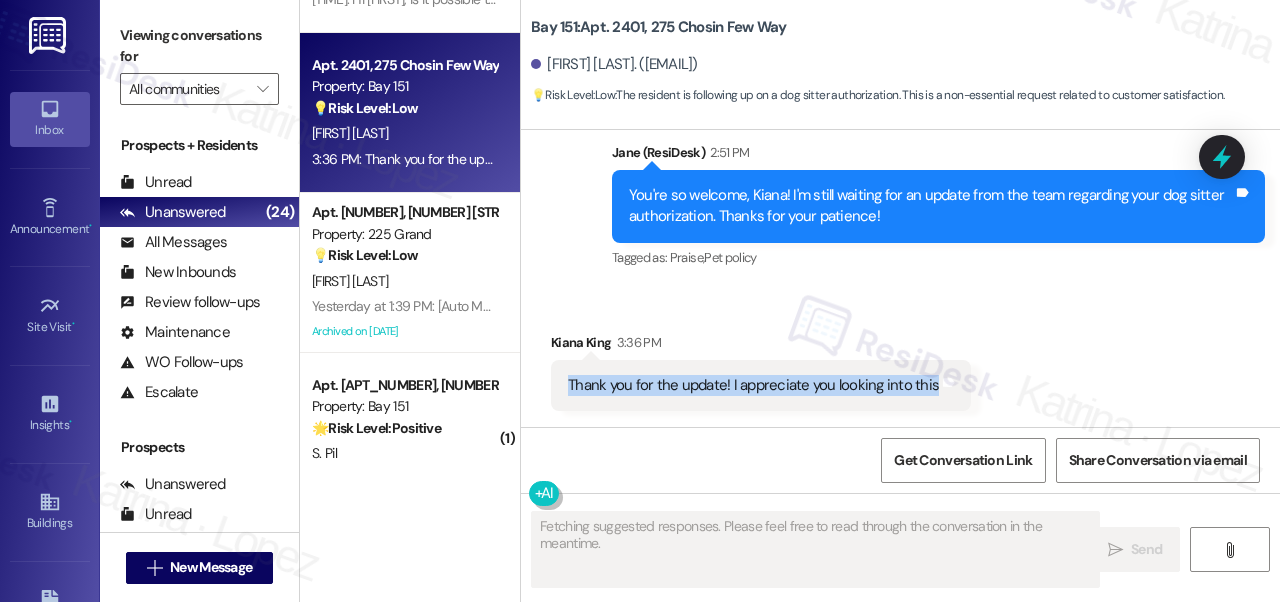 click on "Thank you for the update! I appreciate you looking into this" at bounding box center (753, 385) 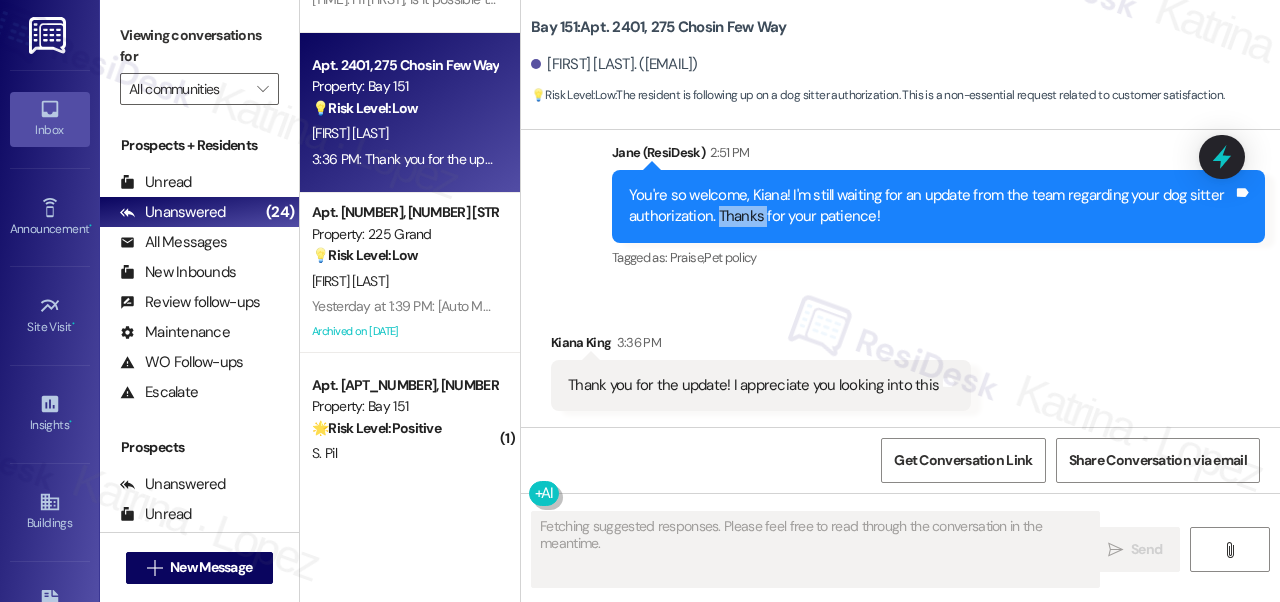 click on "You're so welcome, Kiana! I'm still waiting for an update from the team regarding your dog sitter authorization. Thanks for your patience!" at bounding box center [931, 206] 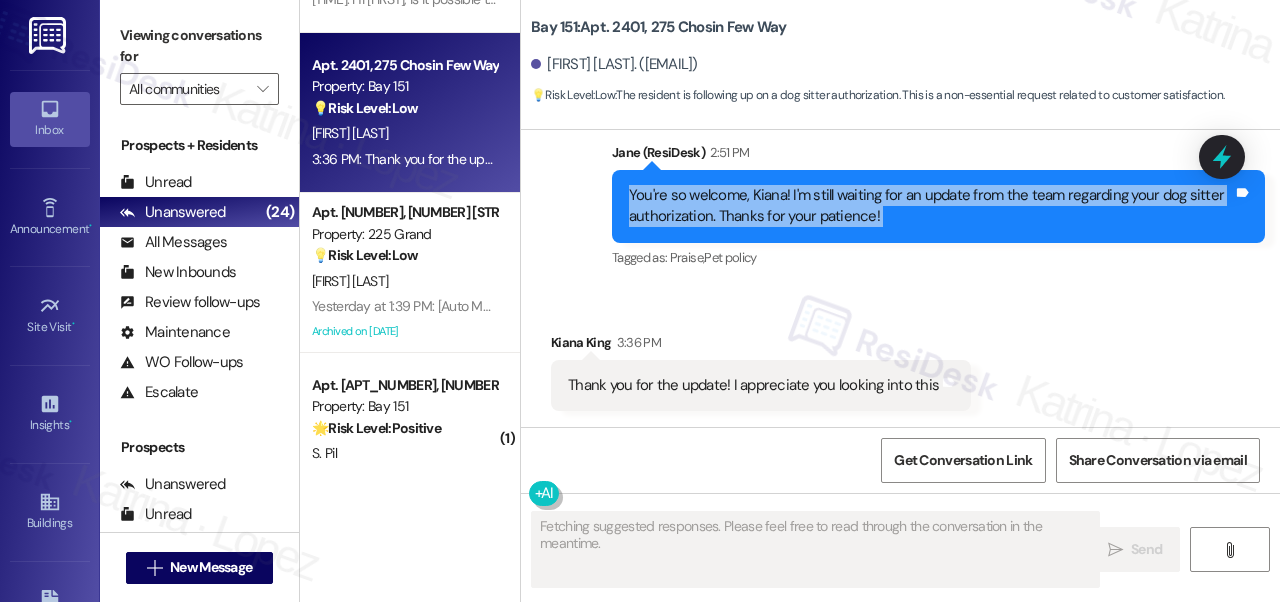 click on "You're so welcome, Kiana! I'm still waiting for an update from the team regarding your dog sitter authorization. Thanks for your patience!" at bounding box center [931, 206] 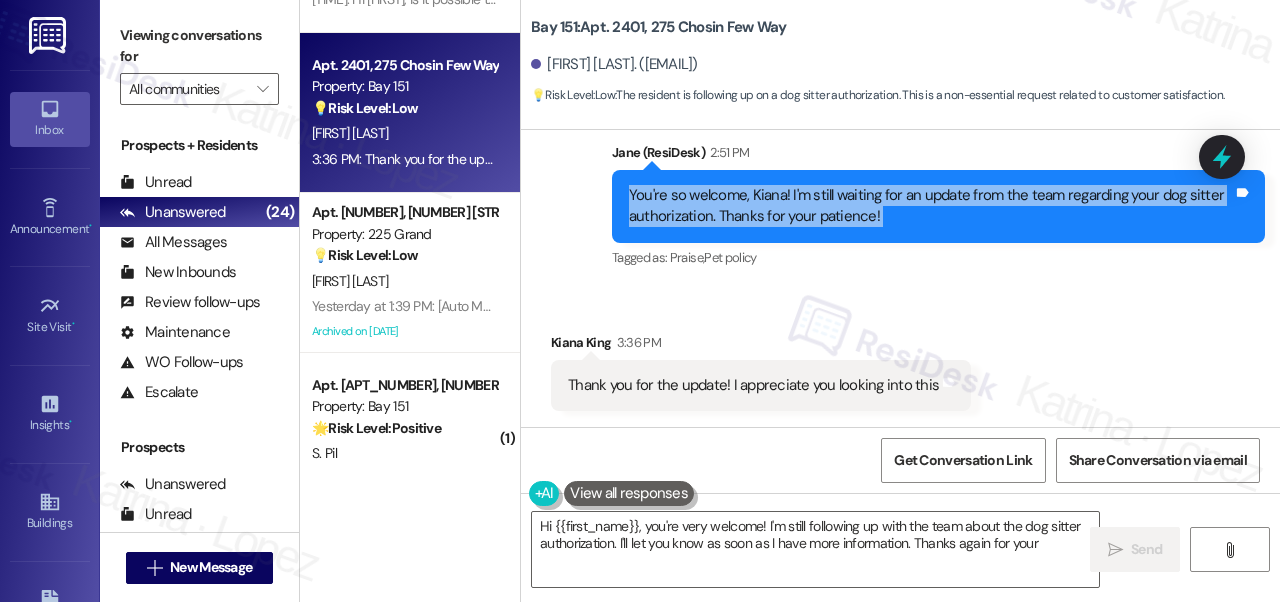 scroll, scrollTop: 59431, scrollLeft: 0, axis: vertical 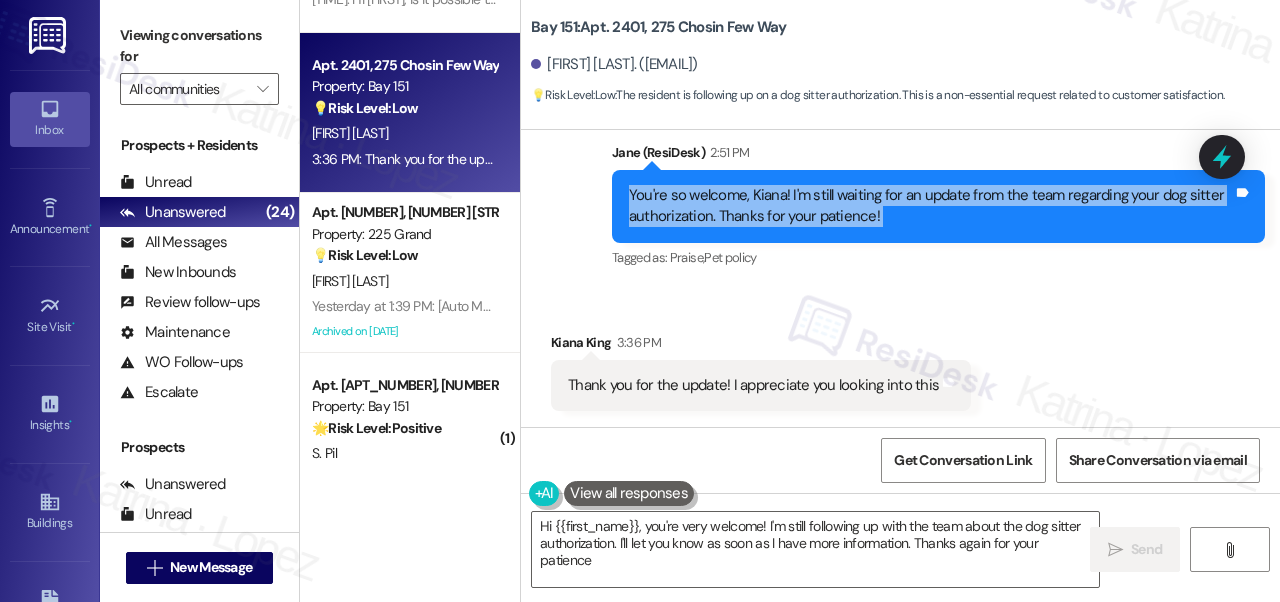 type on "Hi {{first_name}}, you're very welcome! I'm still following up with the team about the dog sitter authorization. I'll let you know as soon as I have more information. Thanks again for your patience!" 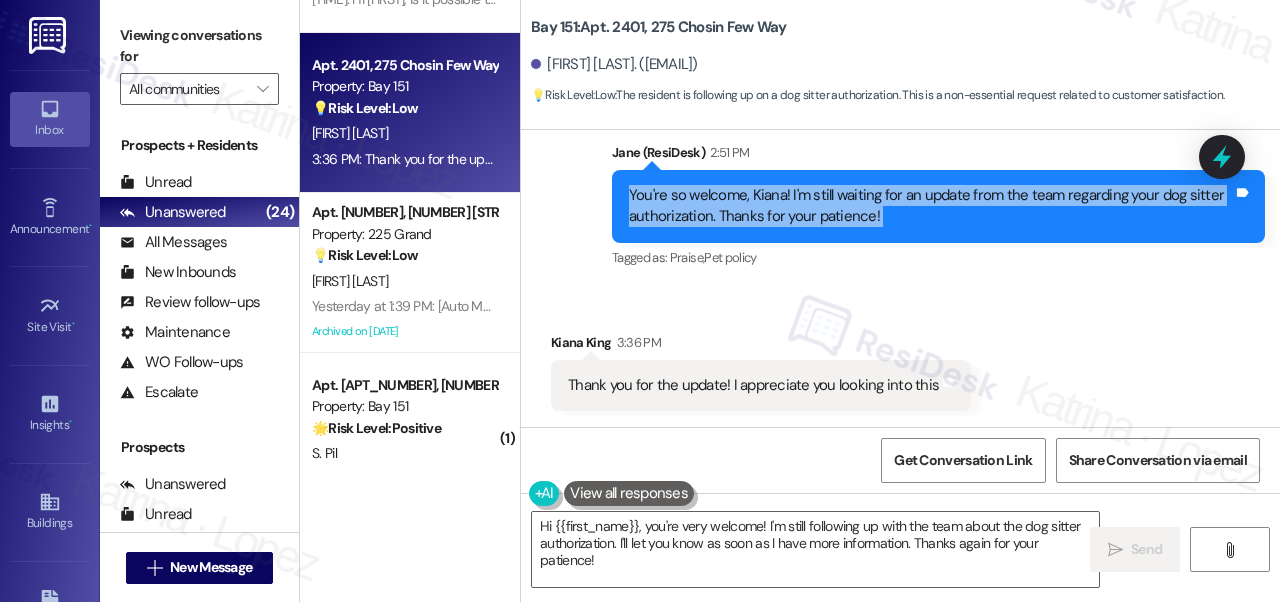 click on "You're so welcome, Kiana! I'm still waiting for an update from the team regarding your dog sitter authorization. Thanks for your patience!" at bounding box center [931, 206] 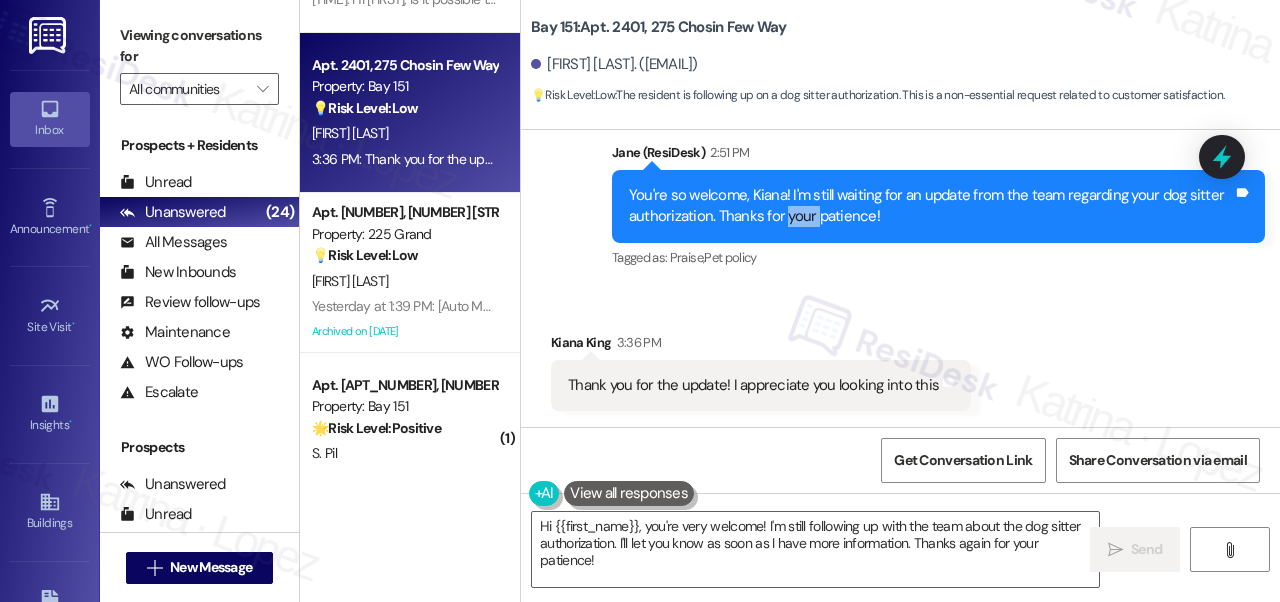 click on "You're so welcome, Kiana! I'm still waiting for an update from the team regarding your dog sitter authorization. Thanks for your patience!" at bounding box center [931, 206] 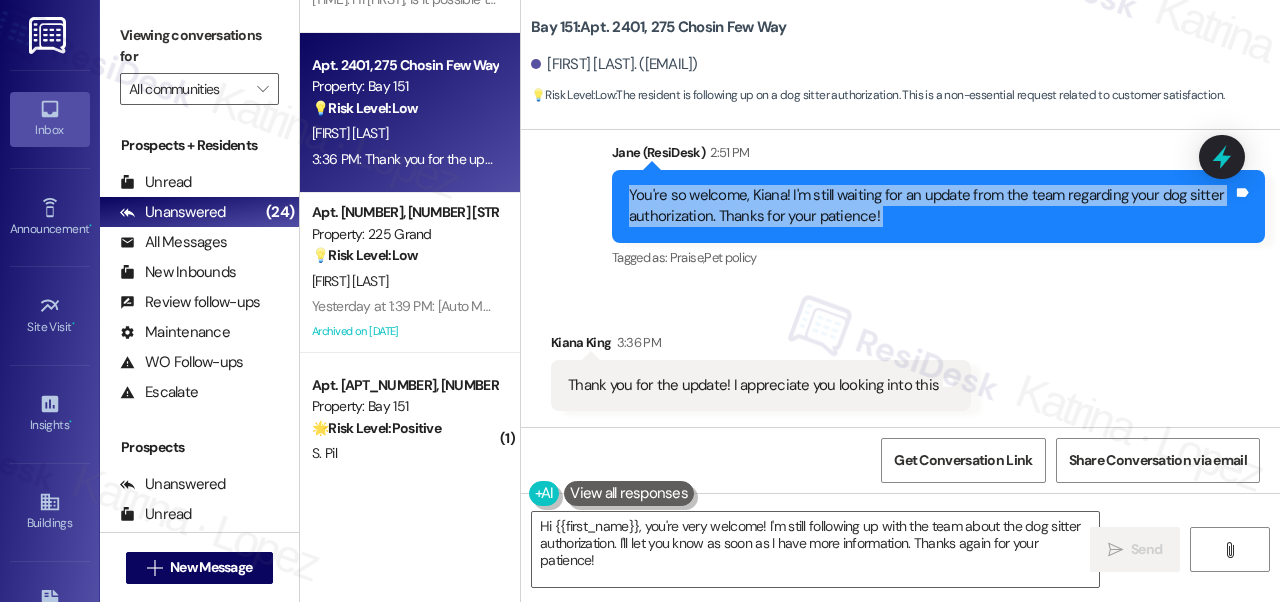 click on "You're so welcome, Kiana! I'm still waiting for an update from the team regarding your dog sitter authorization. Thanks for your patience!" at bounding box center [931, 206] 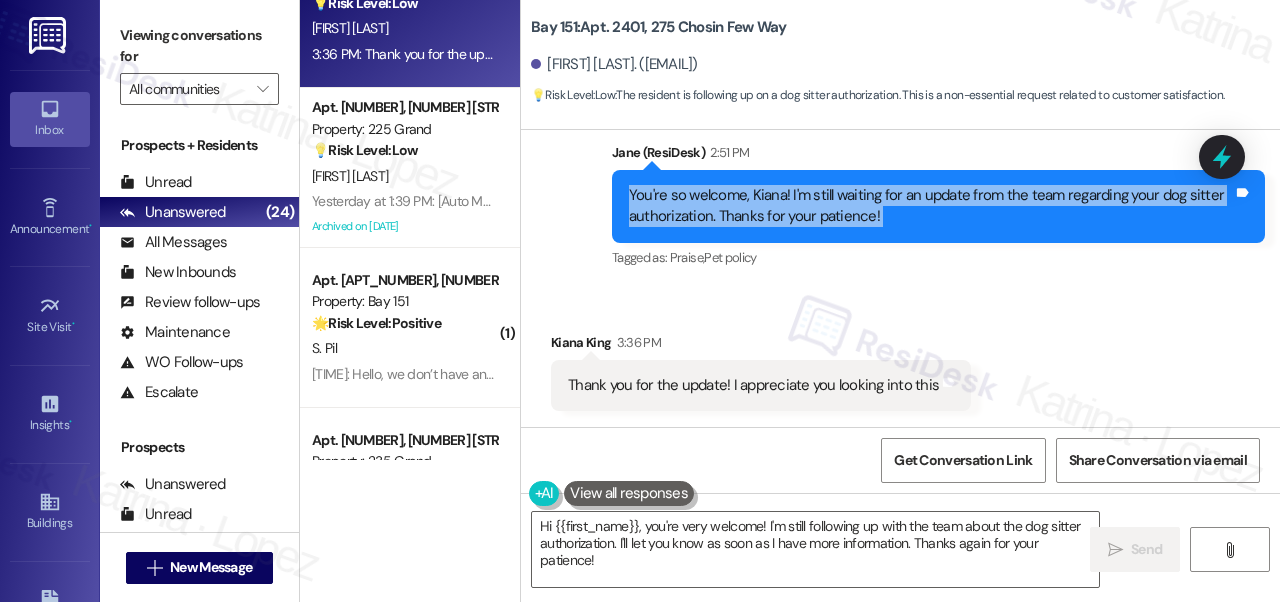 scroll, scrollTop: 2000, scrollLeft: 0, axis: vertical 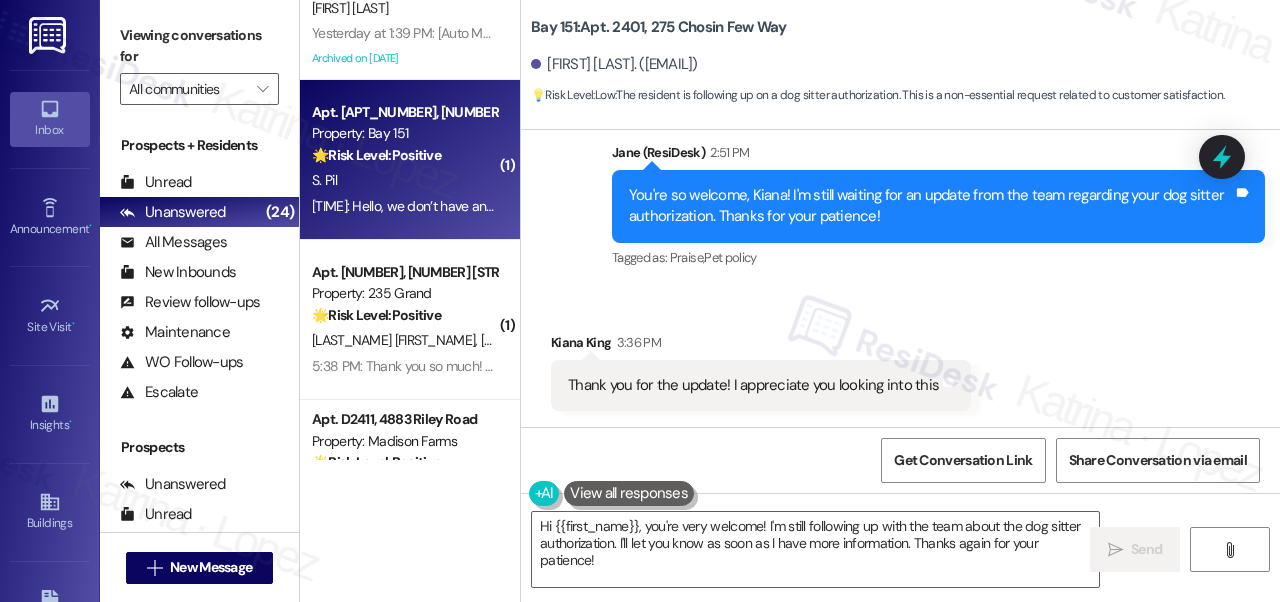 click on "5:40 PM: Hello, we don’t have any questions at the moment. Everything is good, thank you for asking! 5:40 PM: Hello, we don’t have any questions at the moment. Everything is good, thank you for asking!" at bounding box center [596, 206] 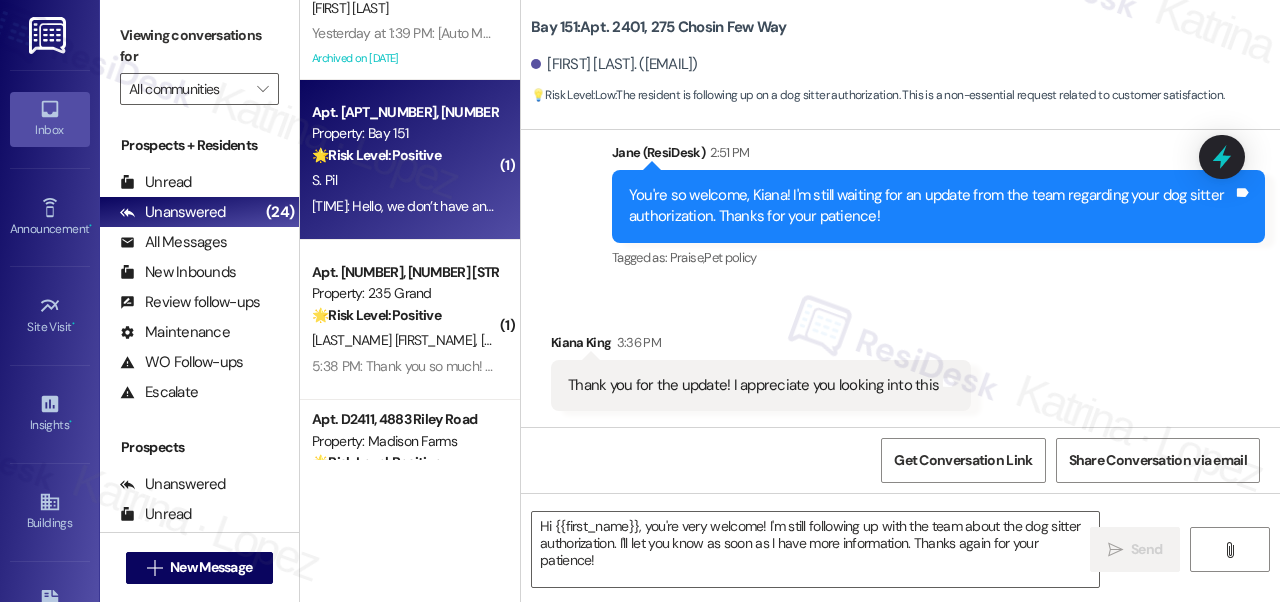 type on "Fetching suggested responses. Please feel free to read through the conversation in the meantime." 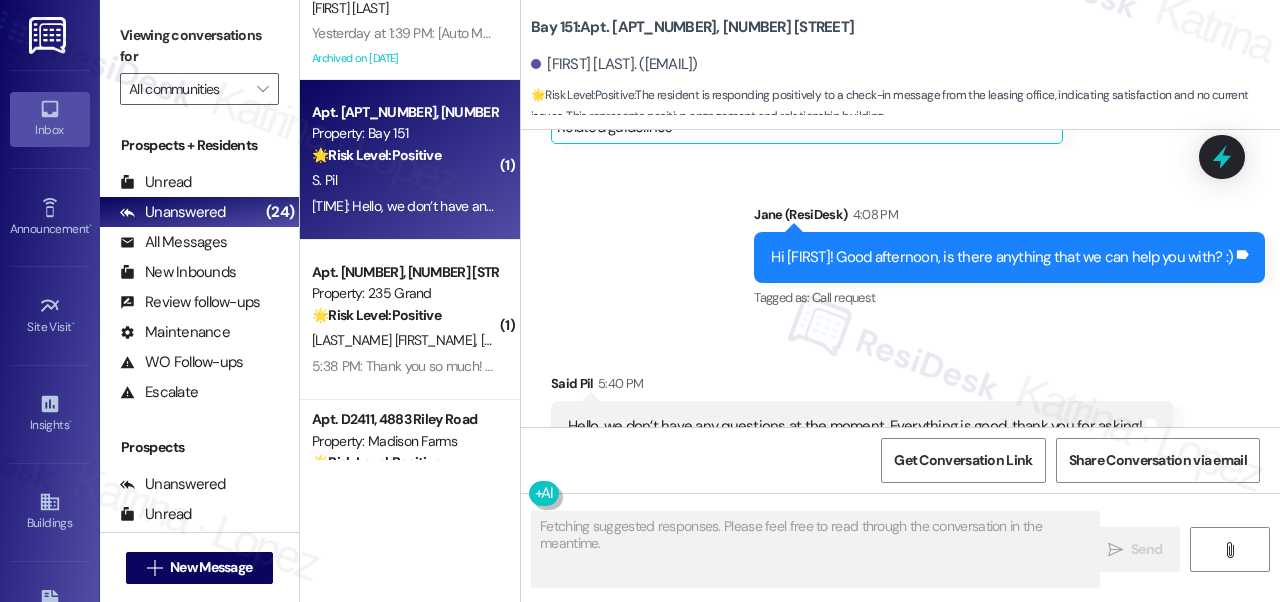 scroll, scrollTop: 2701, scrollLeft: 0, axis: vertical 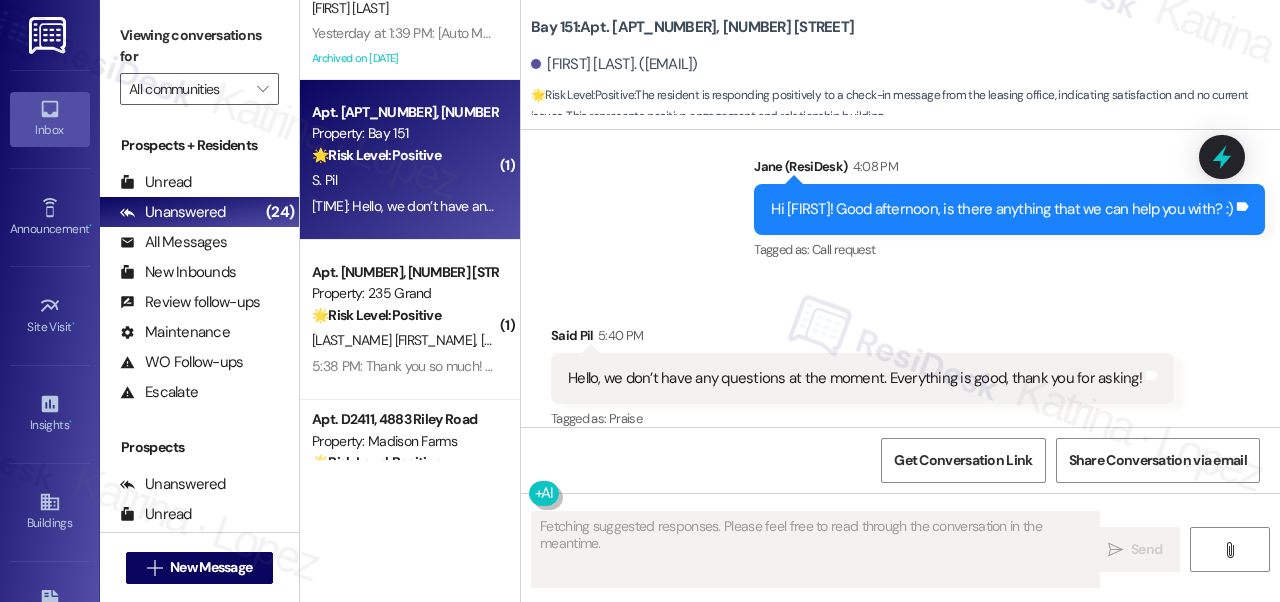 click on "Hello, we don’t have any questions at the moment. Everything is good, thank you for asking!" at bounding box center (855, 378) 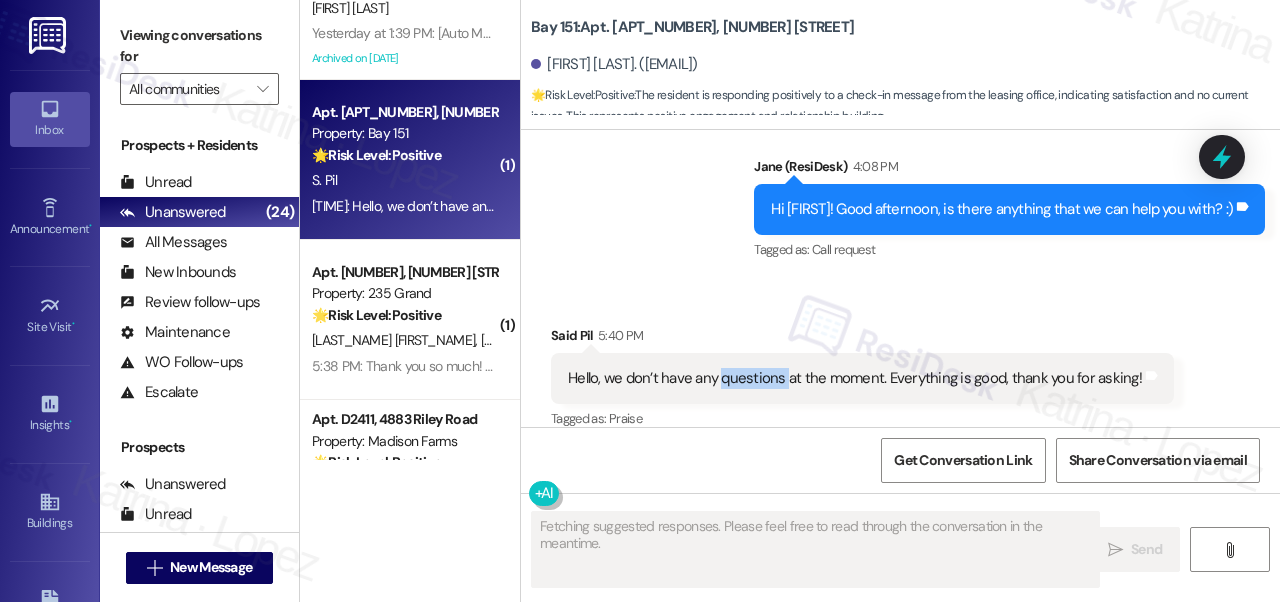 click on "Hello, we don’t have any questions at the moment. Everything is good, thank you for asking!" at bounding box center [855, 378] 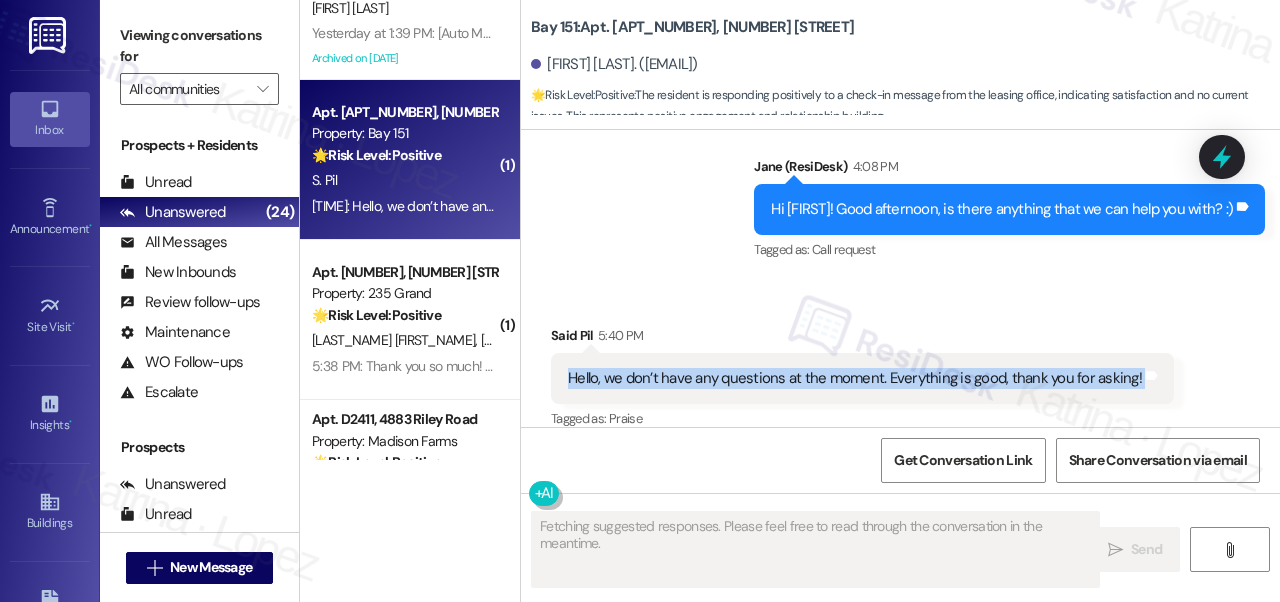 click on "Hello, we don’t have any questions at the moment. Everything is good, thank you for asking!" at bounding box center (855, 378) 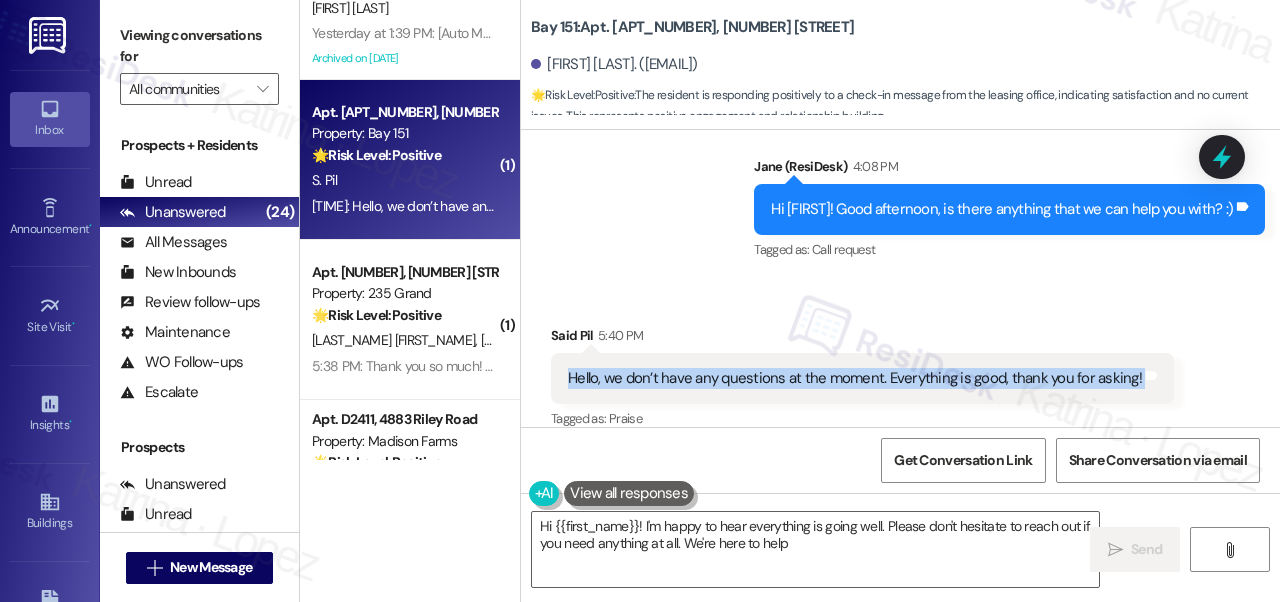 type on "Hi {{first_name}}! I'm happy to hear everything is going well. Please don't hesitate to reach out if you need anything at all. We're here to help!" 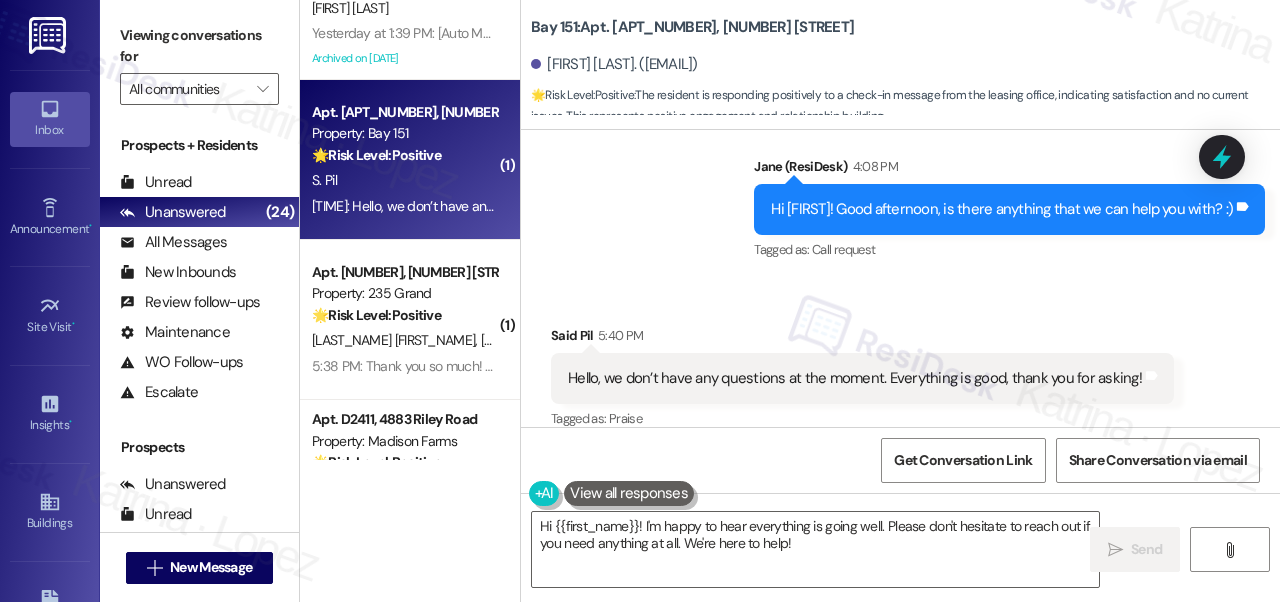 click on "Hi [FIRST]! Good afternoon, is there anything that we can help you with? :) Tags and notes" at bounding box center [1009, 209] 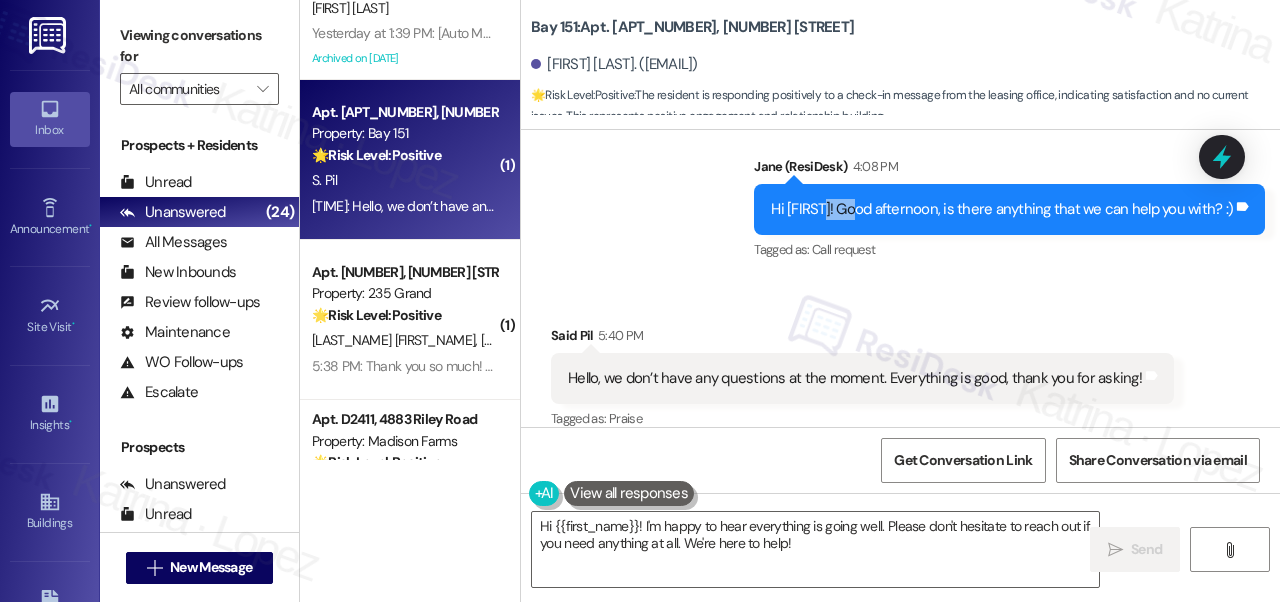 click on "Hi [FIRST]! Good afternoon, is there anything that we can help you with? :) Tags and notes" at bounding box center [1009, 209] 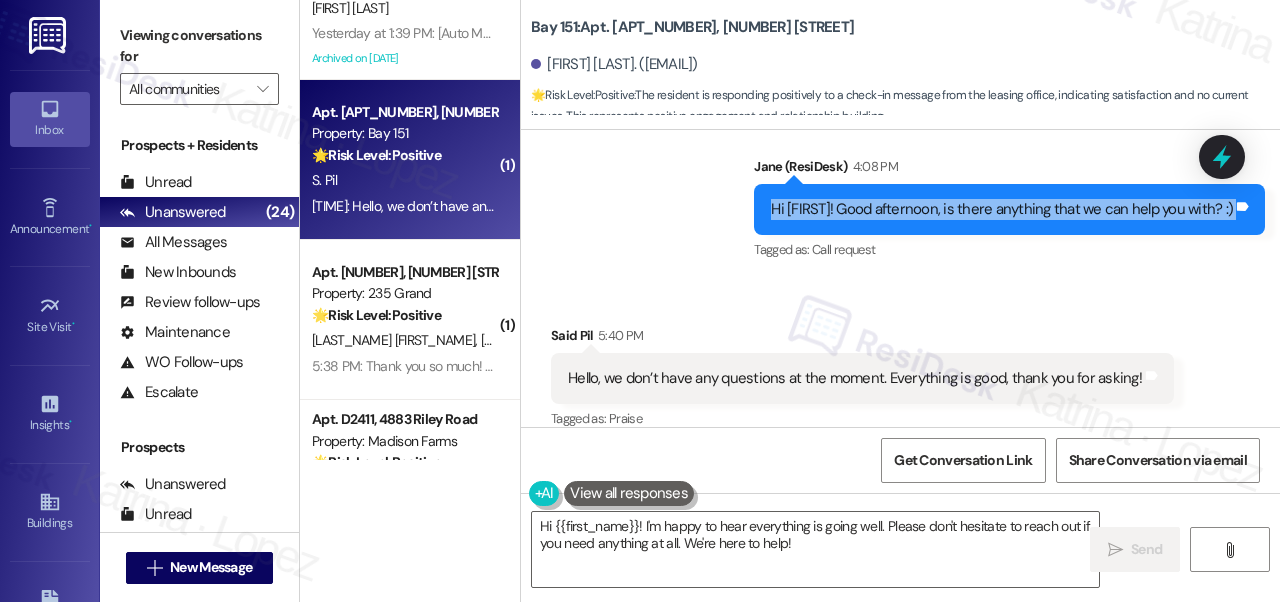 click on "Hi [FIRST]! Good afternoon, is there anything that we can help you with? :) Tags and notes" at bounding box center (1009, 209) 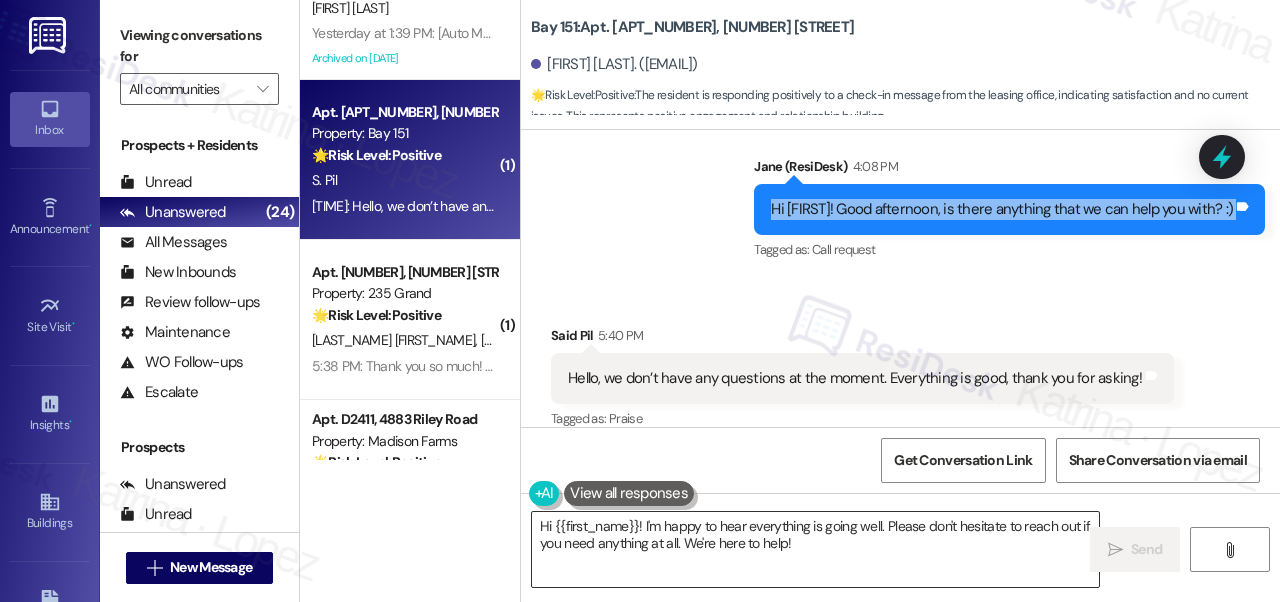 click on "Hi {{first_name}}! I'm happy to hear everything is going well. Please don't hesitate to reach out if you need anything at all. We're here to help!" at bounding box center [815, 549] 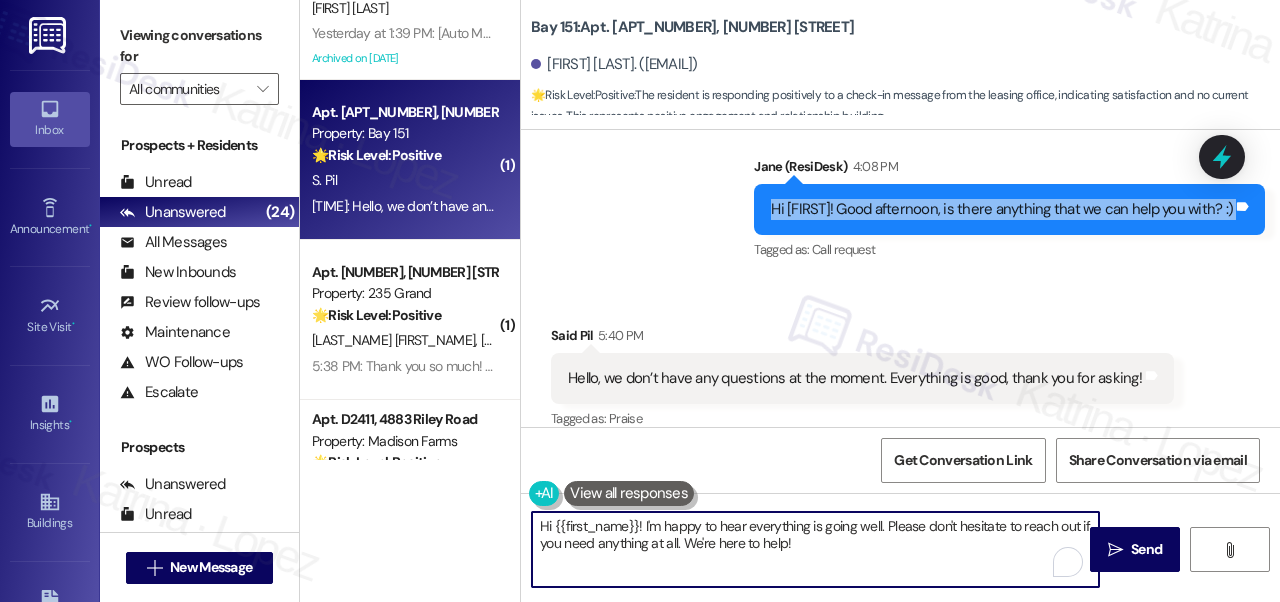 click on "Hi {{first_name}}! I'm happy to hear everything is going well. Please don't hesitate to reach out if you need anything at all. We're here to help!" at bounding box center [815, 549] 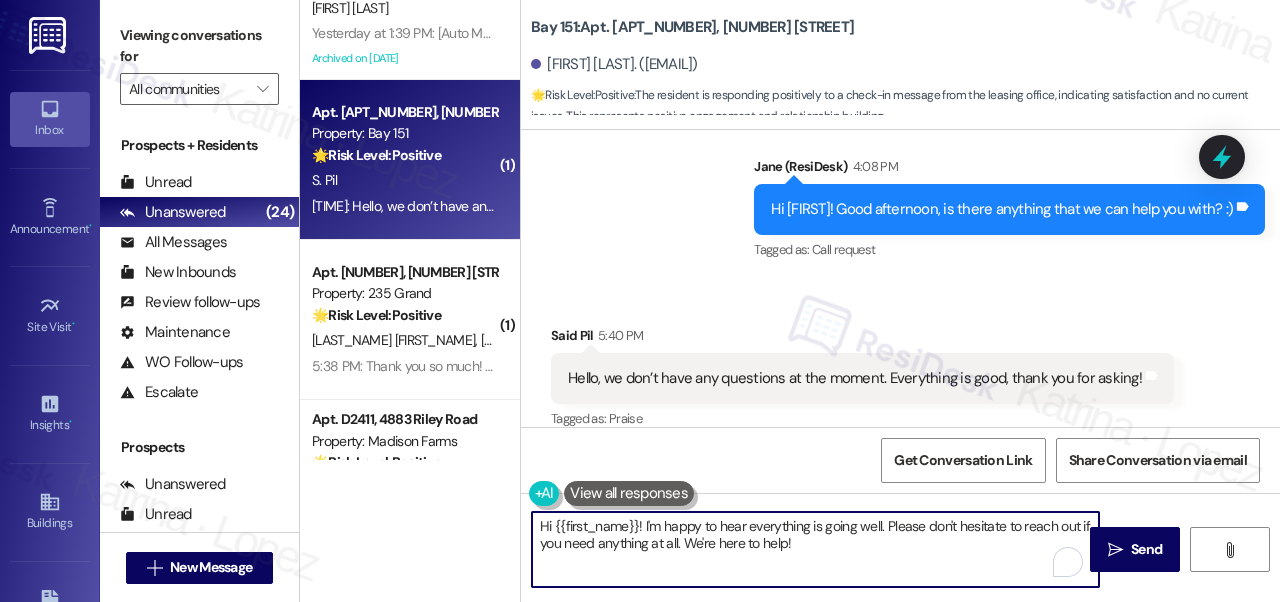 click on "Hi {{first_name}}! I'm happy to hear everything is going well. Please don't hesitate to reach out if you need anything at all. We're here to help!" at bounding box center [815, 549] 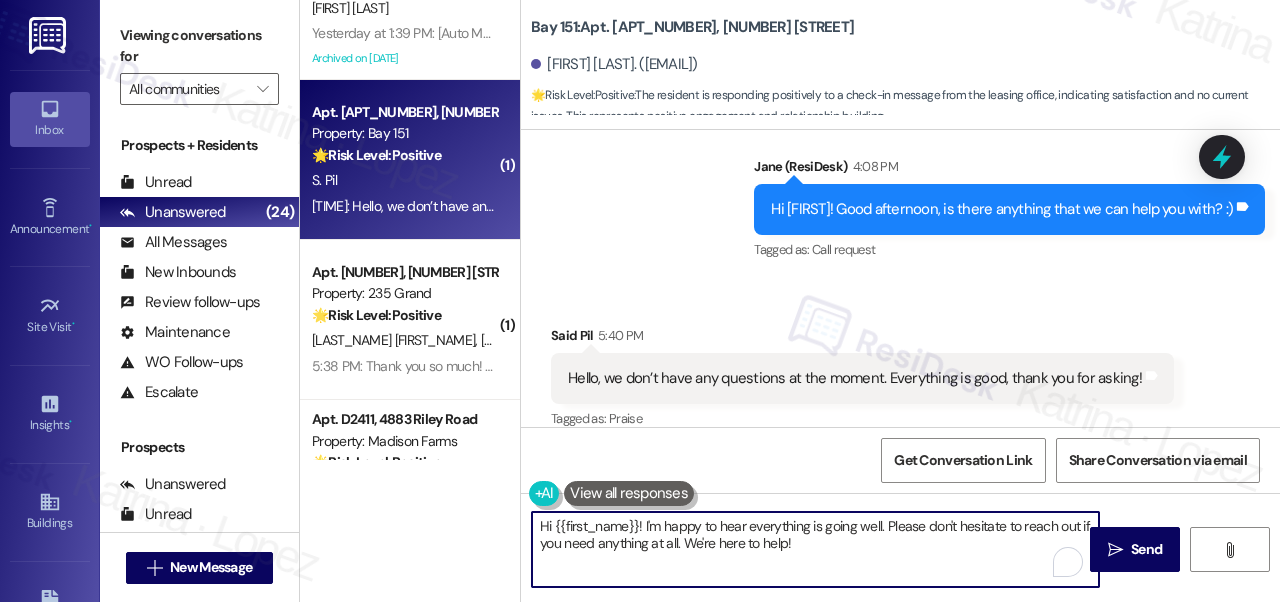 click on "Hi {{first_name}}! I'm happy to hear everything is going well. Please don't hesitate to reach out if you need anything at all. We're here to help!" at bounding box center [815, 549] 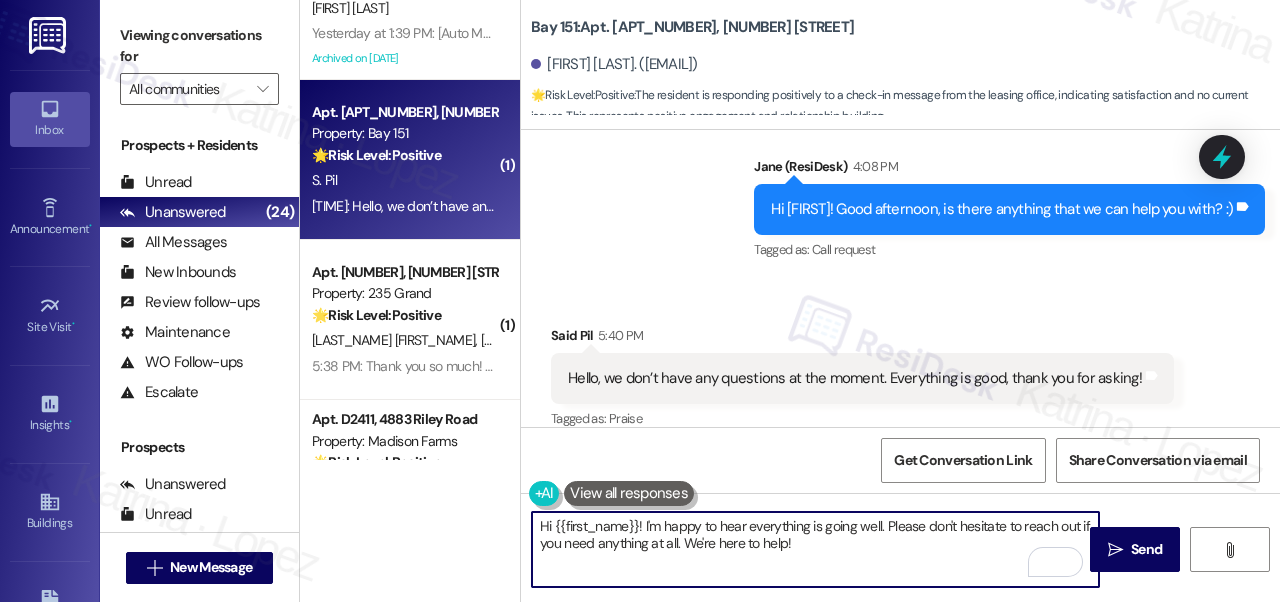 click on "Hi {{first_name}}! I'm happy to hear everything is going well. Please don't hesitate to reach out if you need anything at all. We're here to help!" at bounding box center (815, 549) 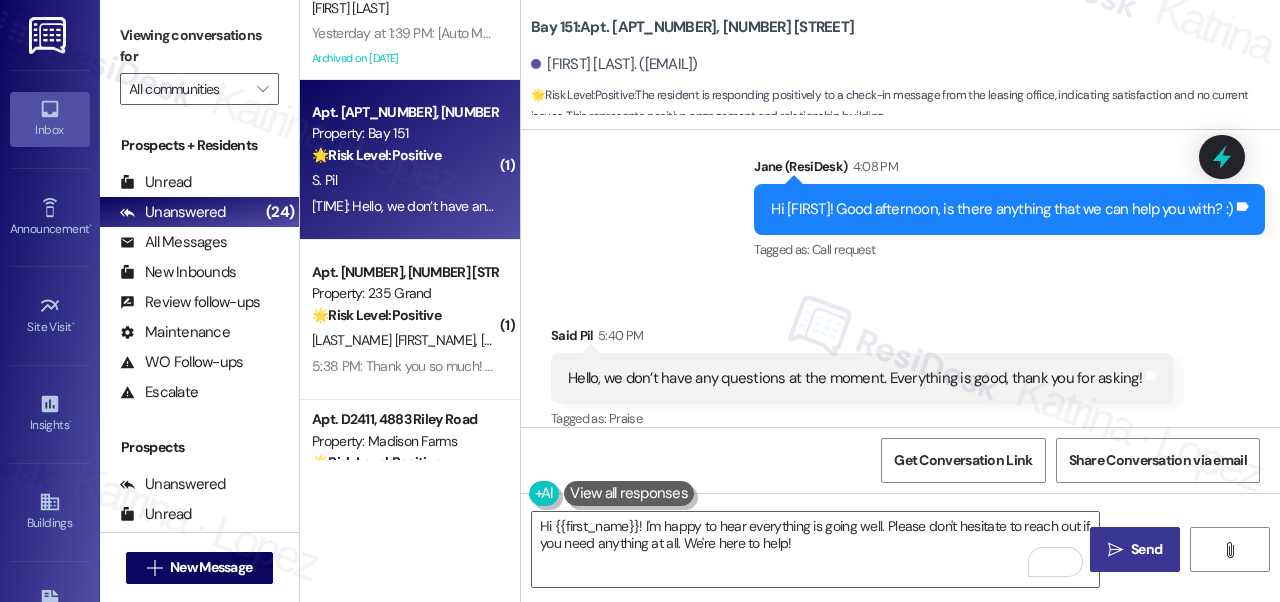 click on "" at bounding box center (1115, 550) 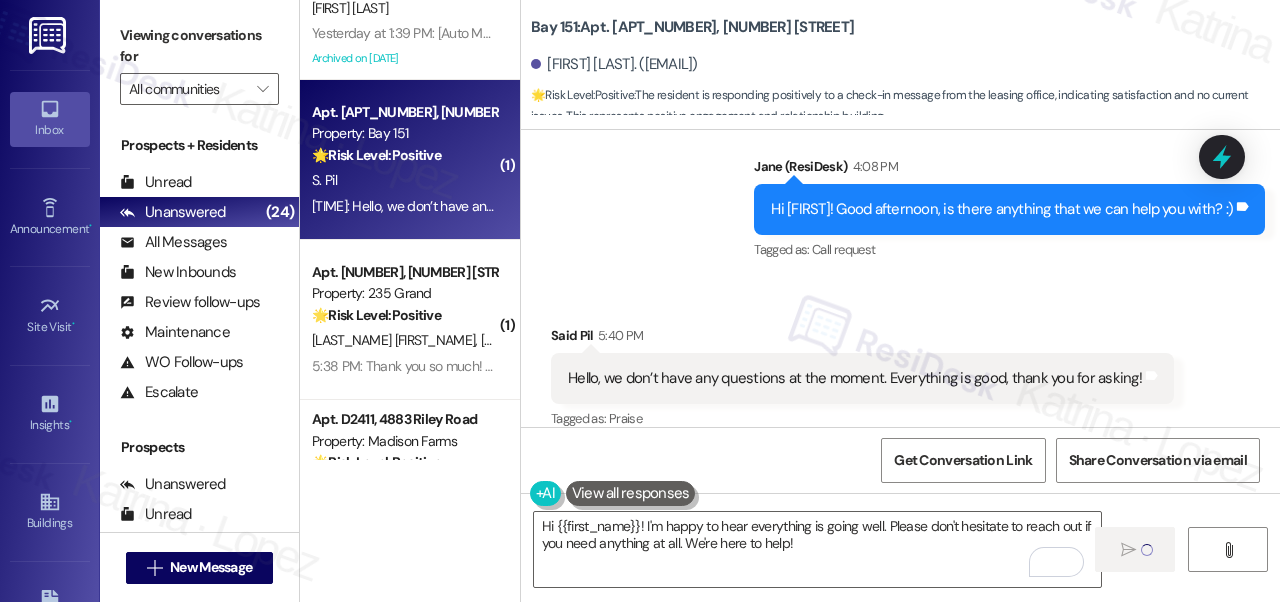 type 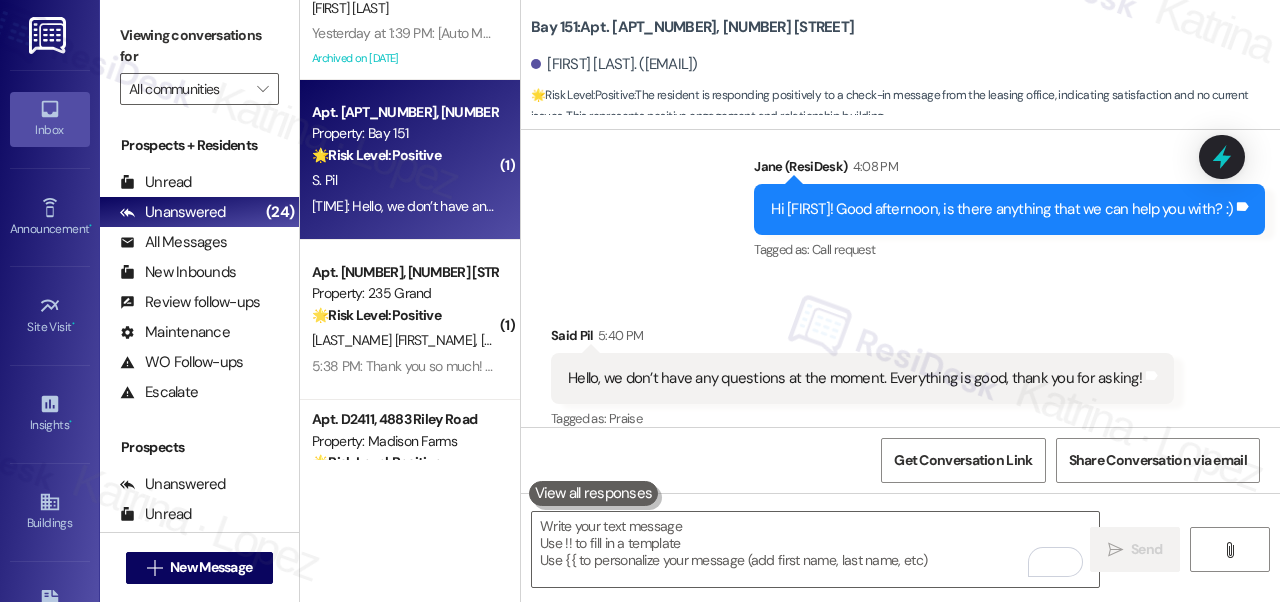 scroll, scrollTop: 2862, scrollLeft: 0, axis: vertical 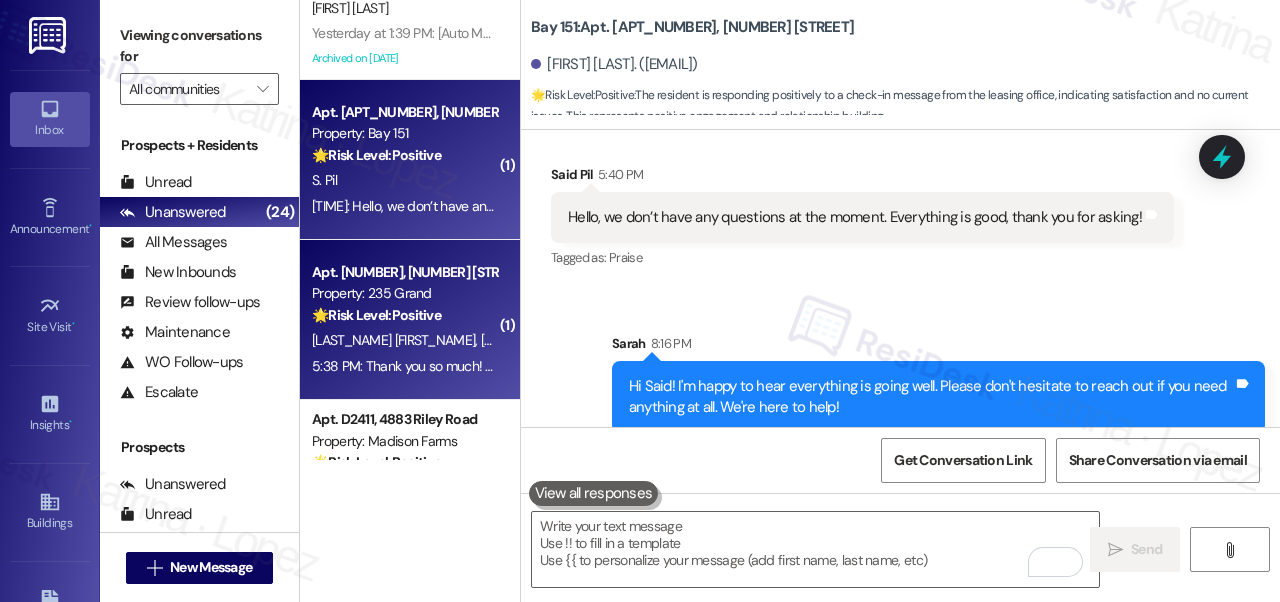 click on "🌟 Risk Level: Positive The resident is expressing positive feedback about their move-in experience and satisfaction with the space. This is positive engagement and relationship building." at bounding box center [404, 315] 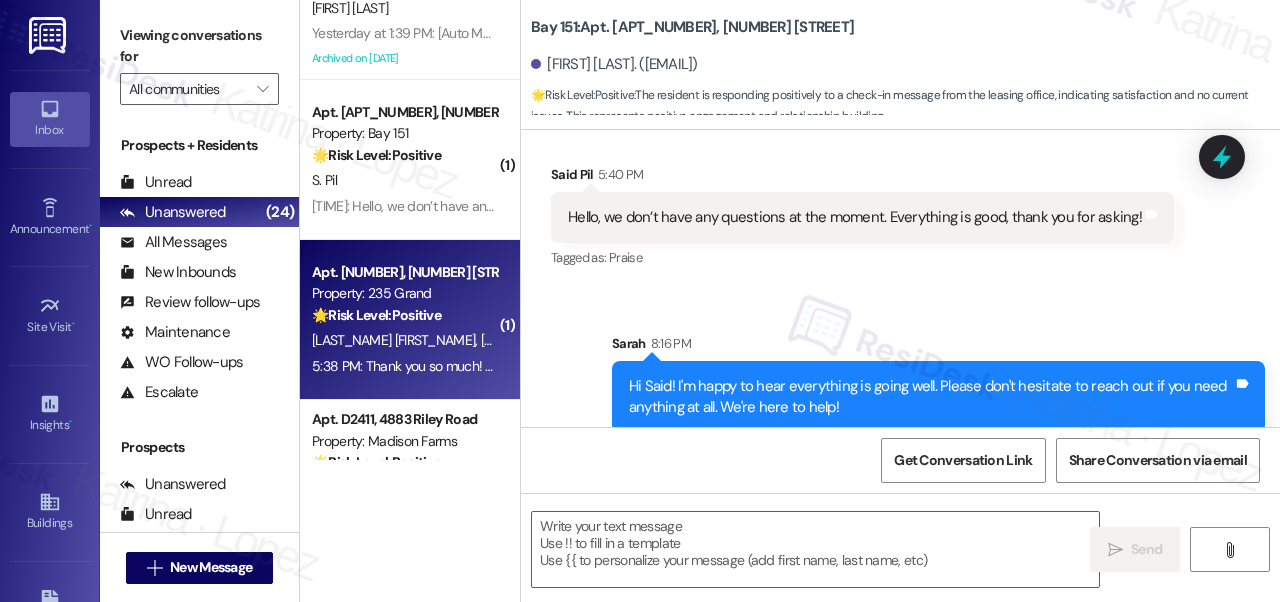 type on "Fetching suggested responses. Please feel free to read through the conversation in the meantime." 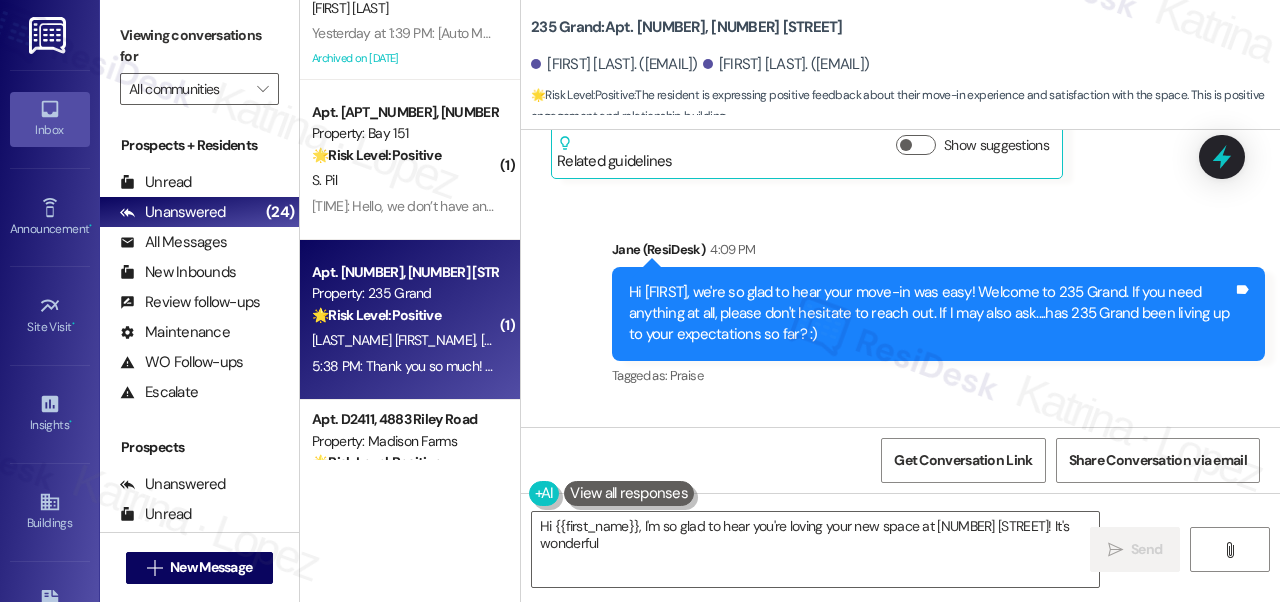 scroll, scrollTop: 932, scrollLeft: 0, axis: vertical 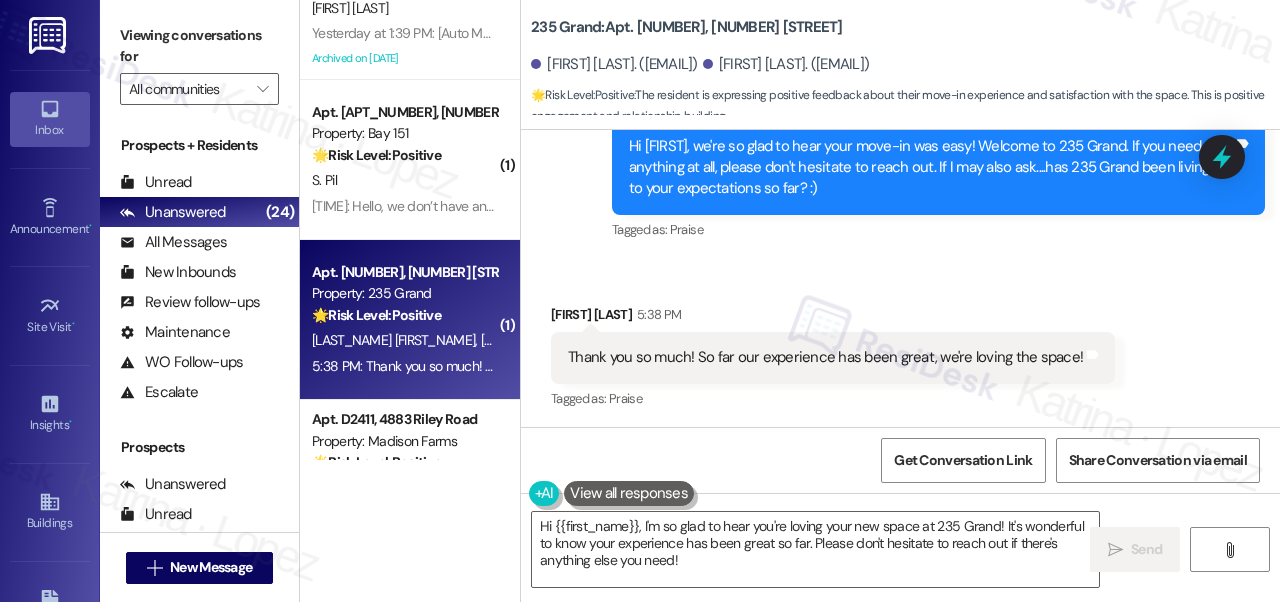 click on "Thank you so much! So far our experience has been great, we're loving the space!" at bounding box center (825, 357) 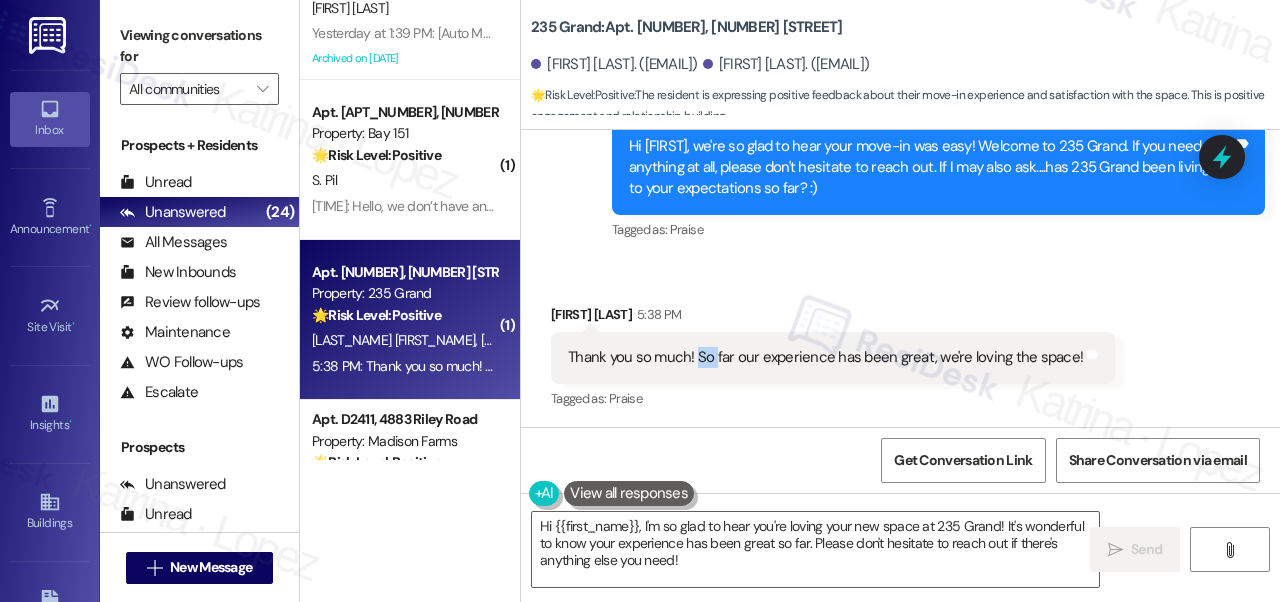 click on "Thank you so much! So far our experience has been great, we're loving the space!" at bounding box center (825, 357) 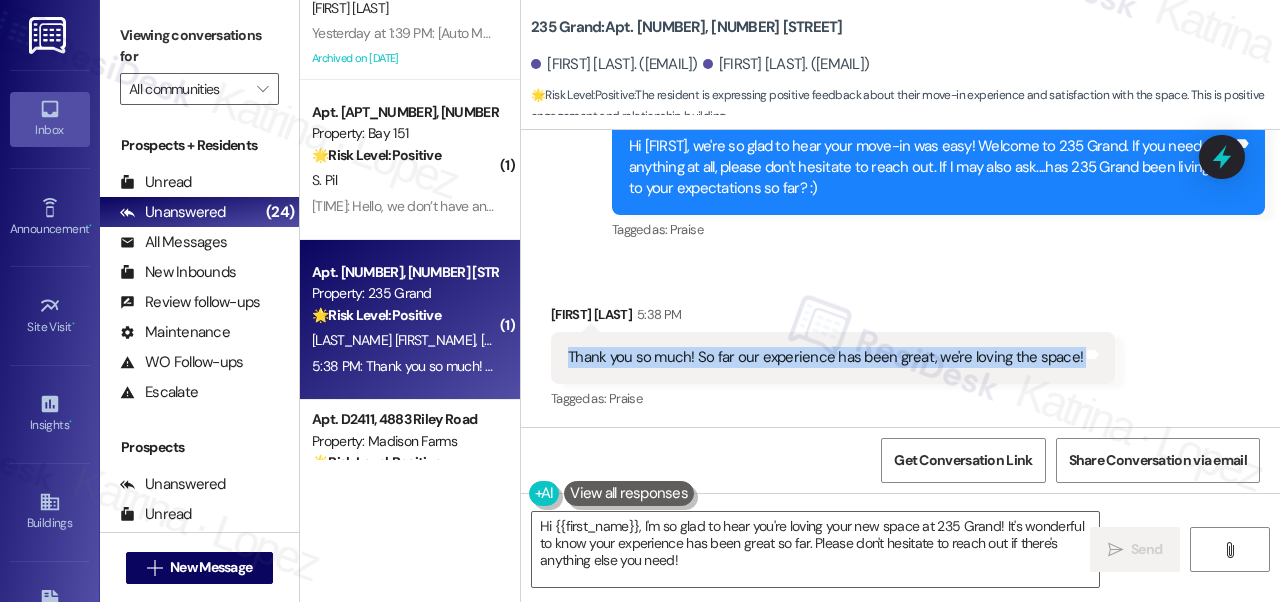 click on "Thank you so much! So far our experience has been great, we're loving the space!" at bounding box center [825, 357] 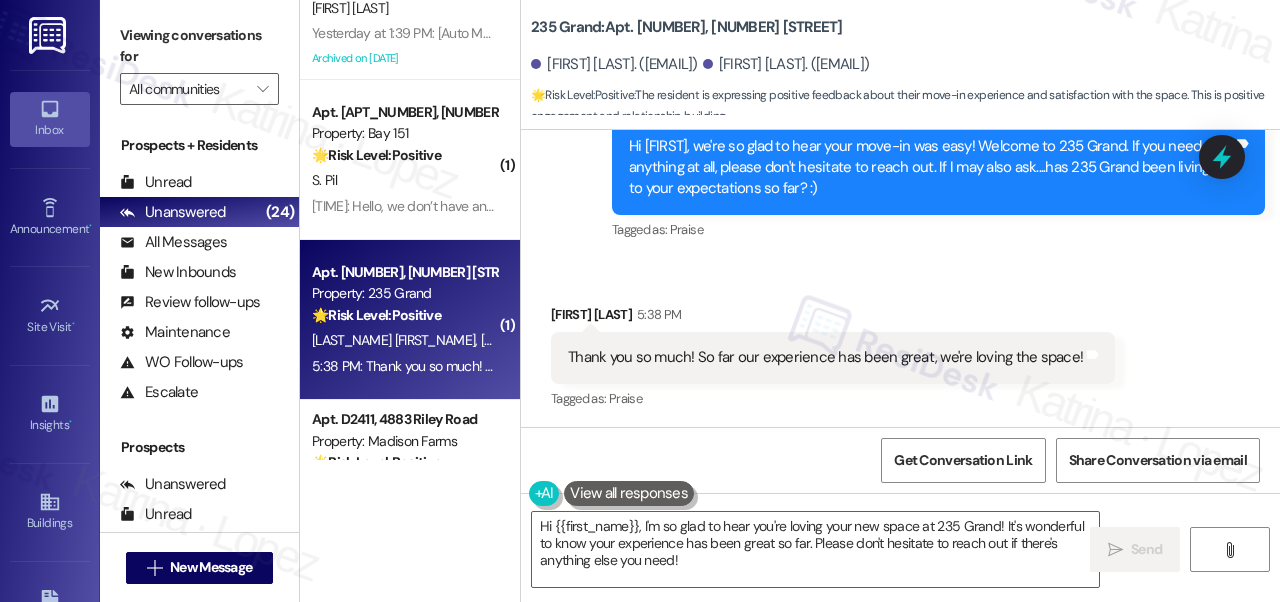 click on "Received via SMS Mark Golibart 5:38 PM Thank you so much! So far our experience has been great, we're loving the space!  Tags and notes Tagged as:   Praise Click to highlight conversations about Praise" at bounding box center (900, 343) 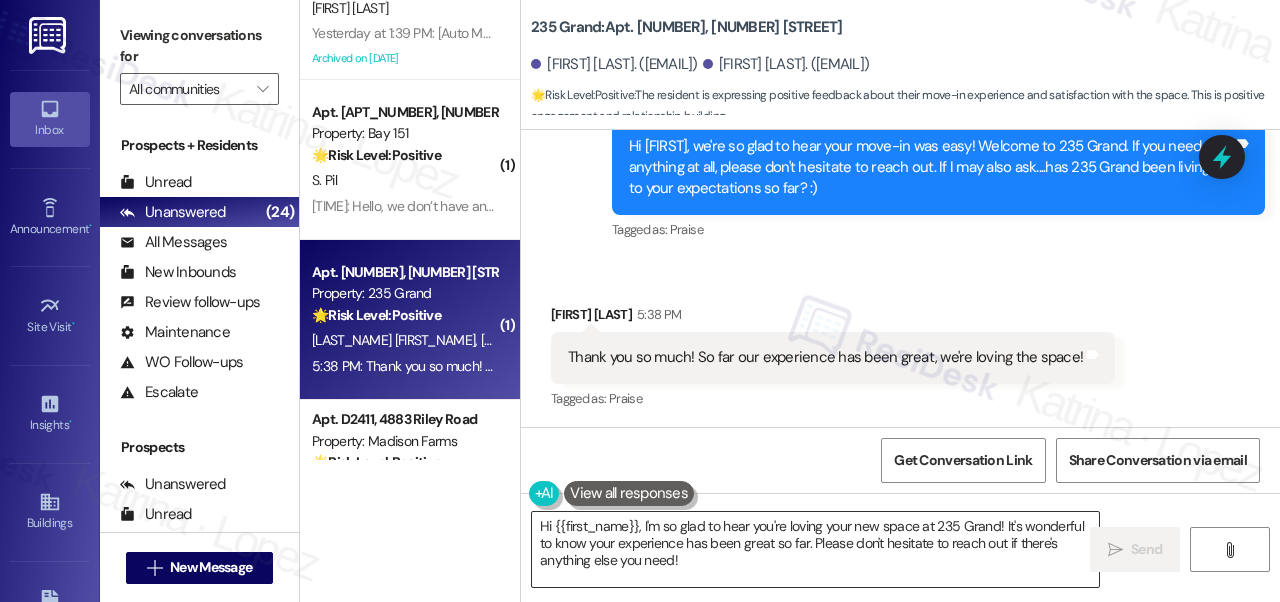 click on "Hi {{first_name}}, I'm so glad to hear you're loving your new space at 235 Grand! It's wonderful to know your experience has been great so far. Please don't hesitate to reach out if there's anything else you need!" at bounding box center [815, 549] 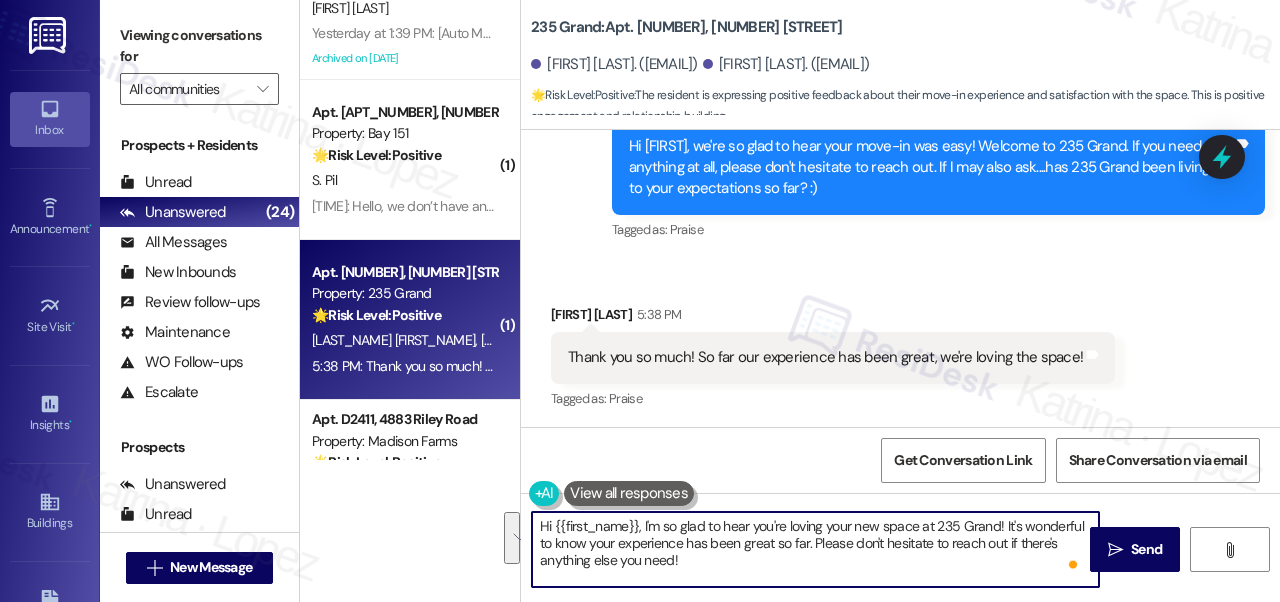 drag, startPoint x: 802, startPoint y: 561, endPoint x: 1003, endPoint y: 514, distance: 206.4219 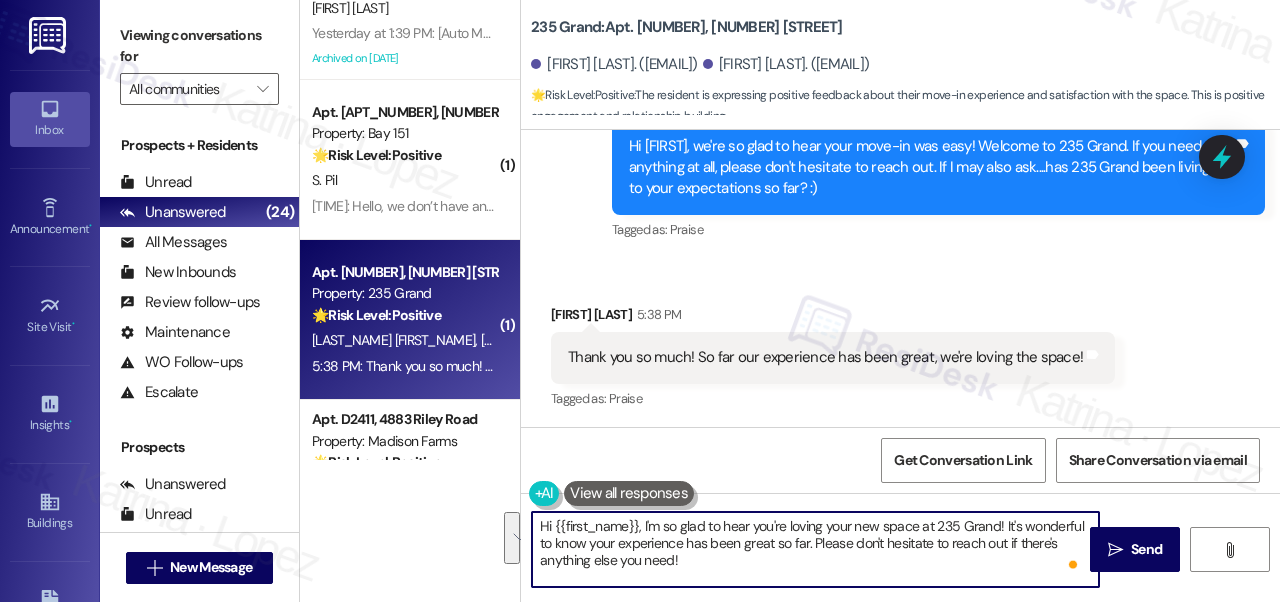 click on "Hi {{first_name}}, I'm so glad to hear you're loving your new space at 235 Grand! It's wonderful to know your experience has been great so far. Please don't hesitate to reach out if there's anything else you need!" at bounding box center [815, 549] 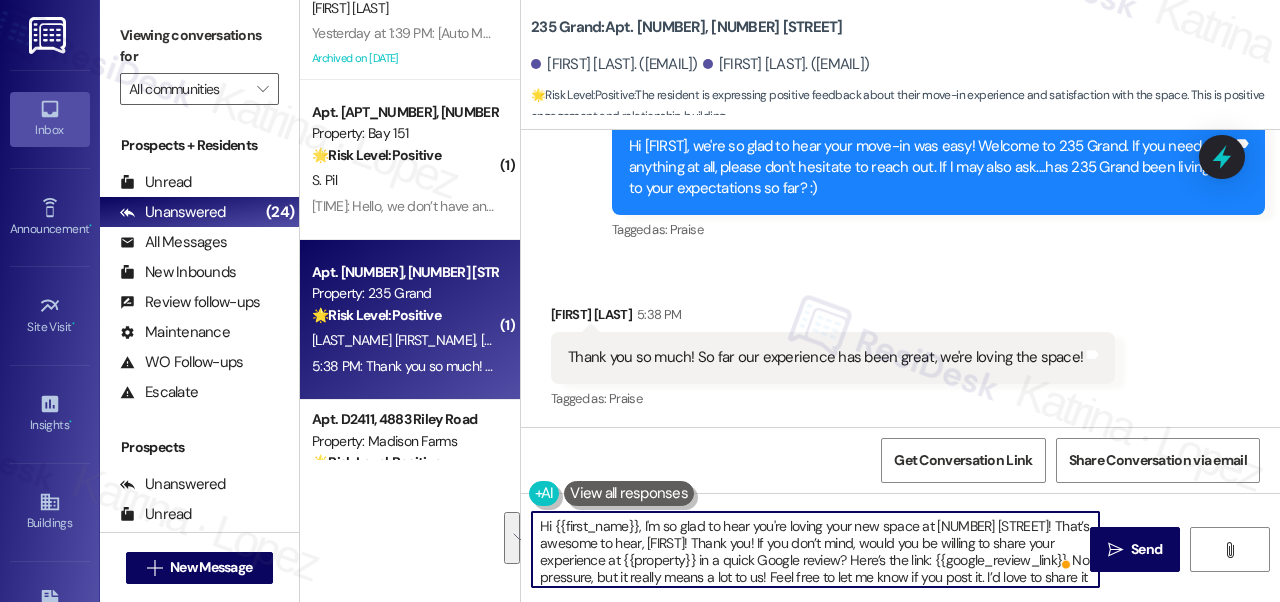 scroll, scrollTop: 16, scrollLeft: 0, axis: vertical 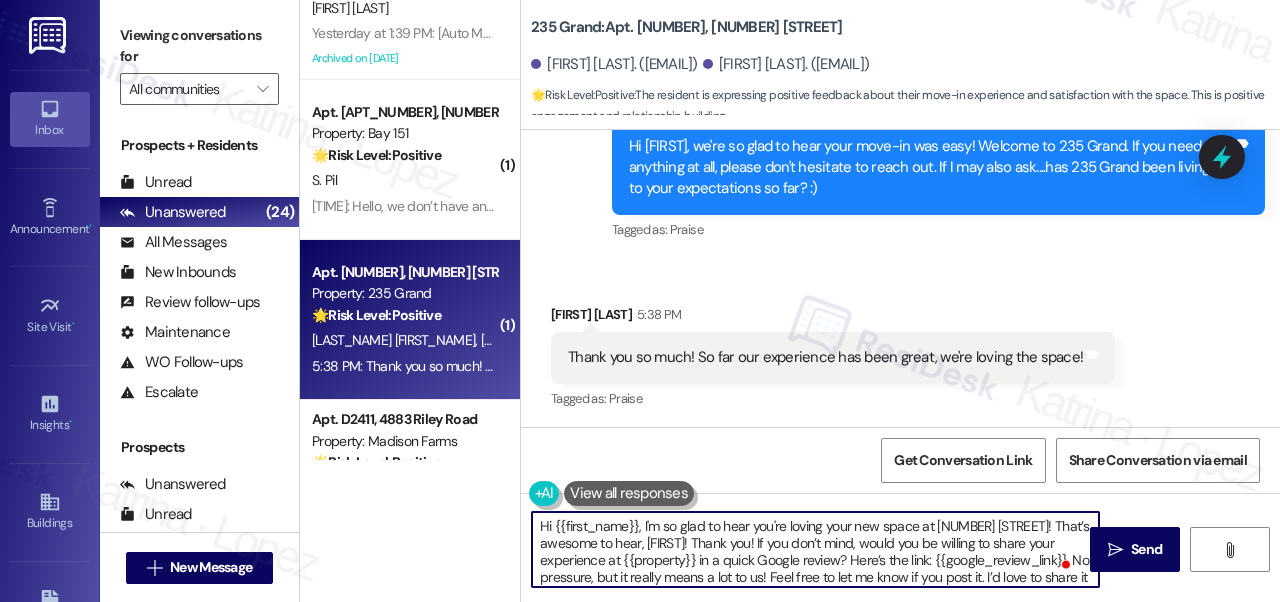 click on "Hi {{first_name}}, I'm so glad to hear you're loving your new space at [NUMBER] [STREET]! That’s awesome to hear, [FIRST]! Thank you! If you don’t mind, would you be willing to share your experience at {{property}} in a quick Google review? Here’s the link: {{google_review_link}}. No pressure, but it really means a lot to us! Feel free to let me know if you post it. I’d love to share it with the team! 😊" at bounding box center (815, 549) 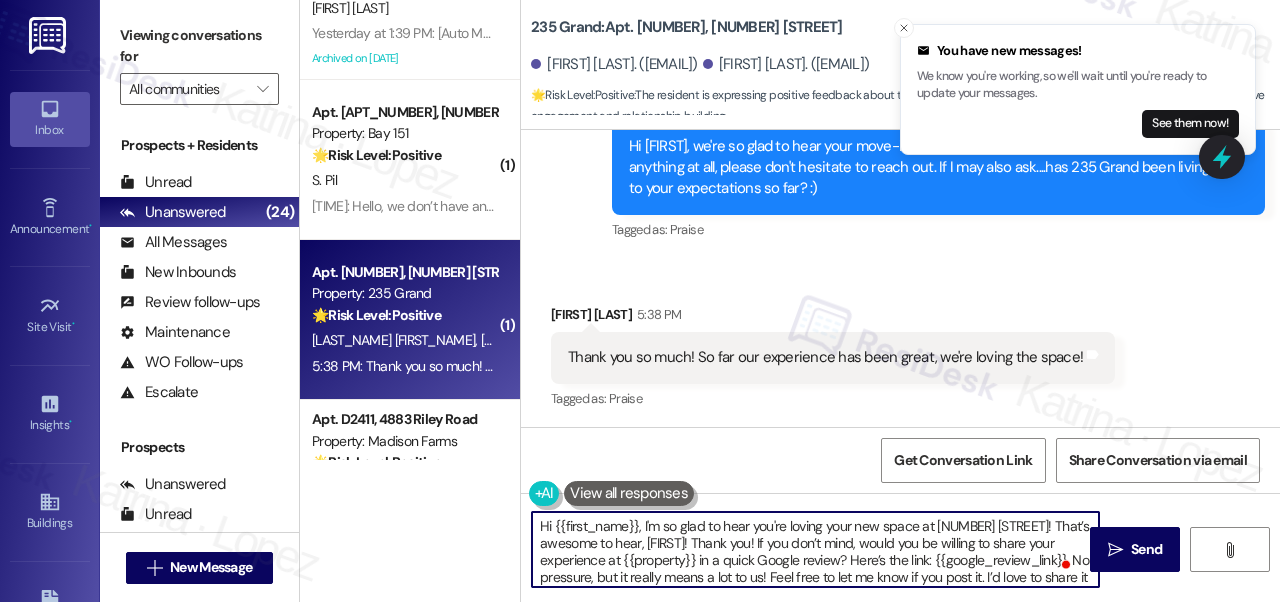 drag, startPoint x: 645, startPoint y: 524, endPoint x: 435, endPoint y: 503, distance: 211.0474 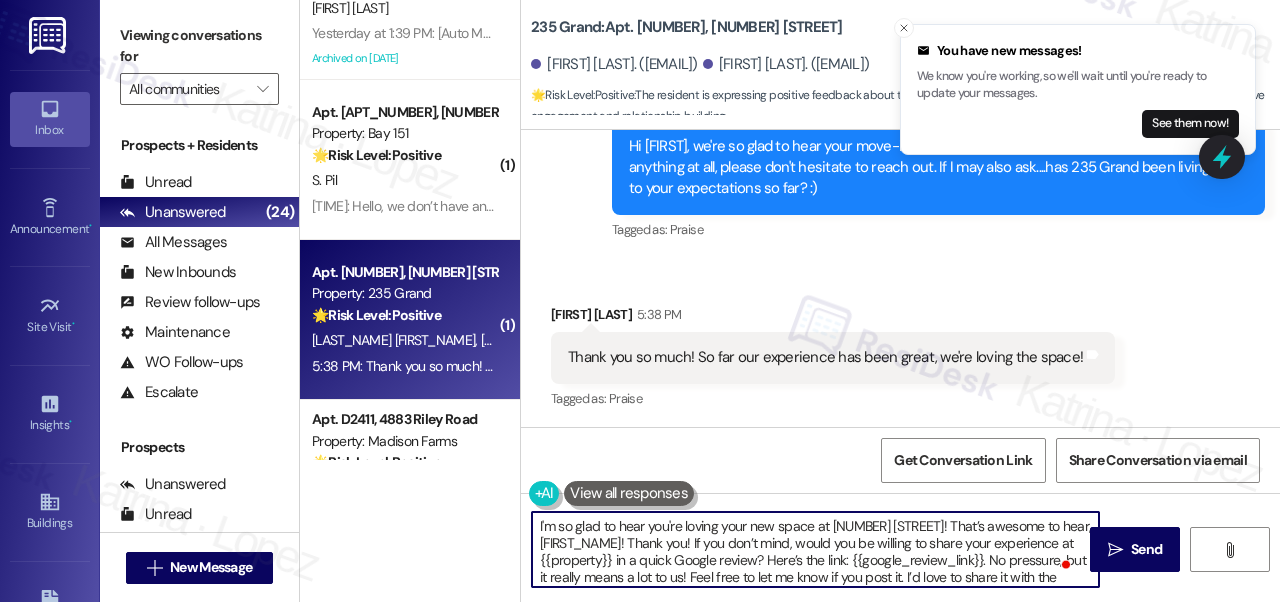 click on "I'm so glad to hear you're loving your new space at [NUMBER] [STREET]! That’s awesome to hear, [FIRST_NAME]! Thank you! If you don’t mind, would you be willing to share your experience at {{property}} in a quick Google review? Here’s the link: {{google_review_link}}. No pressure, but it really means a lot to us! Feel free to let me know if you post it. I’d love to share it with the team! 😊" at bounding box center (815, 549) 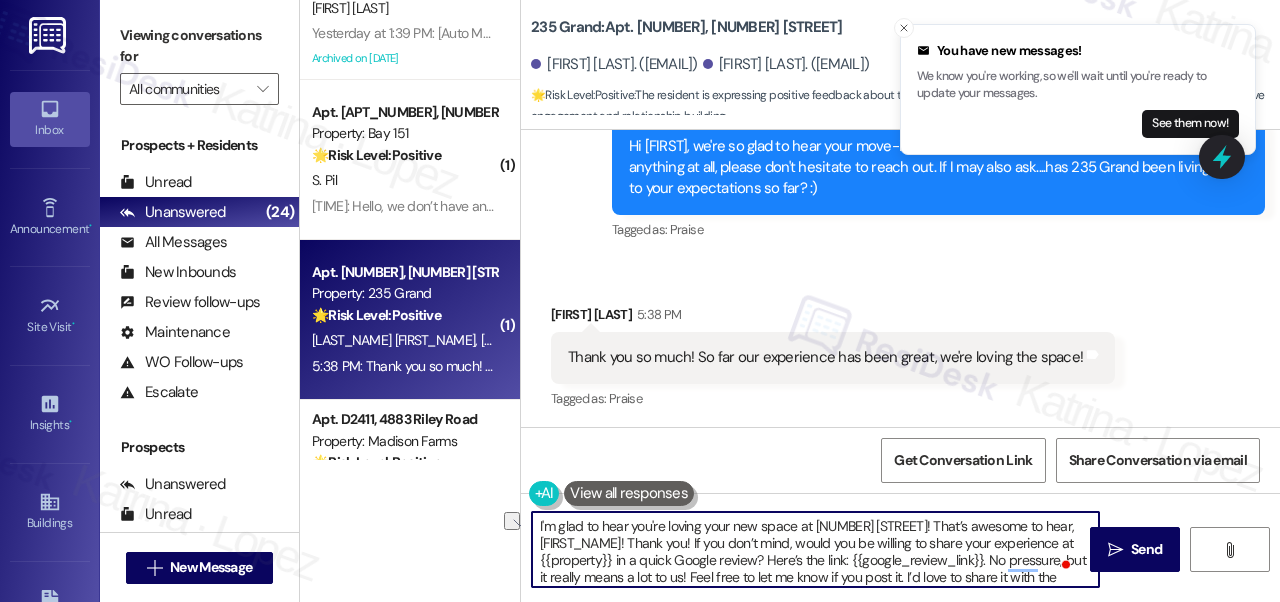 drag, startPoint x: 885, startPoint y: 524, endPoint x: 515, endPoint y: 502, distance: 370.65347 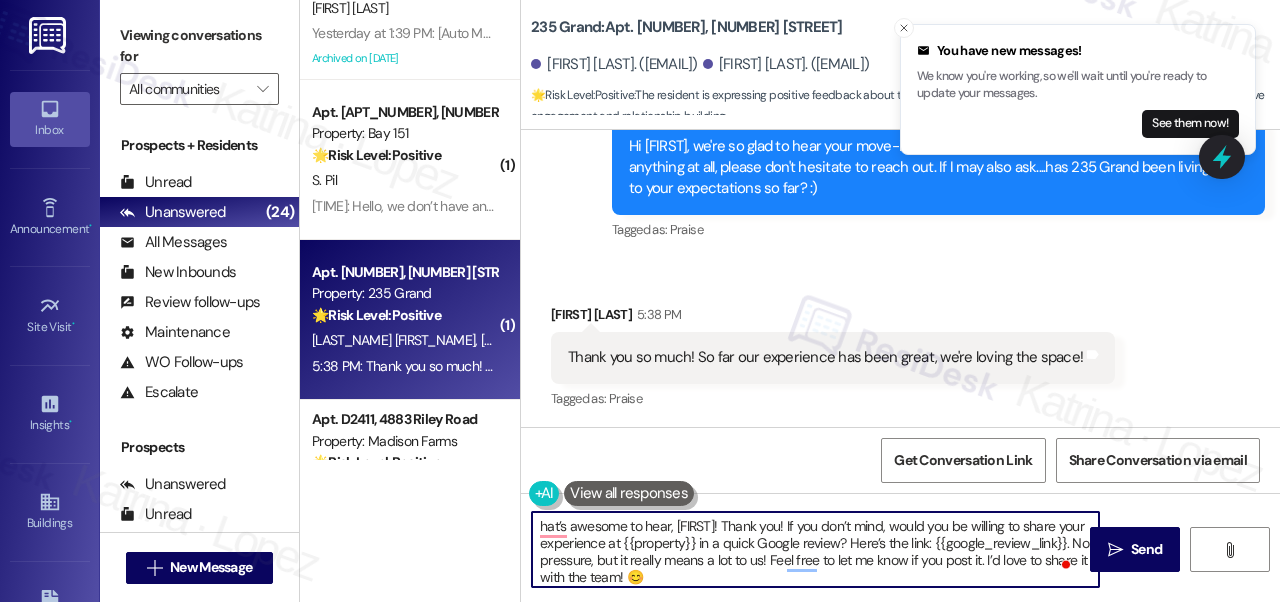 click on "[FIRST] [LAST] [TIME]" at bounding box center (833, 318) 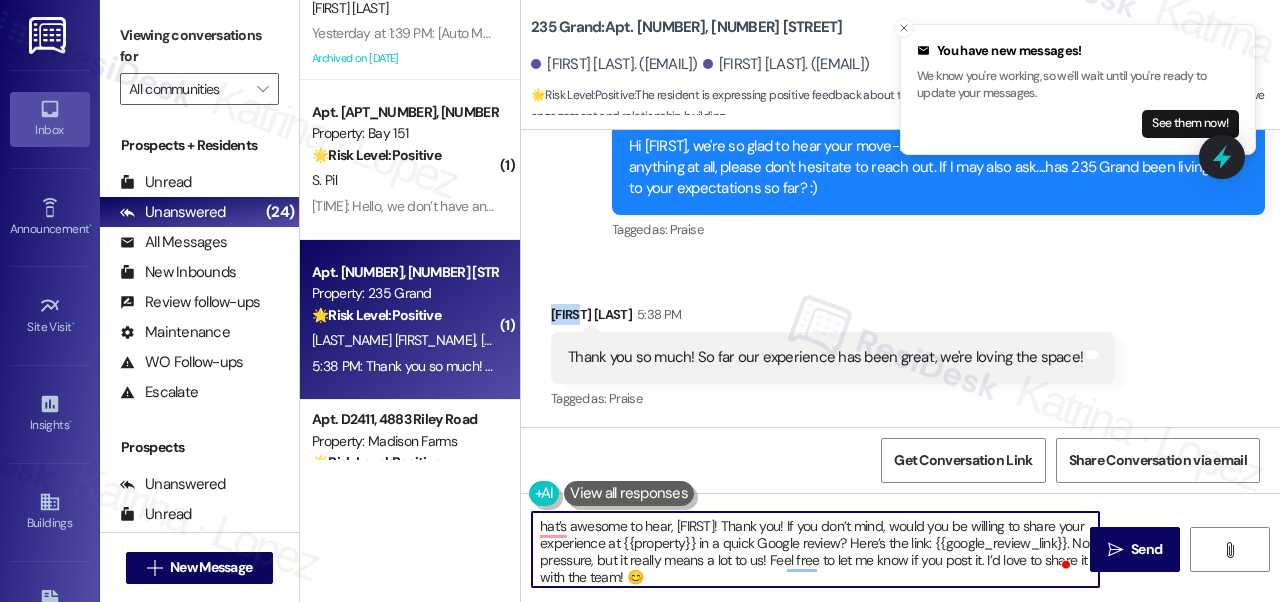 click on "[FIRST] [LAST] [TIME]" at bounding box center (833, 318) 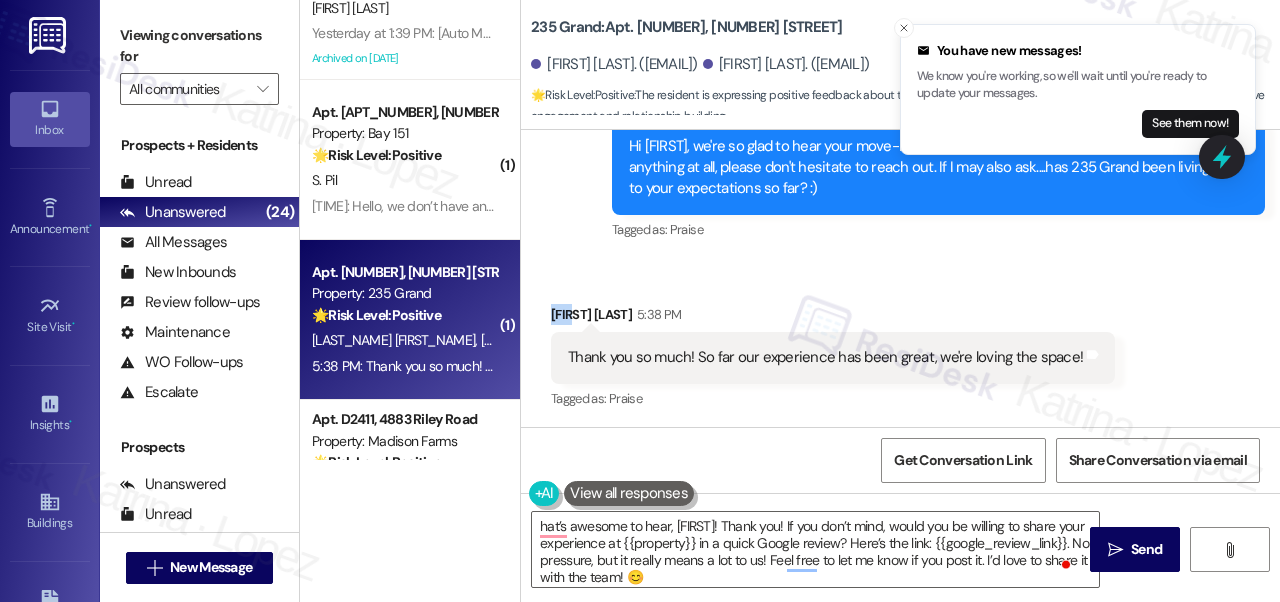 copy on "[FIRST_NAME]" 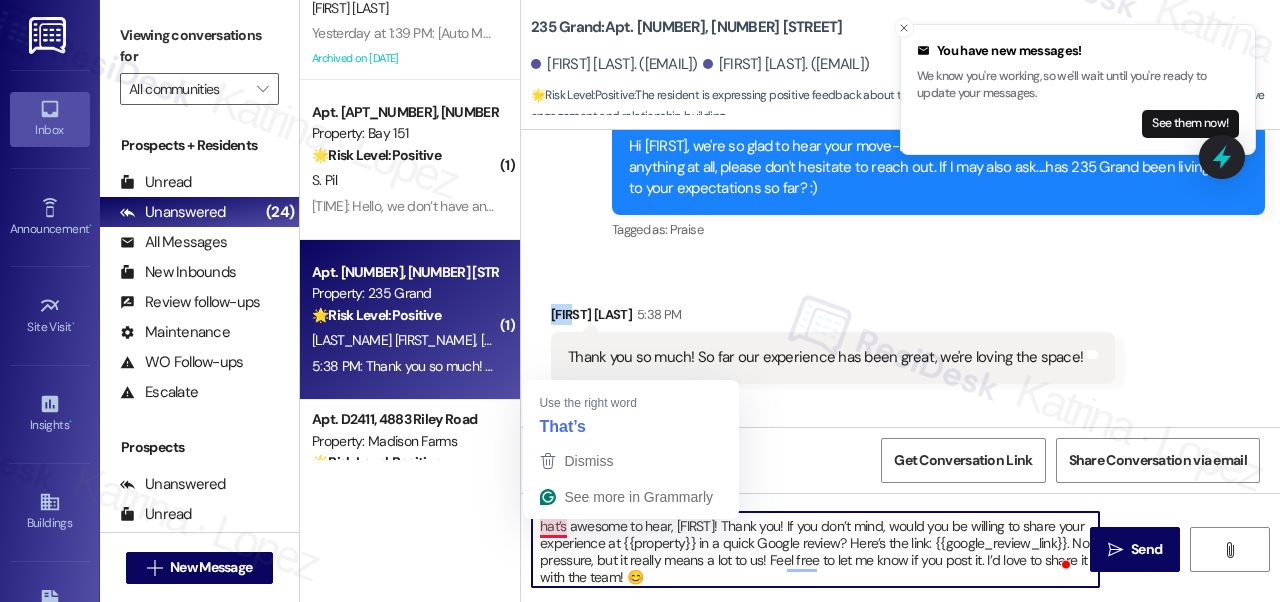 click on "hat’s awesome to hear, [FIRST]! Thank you! If you don’t mind, would you be willing to share your experience at {{property}} in a quick Google review? Here’s the link: {{google_review_link}}. No pressure, but it really means a lot to us! Feel free to let me know if you post it. I’d love to share it with the team! 😊" at bounding box center [815, 549] 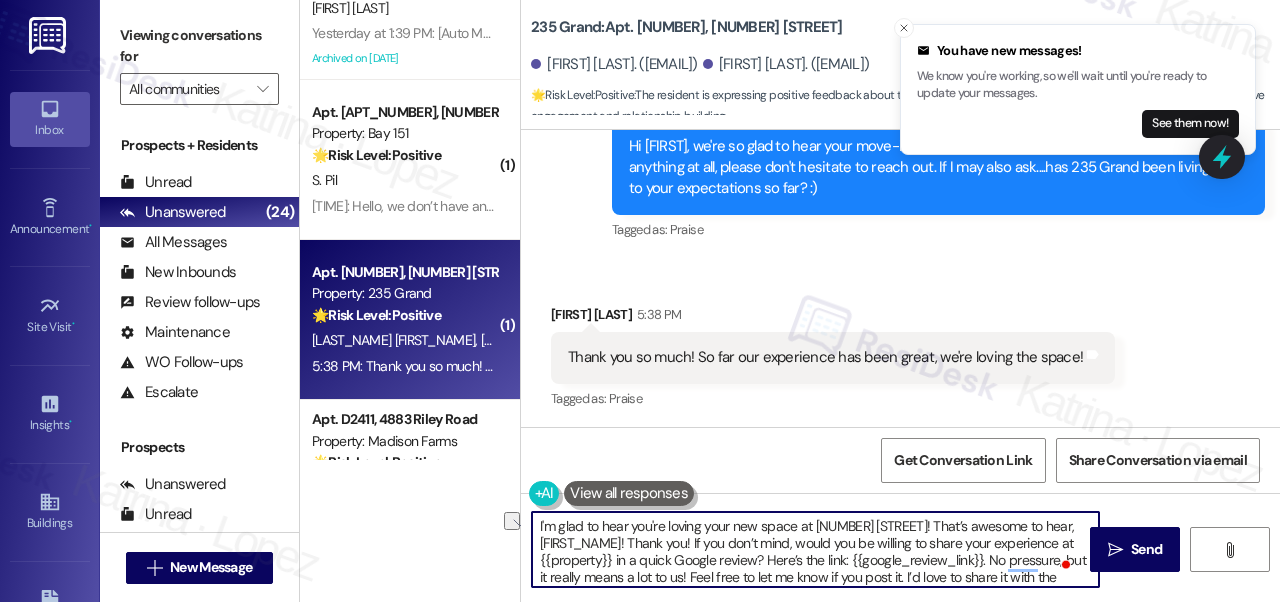 click on "I'm glad to hear you're loving your new space at [NUMBER] [STREET]! That’s awesome to hear, [FIRST_NAME]! Thank you! If you don’t mind, would you be willing to share your experience at {{property}} in a quick Google review? Here’s the link: {{google_review_link}}. No pressure, but it really means a lot to us! Feel free to let me know if you post it. I’d love to share it with the team! 😊" at bounding box center [815, 549] 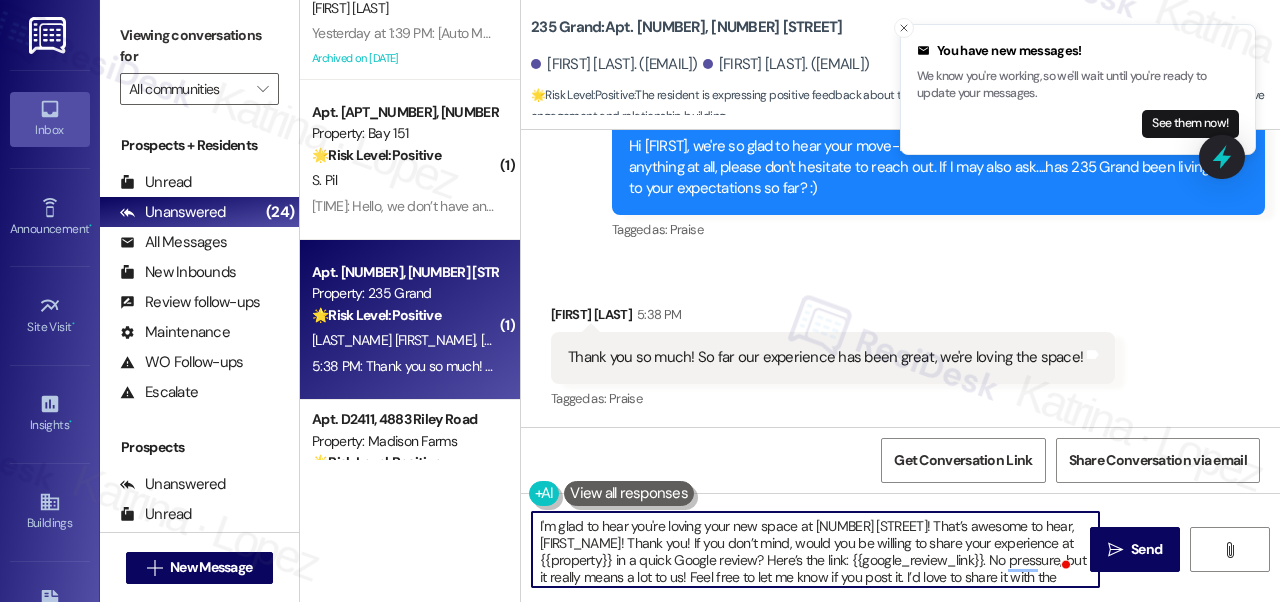 drag, startPoint x: 882, startPoint y: 524, endPoint x: 480, endPoint y: 522, distance: 402.00497 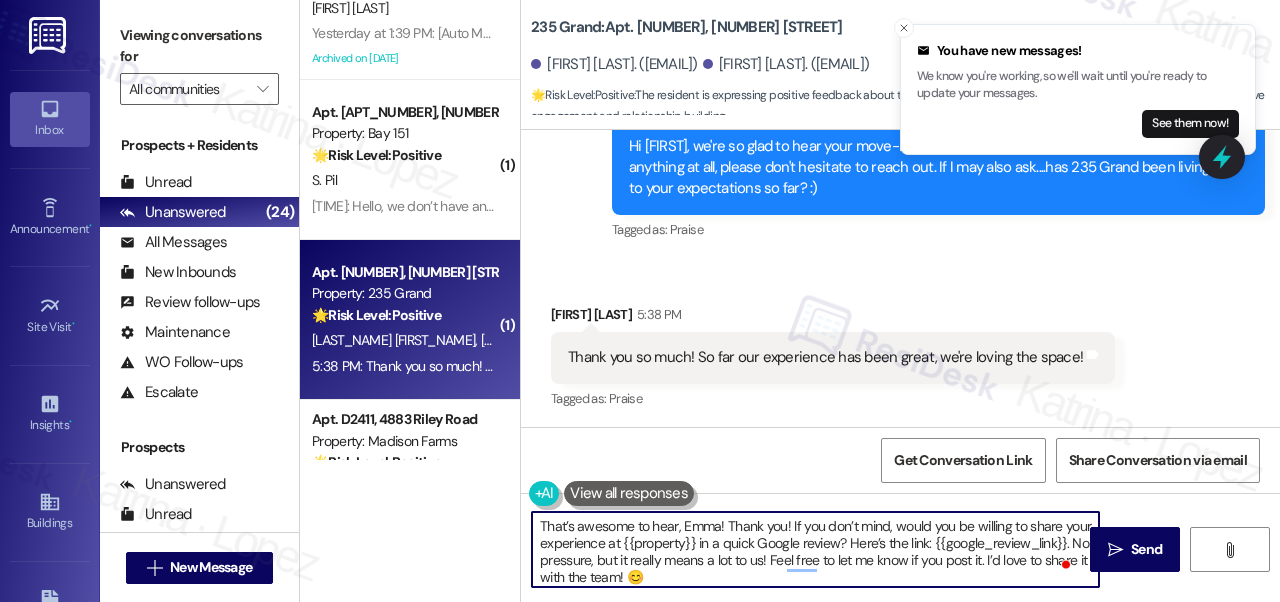 click on "That’s awesome to hear, Emma! Thank you! If you don’t mind, would you be willing to share your experience at {{property}} in a quick Google review? Here’s the link: {{google_review_link}}. No pressure, but it really means a lot to us! Feel free to let me know if you post it. I’d love to share it with the team! 😊" at bounding box center (815, 549) 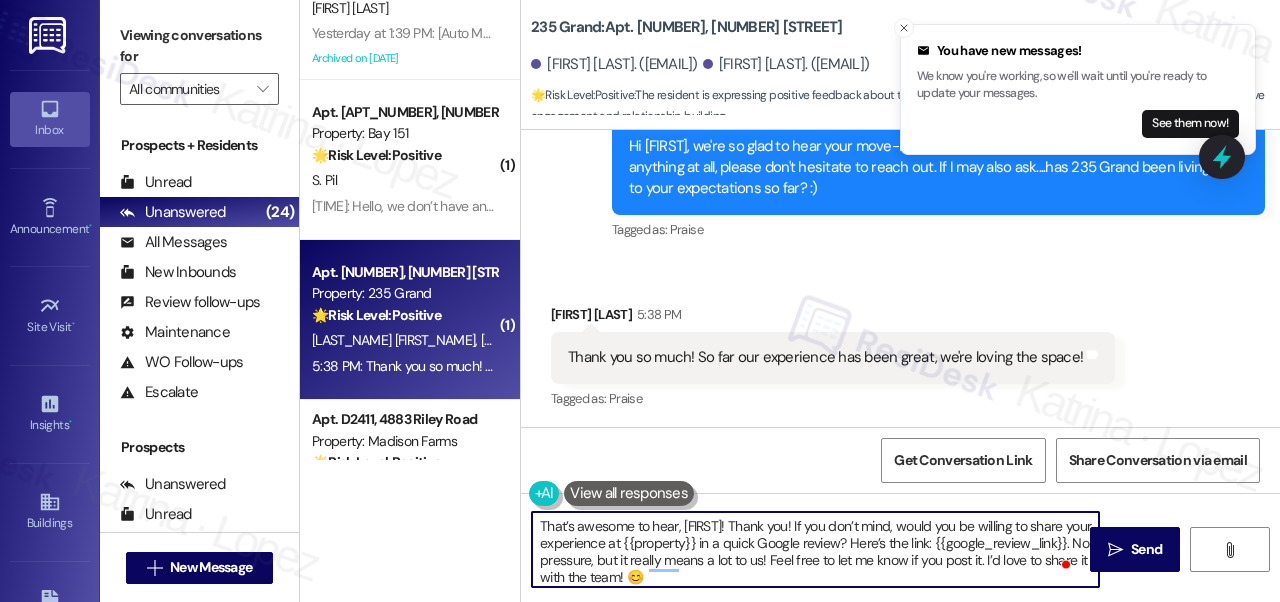 click on "That’s awesome to hear, [FIRST]! Thank you! If you don’t mind, would you be willing to share your experience at {{property}} in a quick Google review? Here’s the link: {{google_review_link}}. No pressure, but it really means a lot to us! Feel free to let me know if you post it. I’d love to share it with the team! 😊" at bounding box center [815, 549] 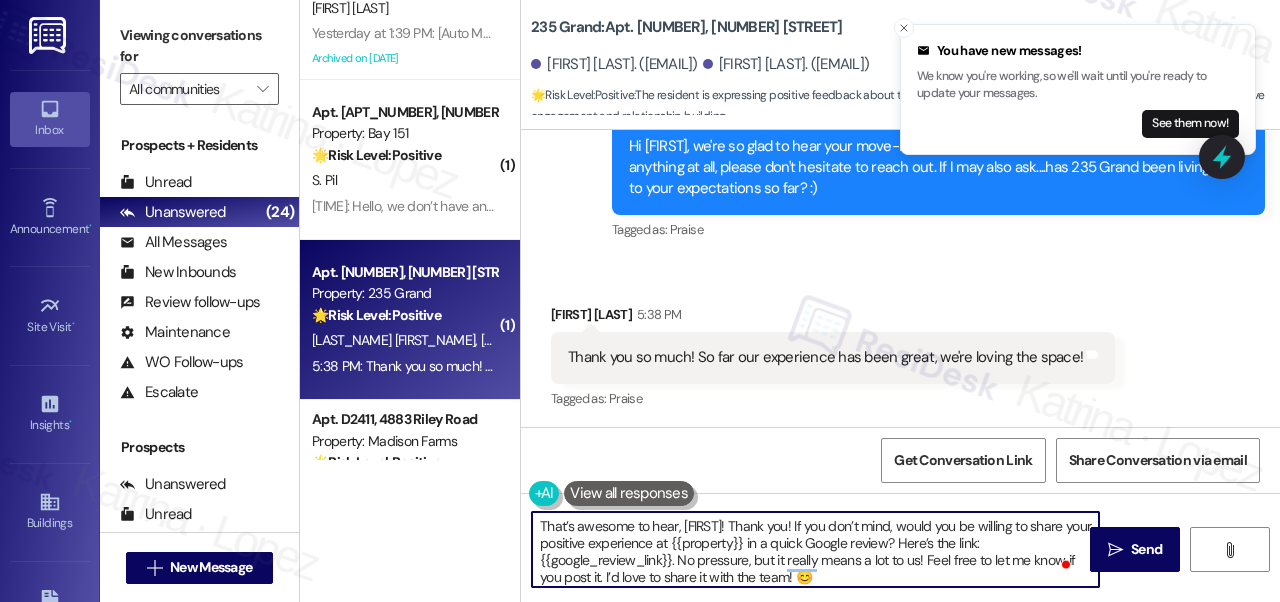 click on "That’s awesome to hear, [FIRST]! Thank you! If you don’t mind, would you be willing to share your positive experience at {{property}} in a quick Google review? Here’s the link: {{google_review_link}}. No pressure, but it really means a lot to us! Feel free to let me know if you post it. I’d love to share it with the team! 😊" at bounding box center [815, 549] 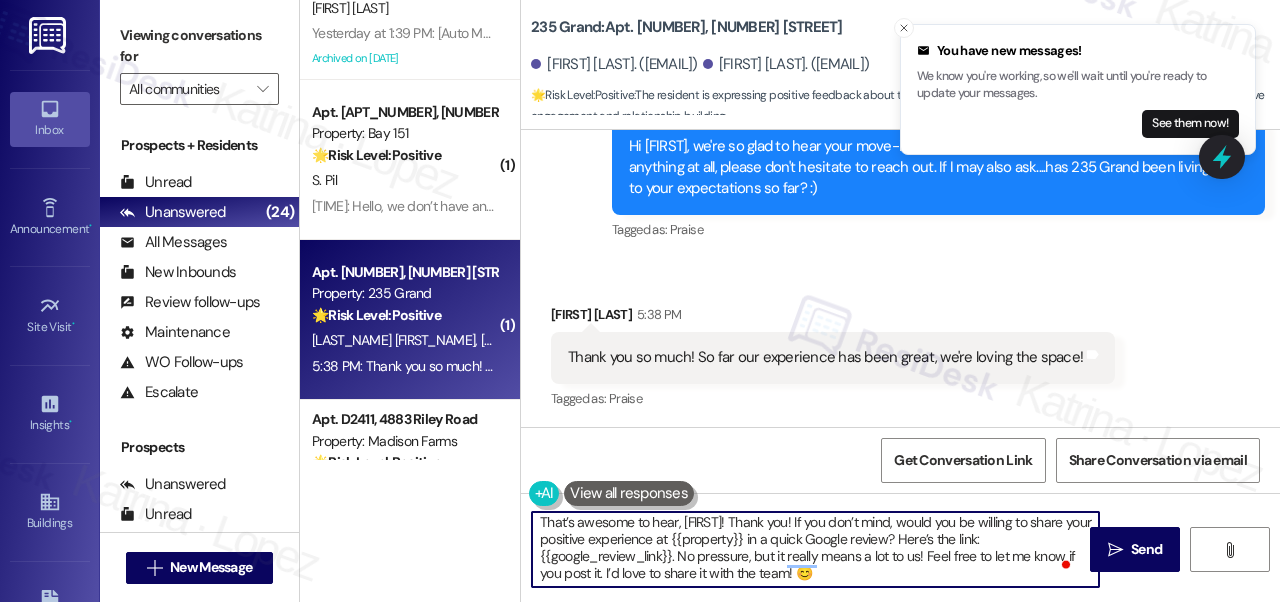 scroll, scrollTop: 5, scrollLeft: 0, axis: vertical 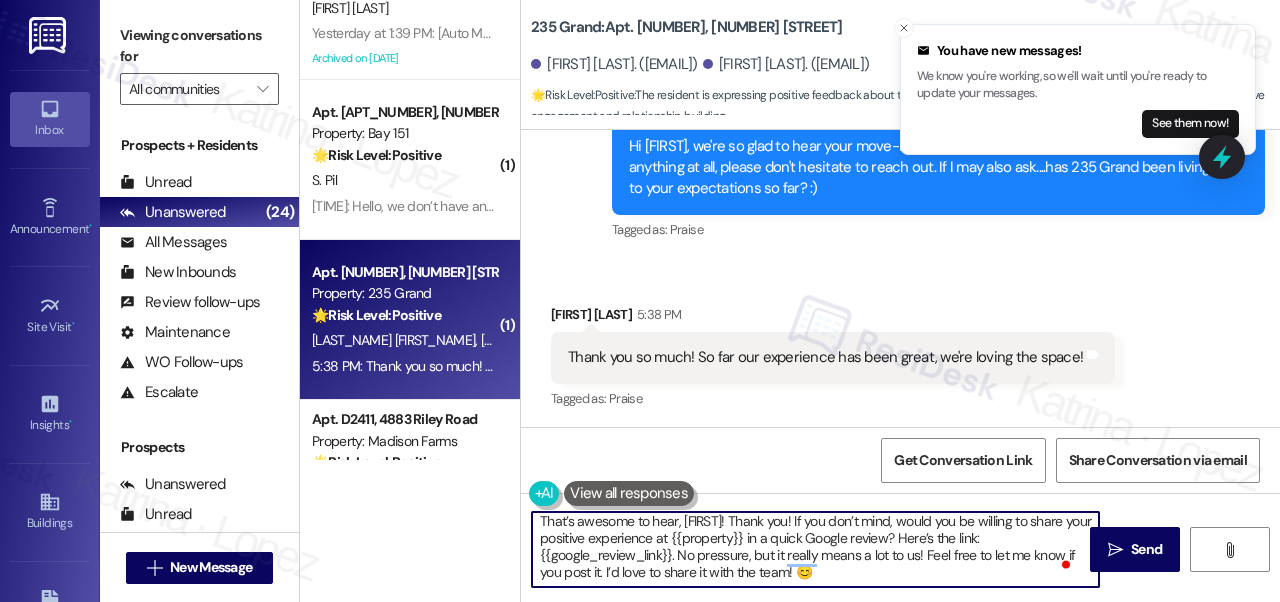 click on "That’s awesome to hear, [FIRST]! Thank you! If you don’t mind, would you be willing to share your positive experience at {{property}} in a quick Google review? Here’s the link: {{google_review_link}}. No pressure, but it really means a lot to us! Feel free to let me know if you post it. I’d love to share it with the team! 😊" at bounding box center (815, 549) 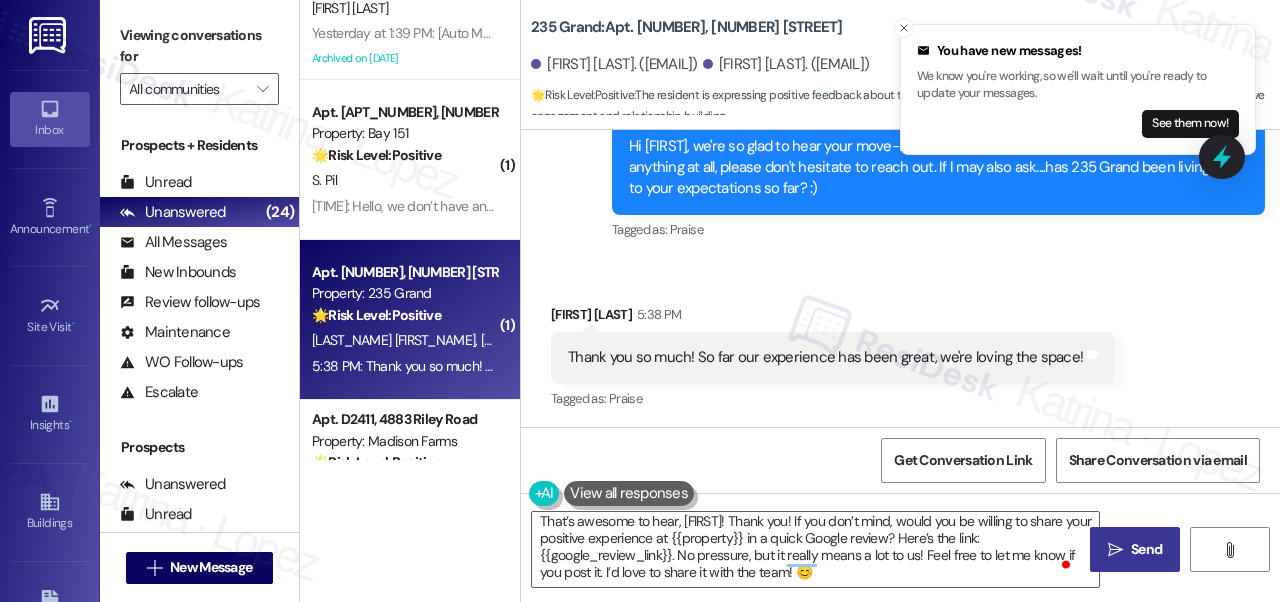 click on "" at bounding box center (1115, 550) 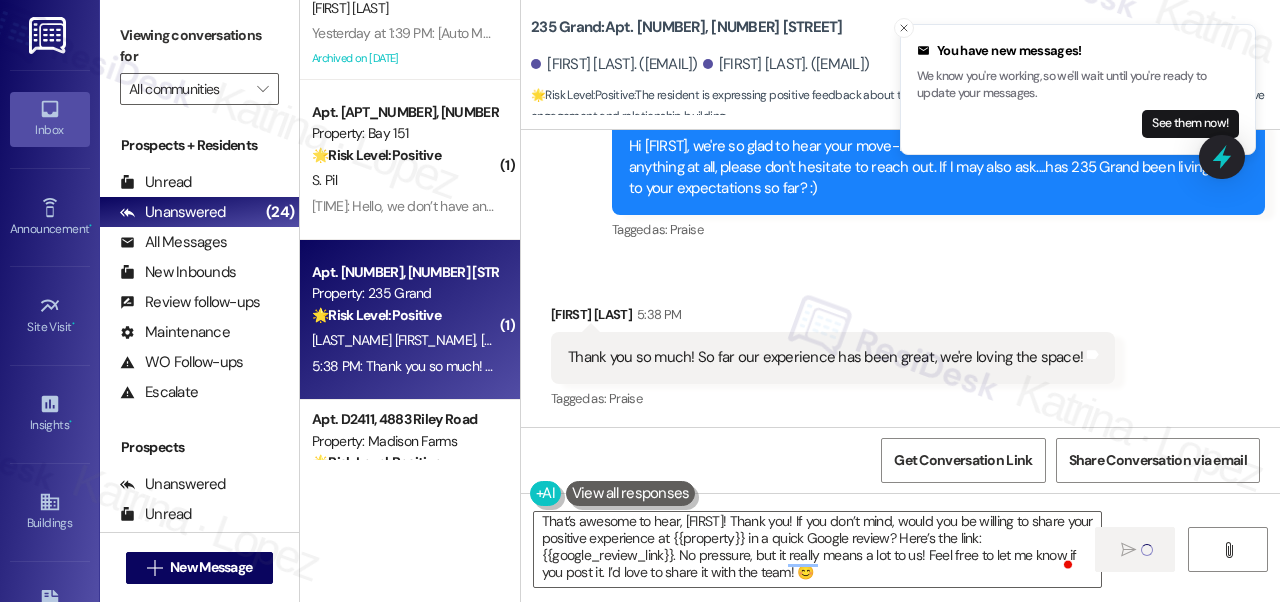 type on "Fetching suggested responses. Please feel free to read through the conversation in the meantime." 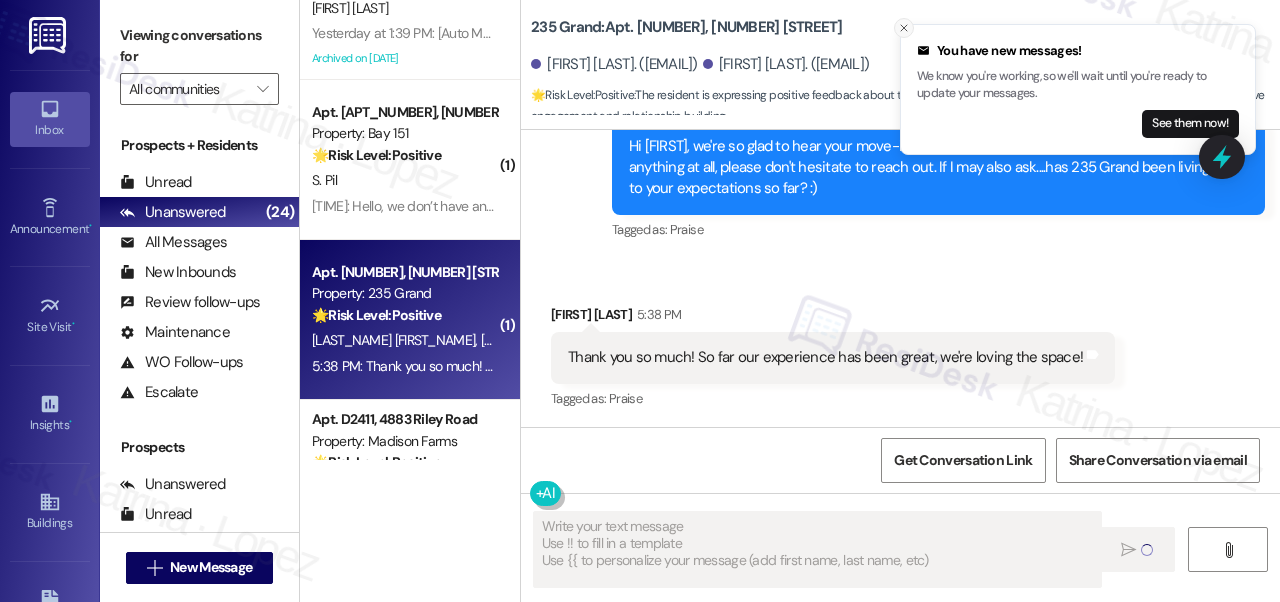 scroll, scrollTop: 0, scrollLeft: 0, axis: both 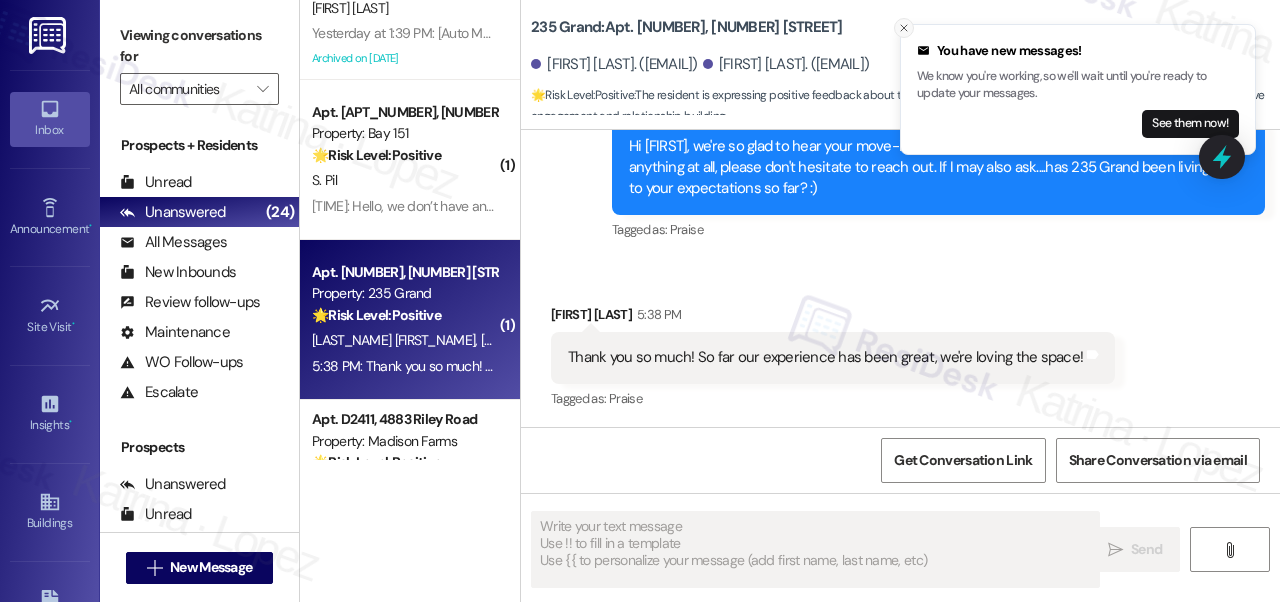 click 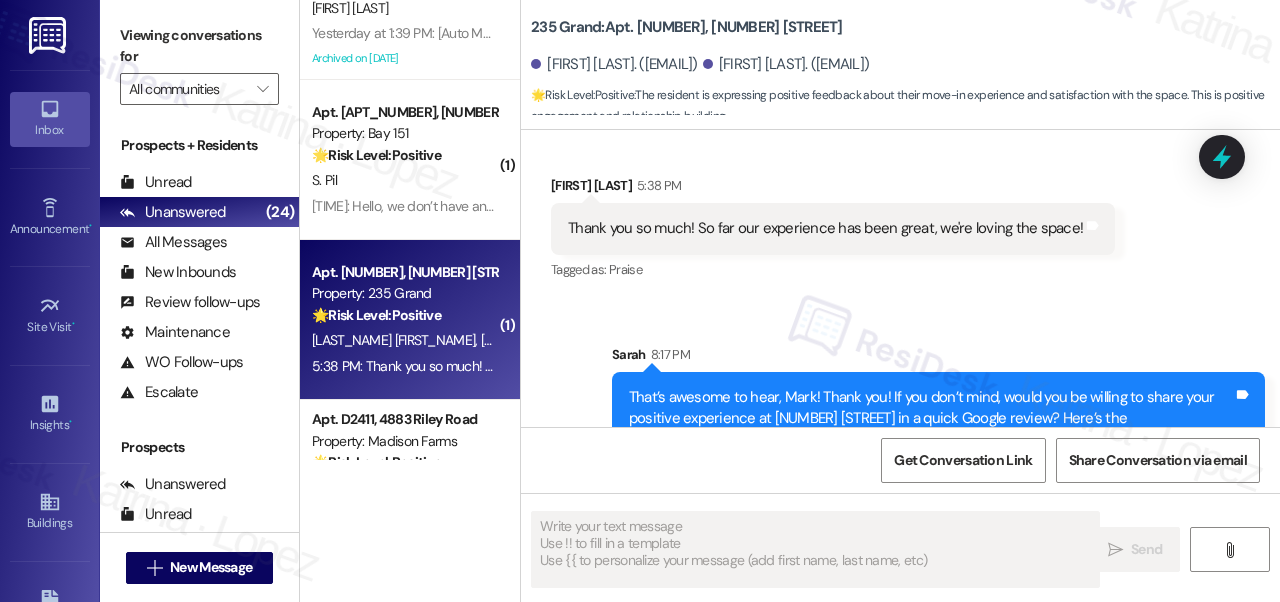 scroll, scrollTop: 1136, scrollLeft: 0, axis: vertical 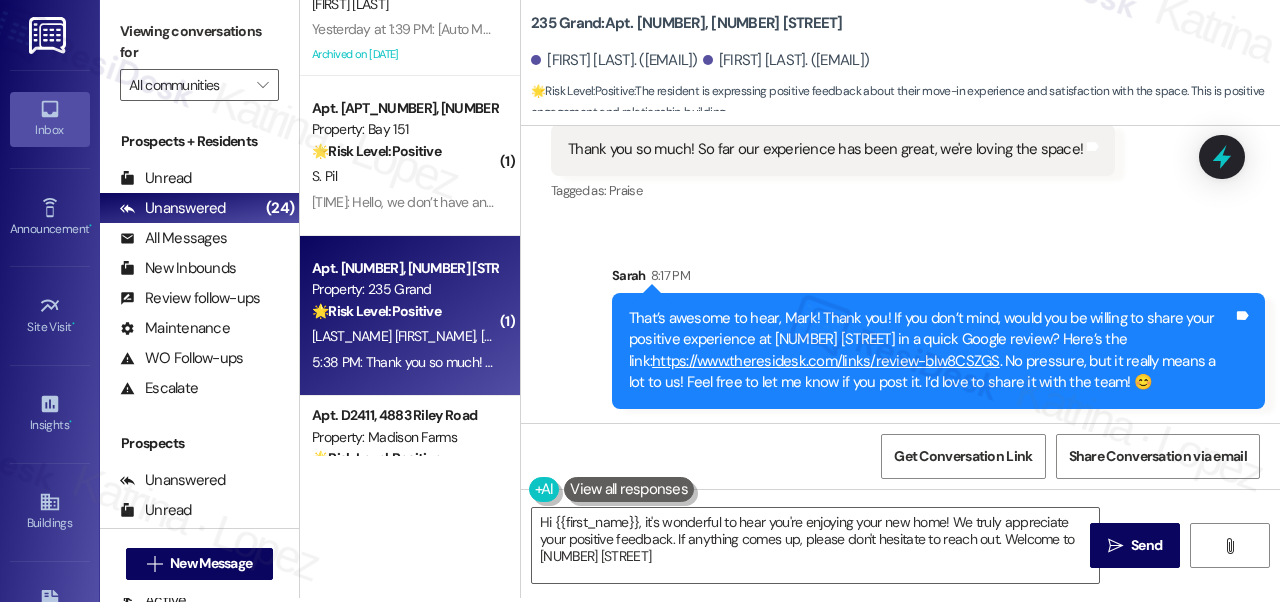 type on "Hi {{first_name}}, it's wonderful to hear you're enjoying your new home! We truly appreciate your positive feedback. If anything comes up, please don't hesitate to reach out. Welcome to [NUMBER] [STREET]!" 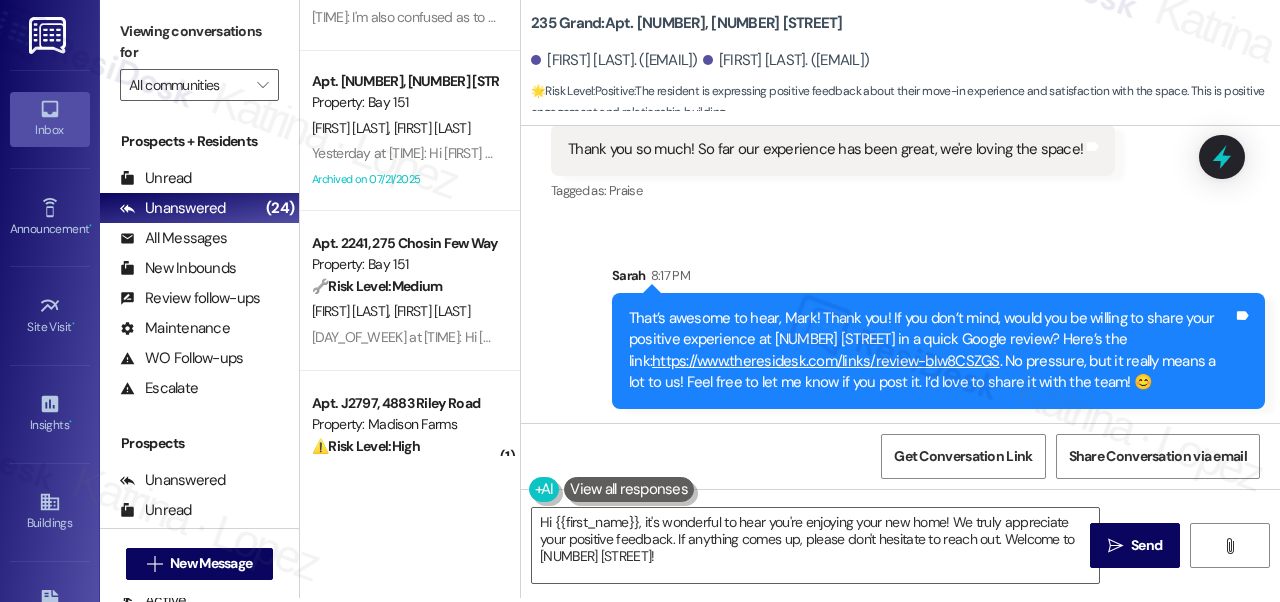 scroll, scrollTop: 2636, scrollLeft: 0, axis: vertical 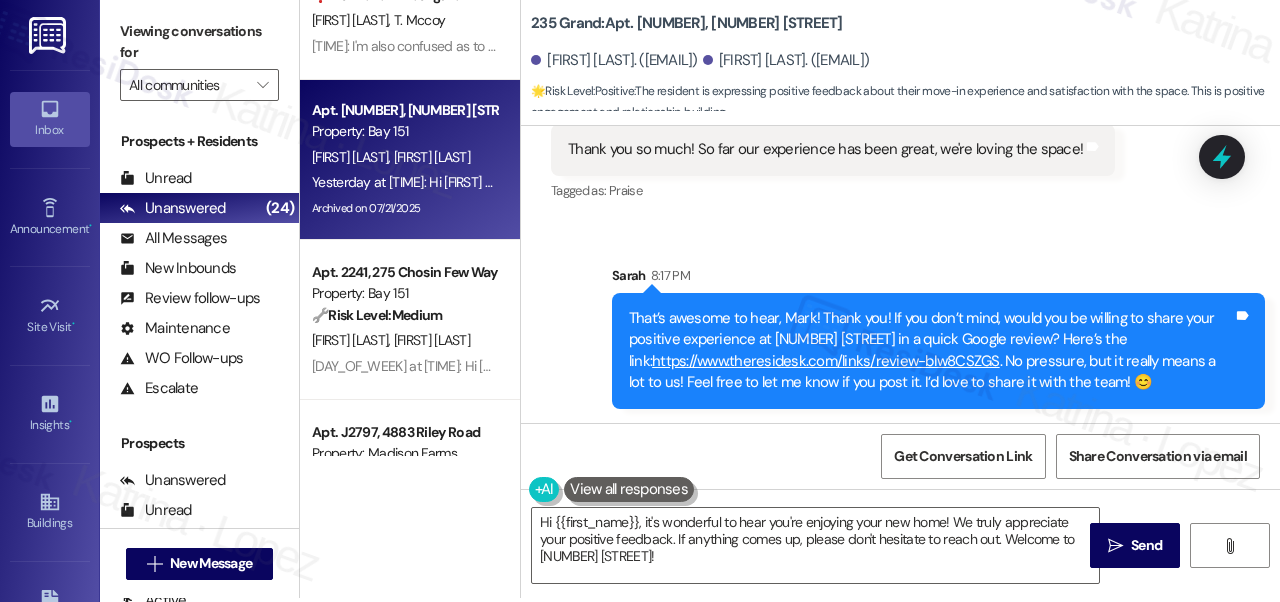 click on "[FIRST] [LAST] [FIRST] [LAST]" at bounding box center (404, 157) 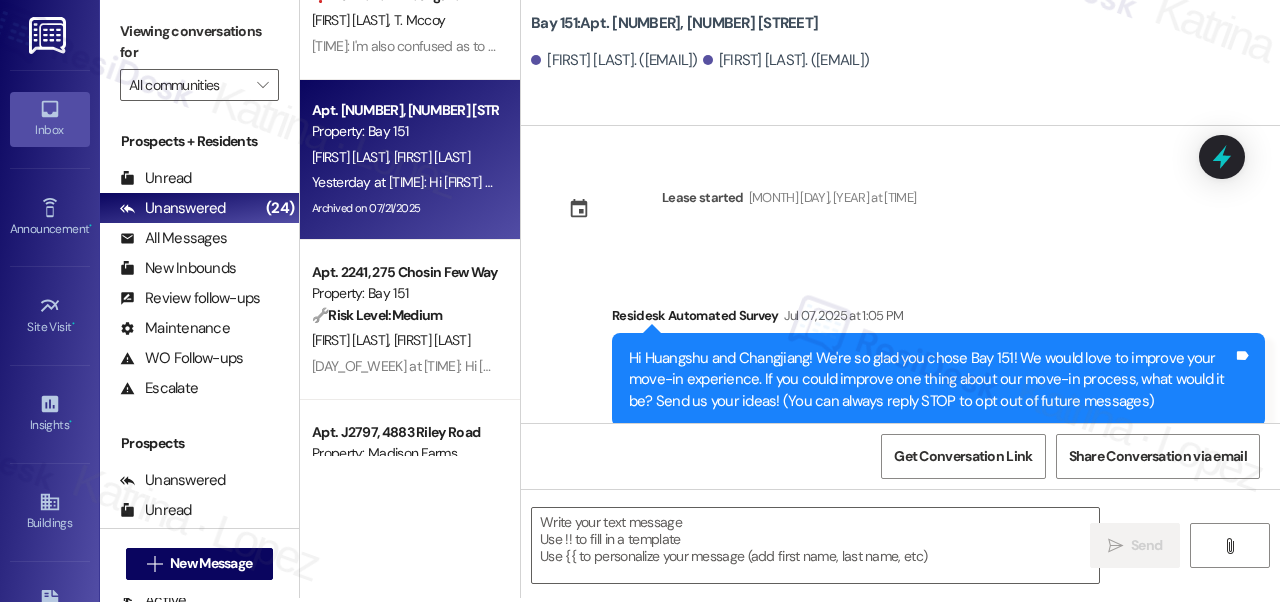 scroll, scrollTop: 0, scrollLeft: 0, axis: both 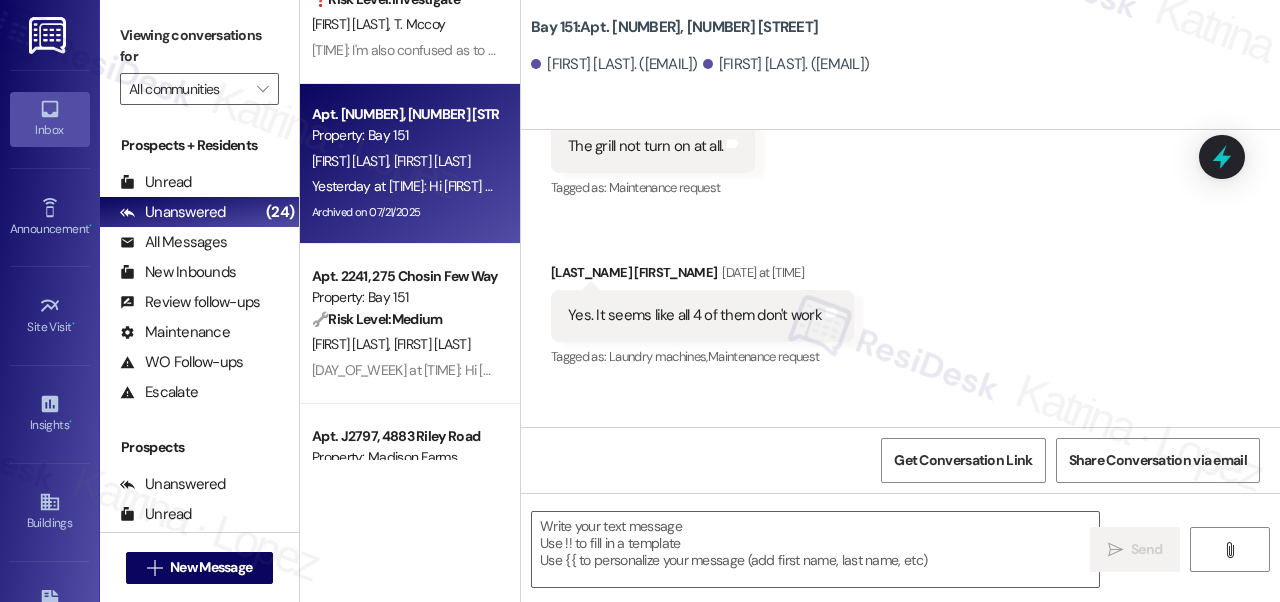 type on "Fetching suggested responses. Please feel free to read through the conversation in the meantime." 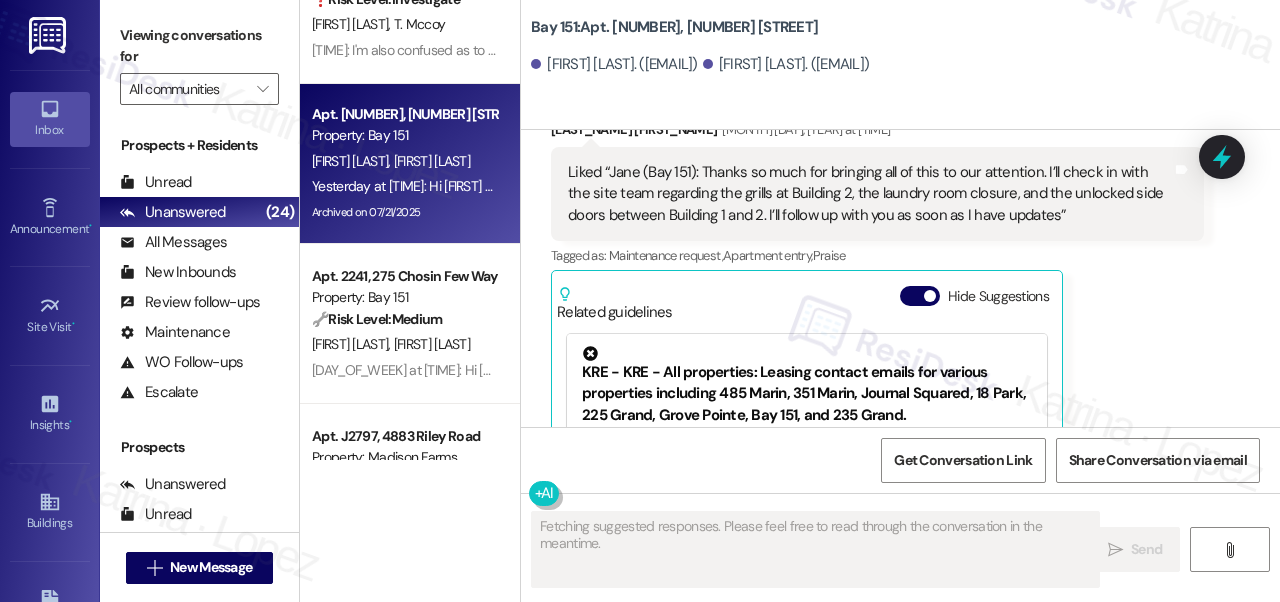 type 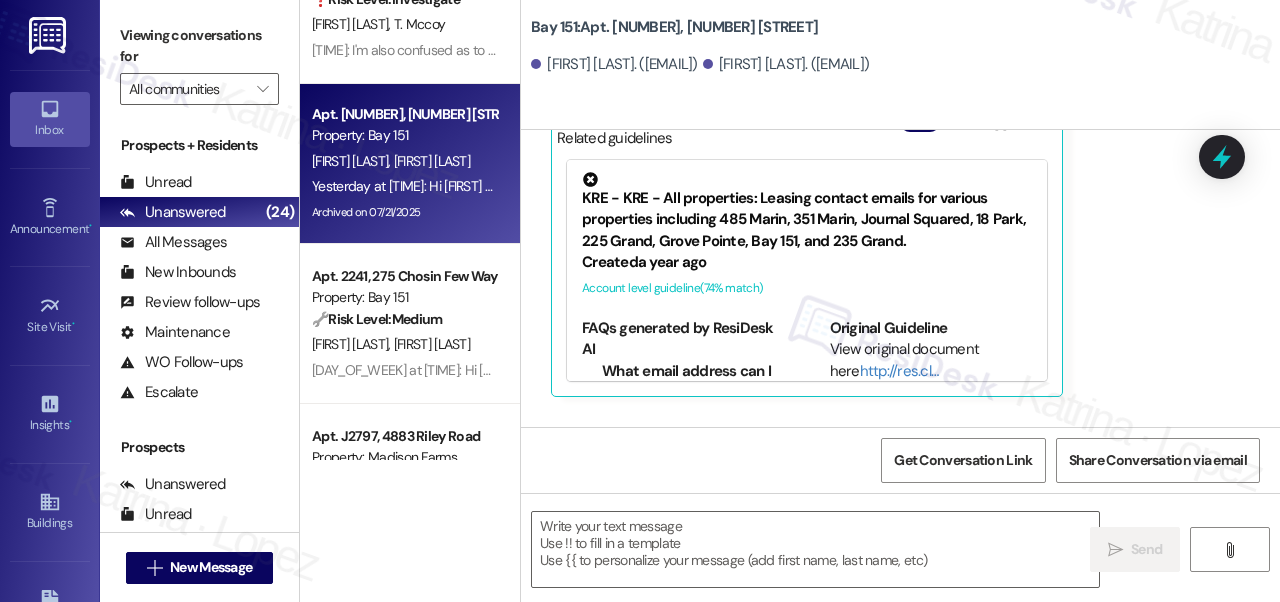 scroll, scrollTop: 3168, scrollLeft: 0, axis: vertical 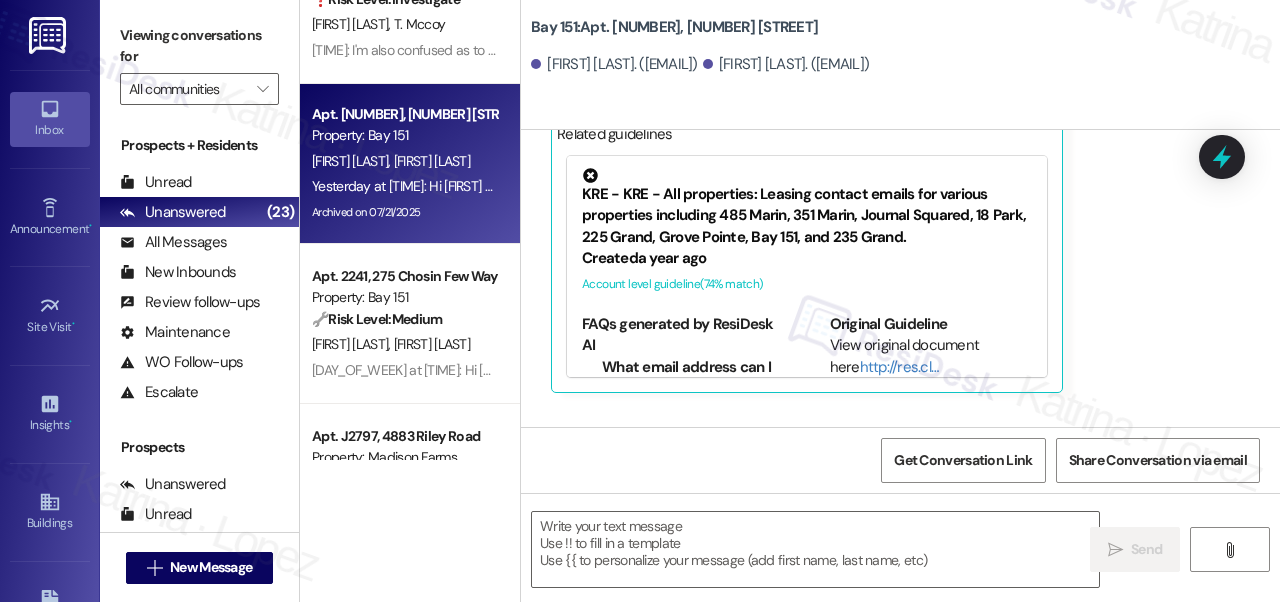 click on "[FIRST] [LAST] [DATE] at [TIME] Liked “Jane (Bay 151): Thanks so much for bringing all of this to our attention. I’ll check in with the site team regarding the grills at Building 2, the laundry room closure, and the unlocked side doors between Building 1 and 2. I’ll follow up with you as soon as I have updates” Tags and notes Tagged as:   Maintenance request ,  Click to highlight conversations about Maintenance request Apartment entry ,  Click to highlight conversations about Apartment entry Praise Click to highlight conversations about Praise  Related guidelines Hide Suggestions KRE - KRE - All properties: Leasing contact emails for various properties including 485 Marin, 351 Marin, Journal Squared, 18 Park, 225 Grand, Grove Pointe, Bay 151, and 235 Grand. Created  a year ago Account level guideline  ( 74 % match) FAQs generated by ResiDesk AI What email address can I use to contact the leasing office for 485 Marin? The leasing contact email for 485 Marin is [EMAIL]. Original Guideline" at bounding box center [877, 167] 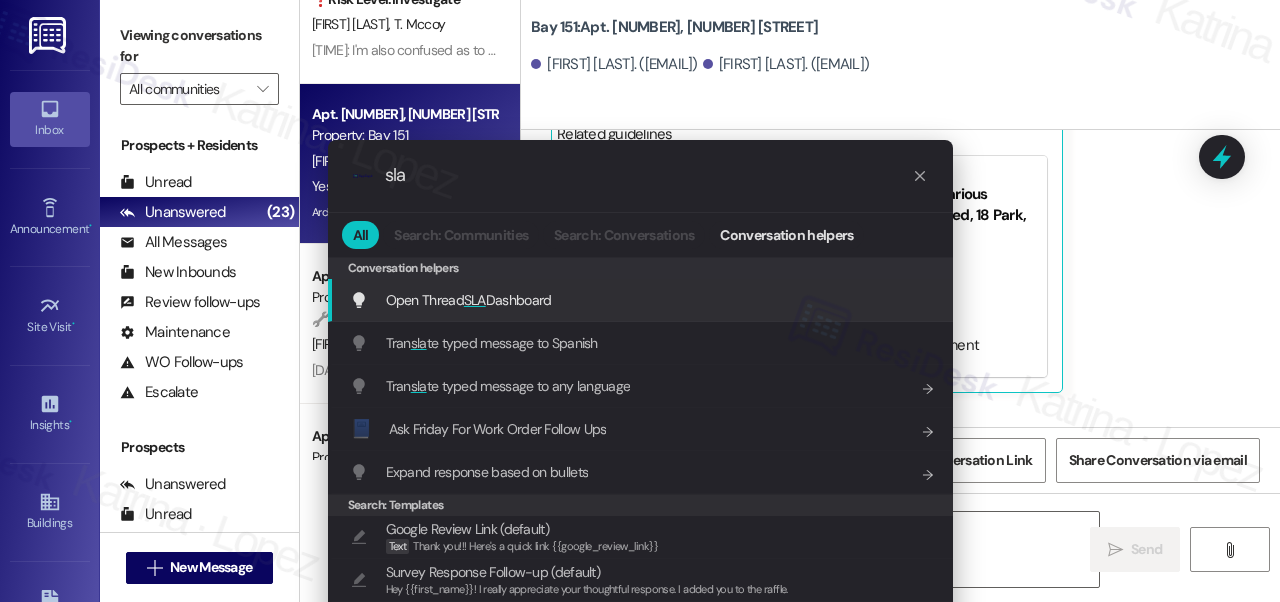 type on "sla" 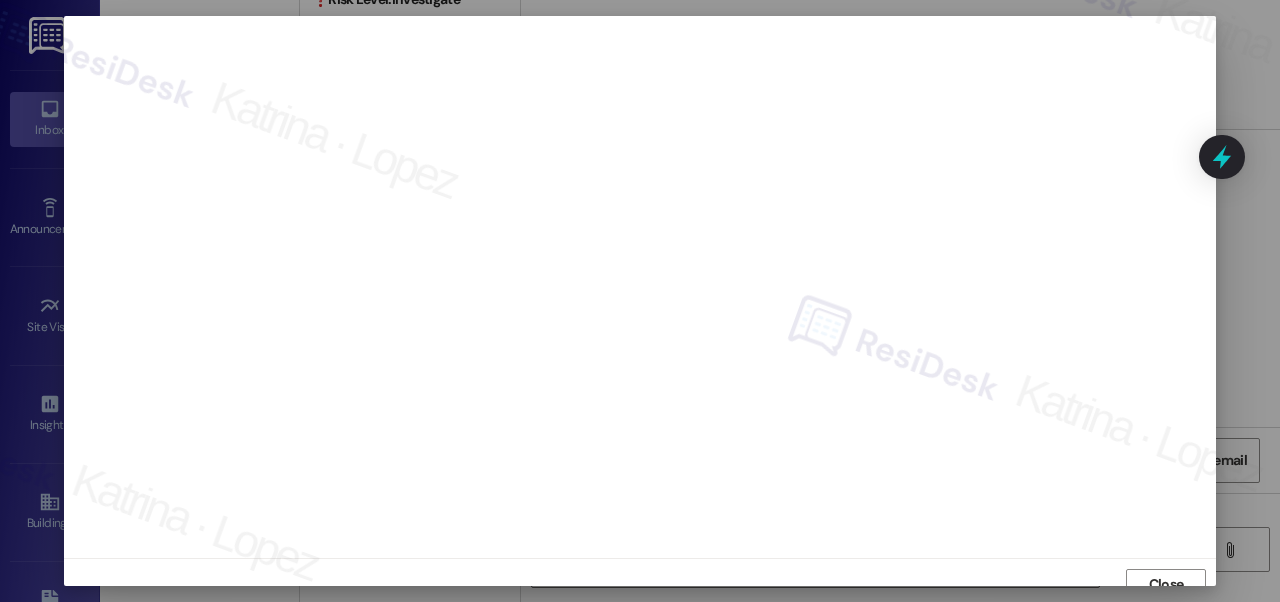 scroll, scrollTop: 14, scrollLeft: 0, axis: vertical 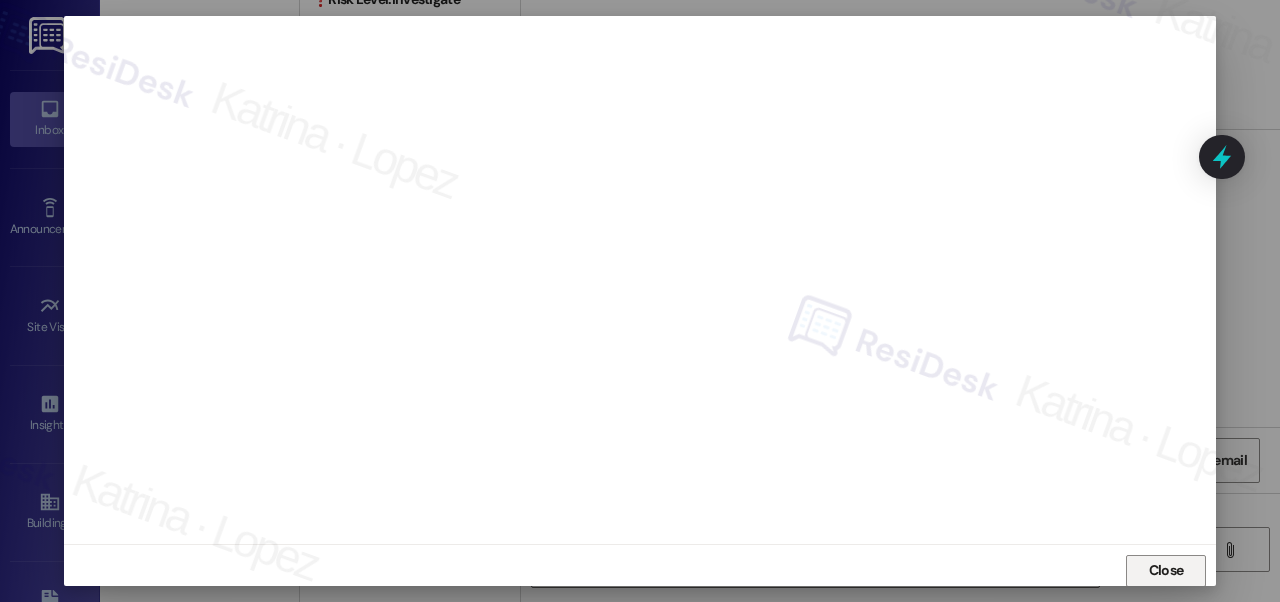 click on "Close" at bounding box center (1166, 571) 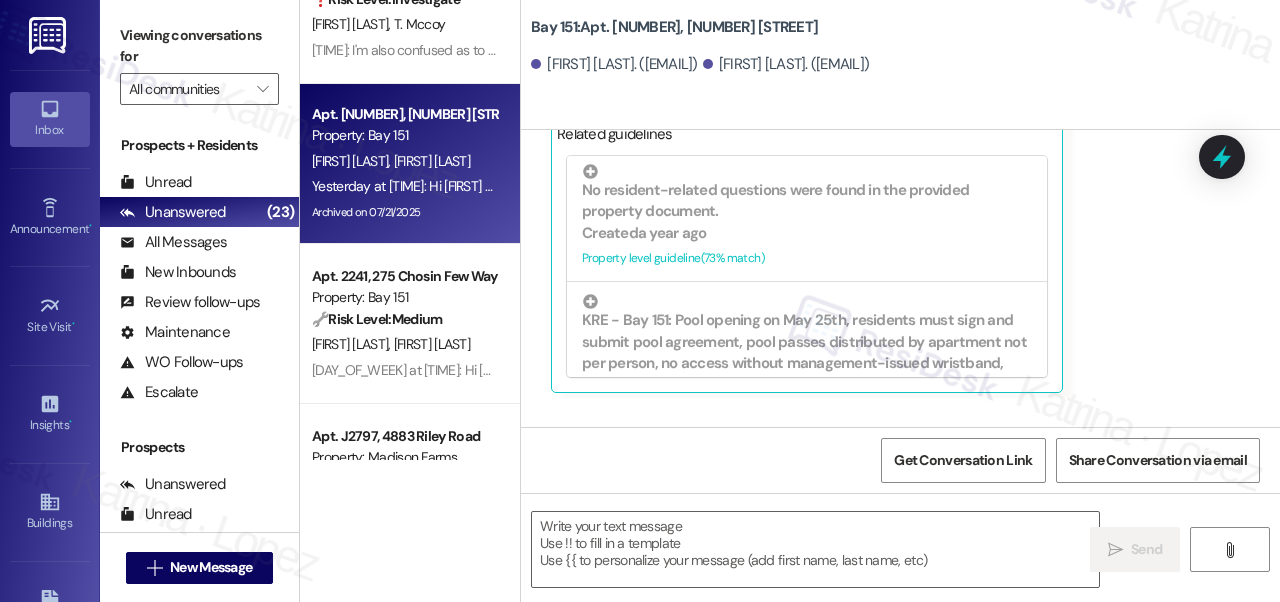 scroll, scrollTop: 454, scrollLeft: 0, axis: vertical 